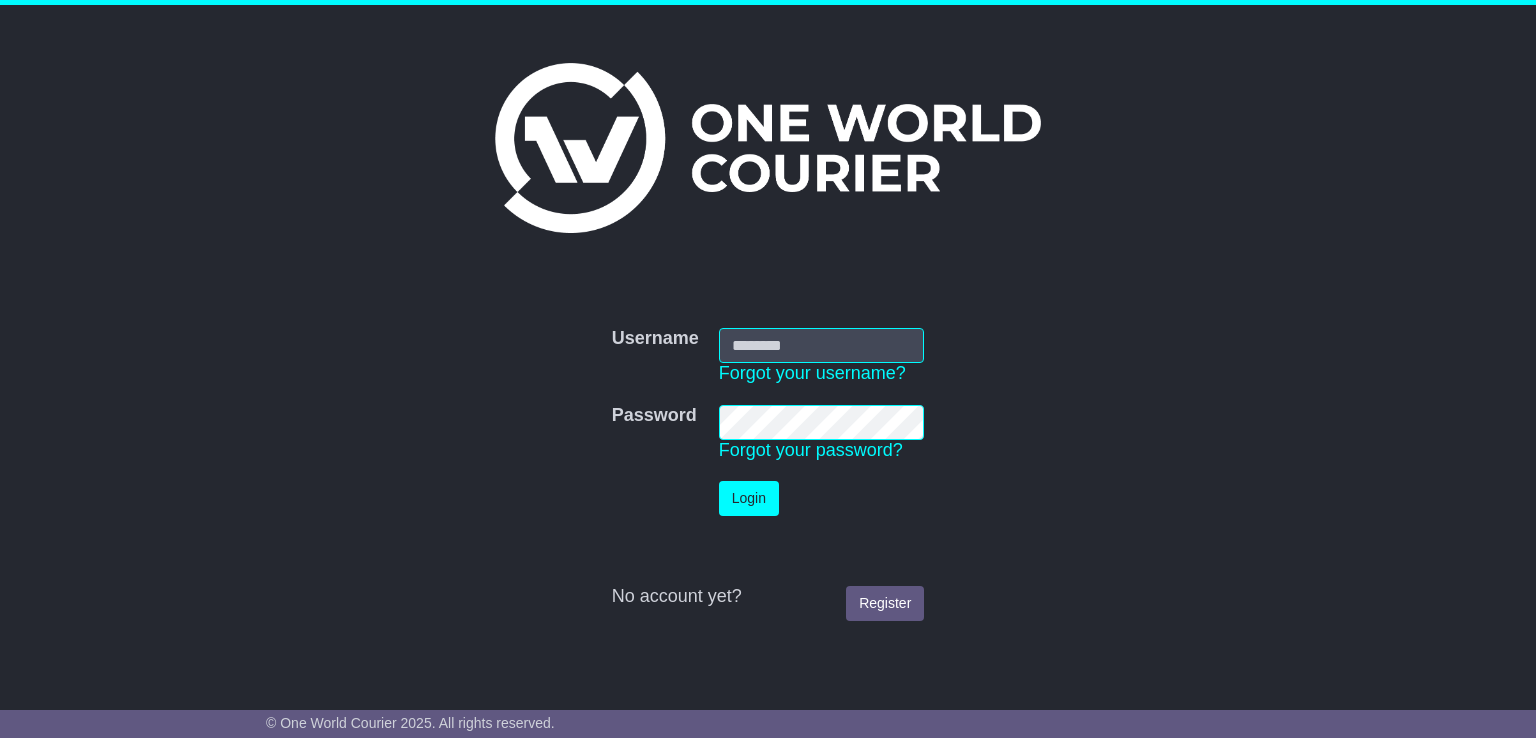 scroll, scrollTop: 0, scrollLeft: 0, axis: both 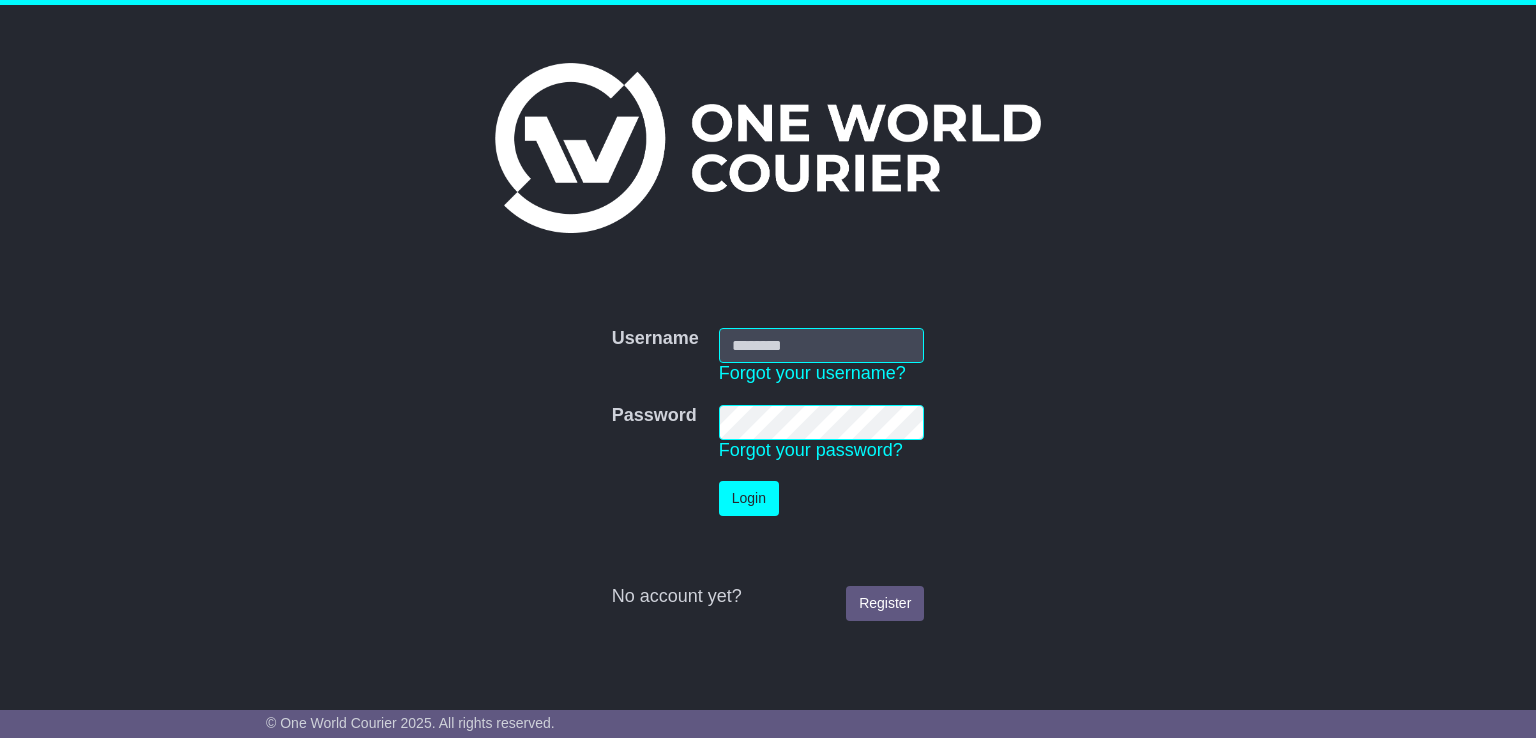 type on "**********" 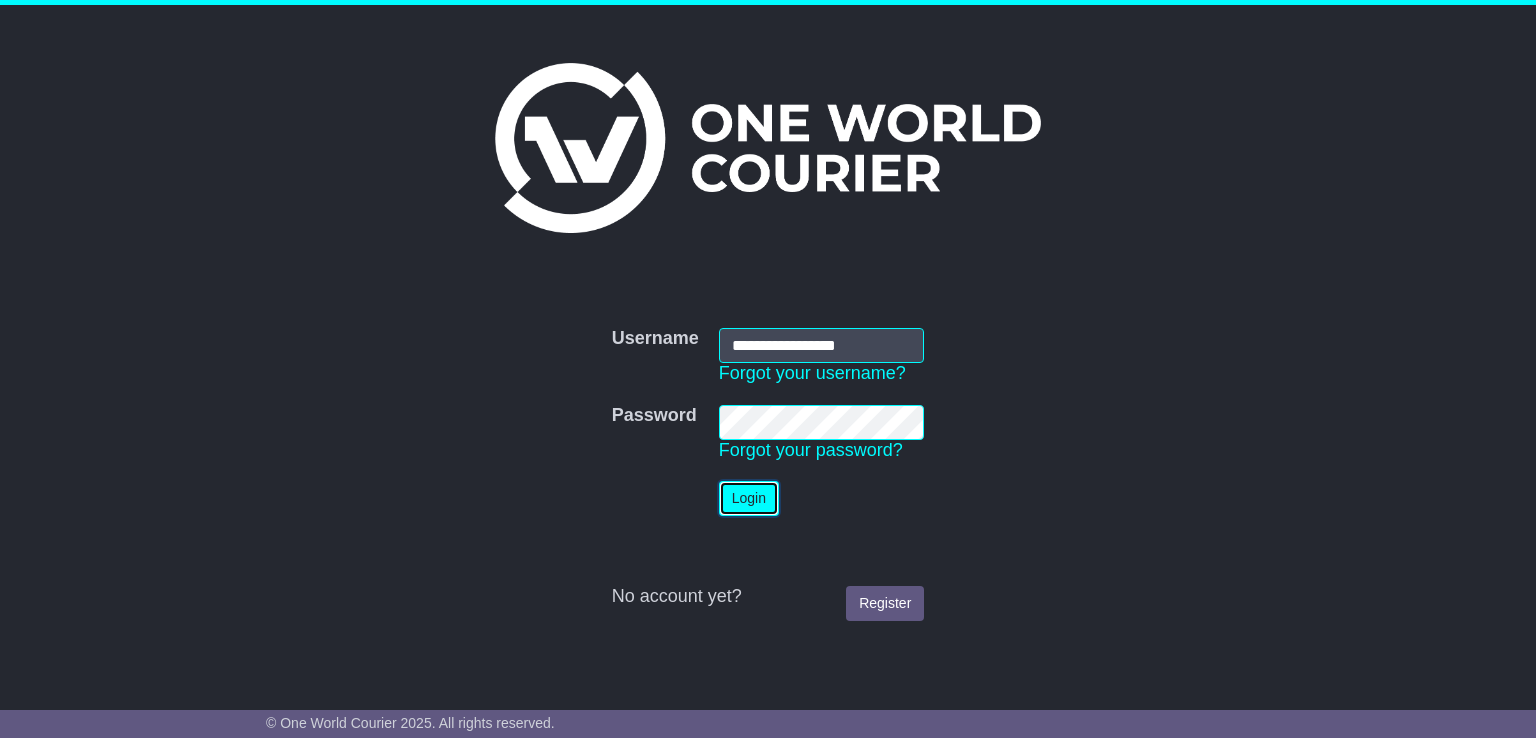 click on "Login" at bounding box center (749, 498) 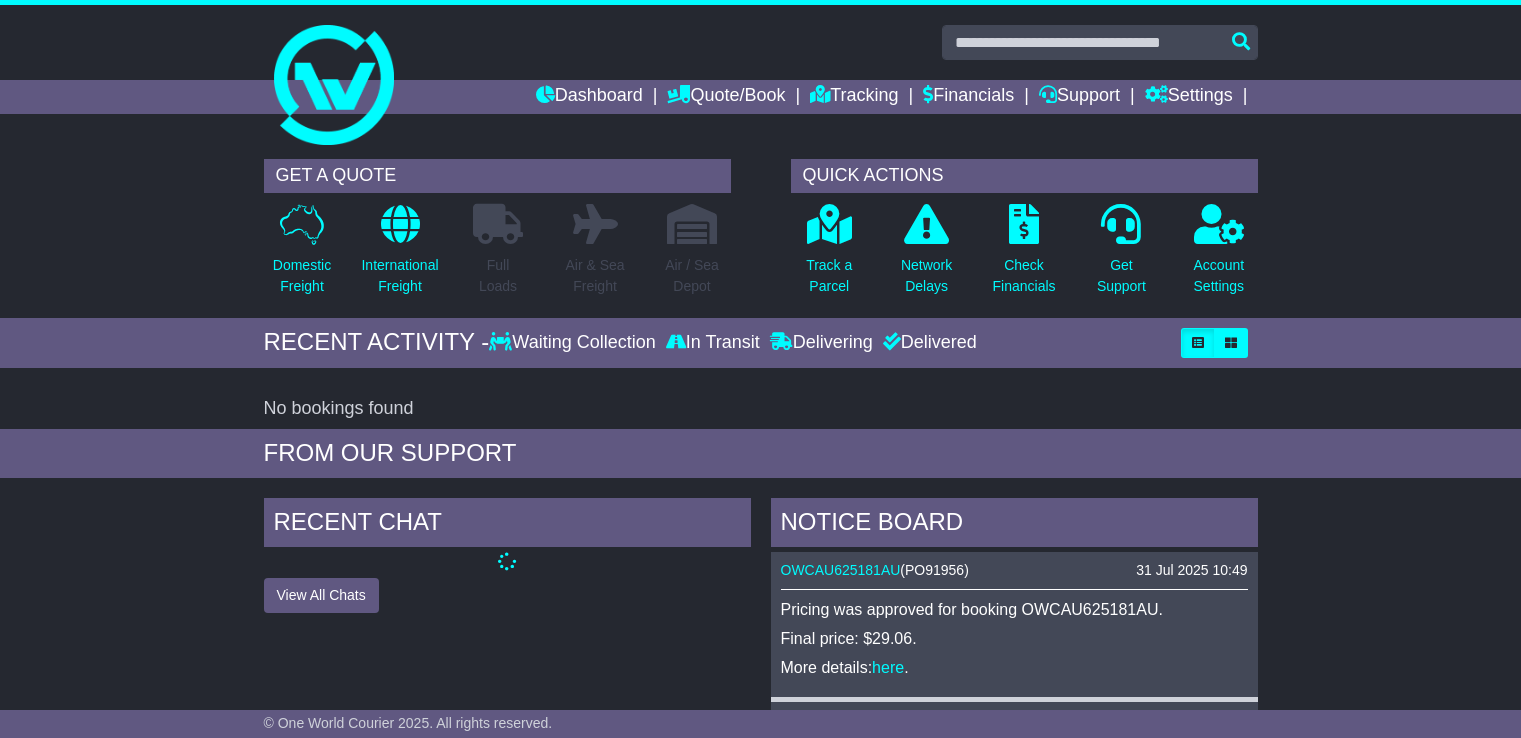 scroll, scrollTop: 0, scrollLeft: 0, axis: both 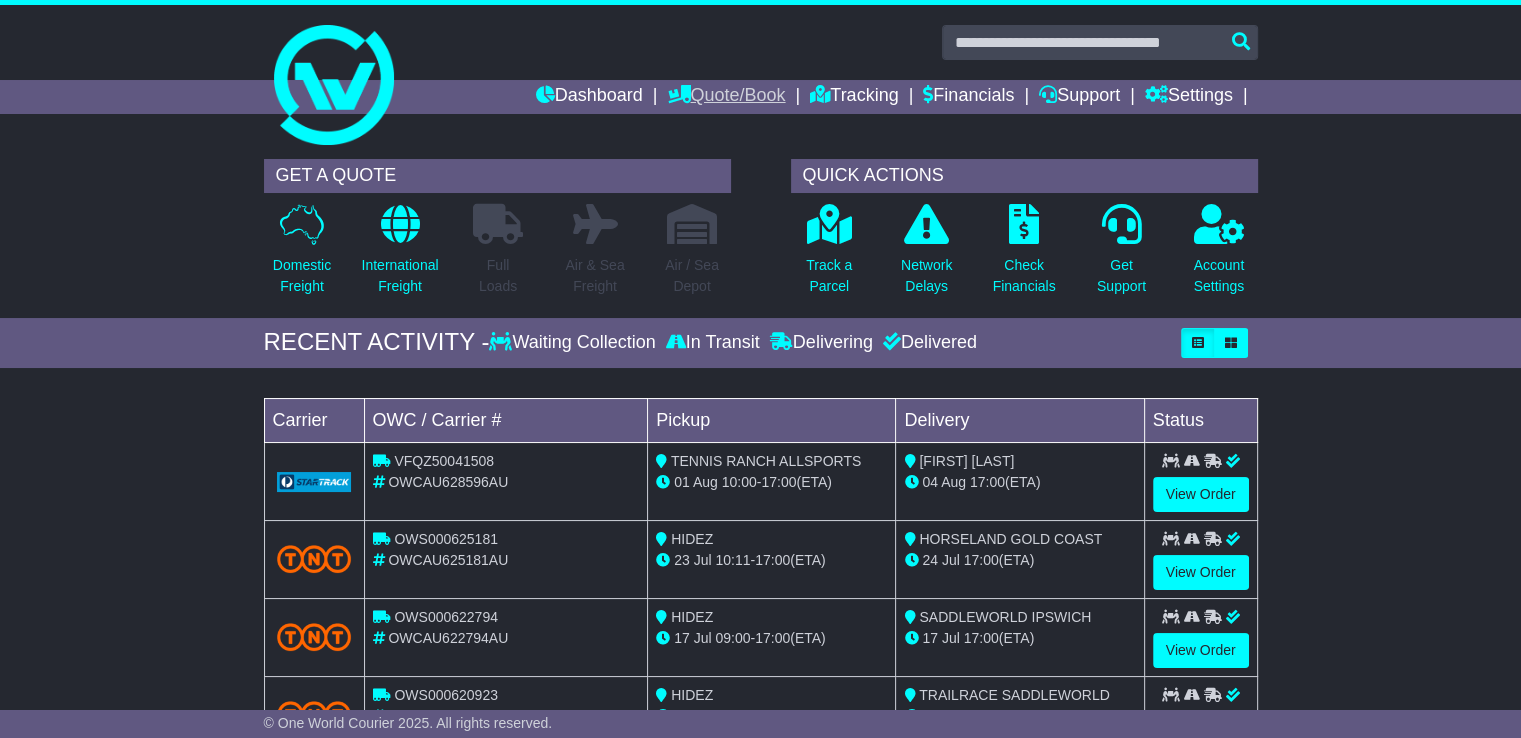 click on "Quote/Book" at bounding box center (726, 97) 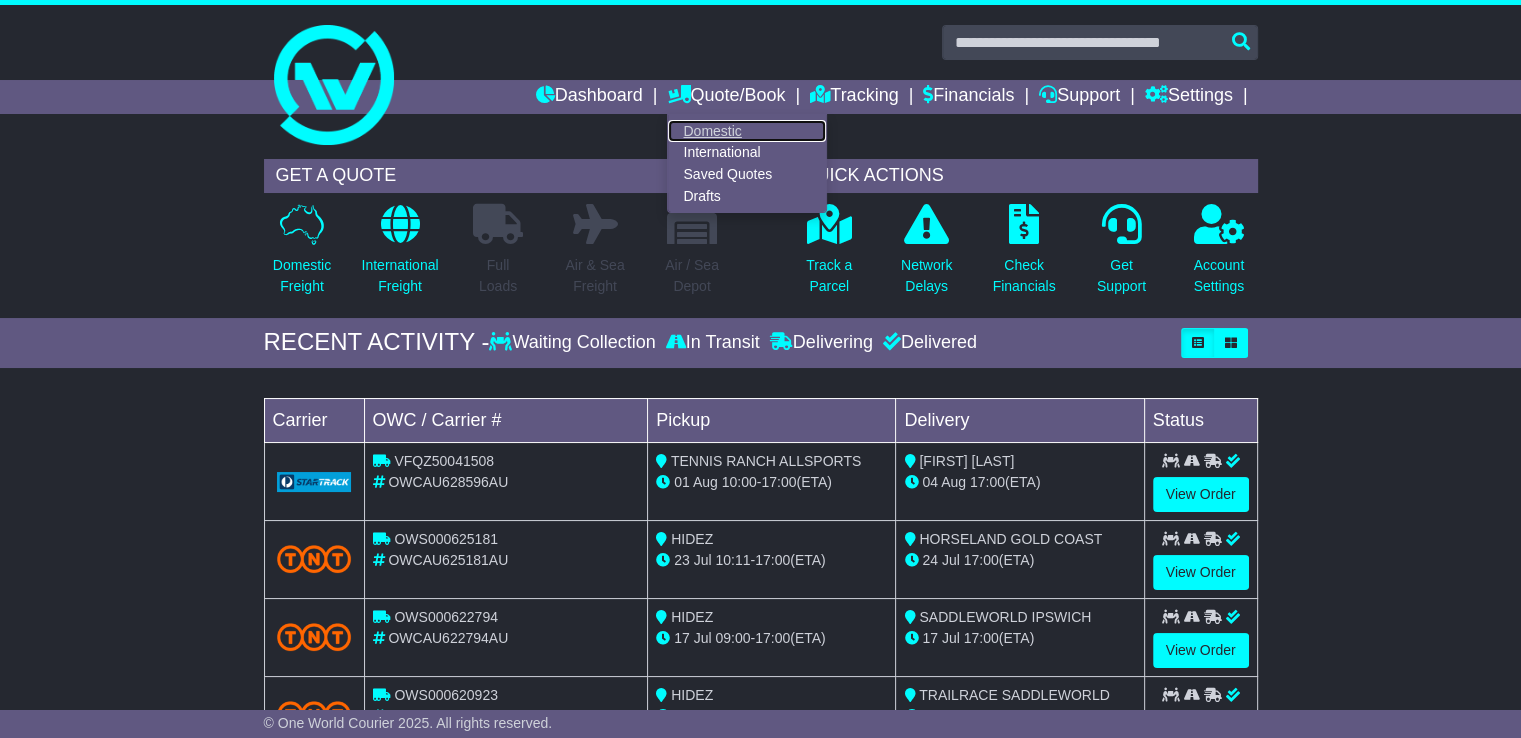 click on "Domestic" at bounding box center (747, 131) 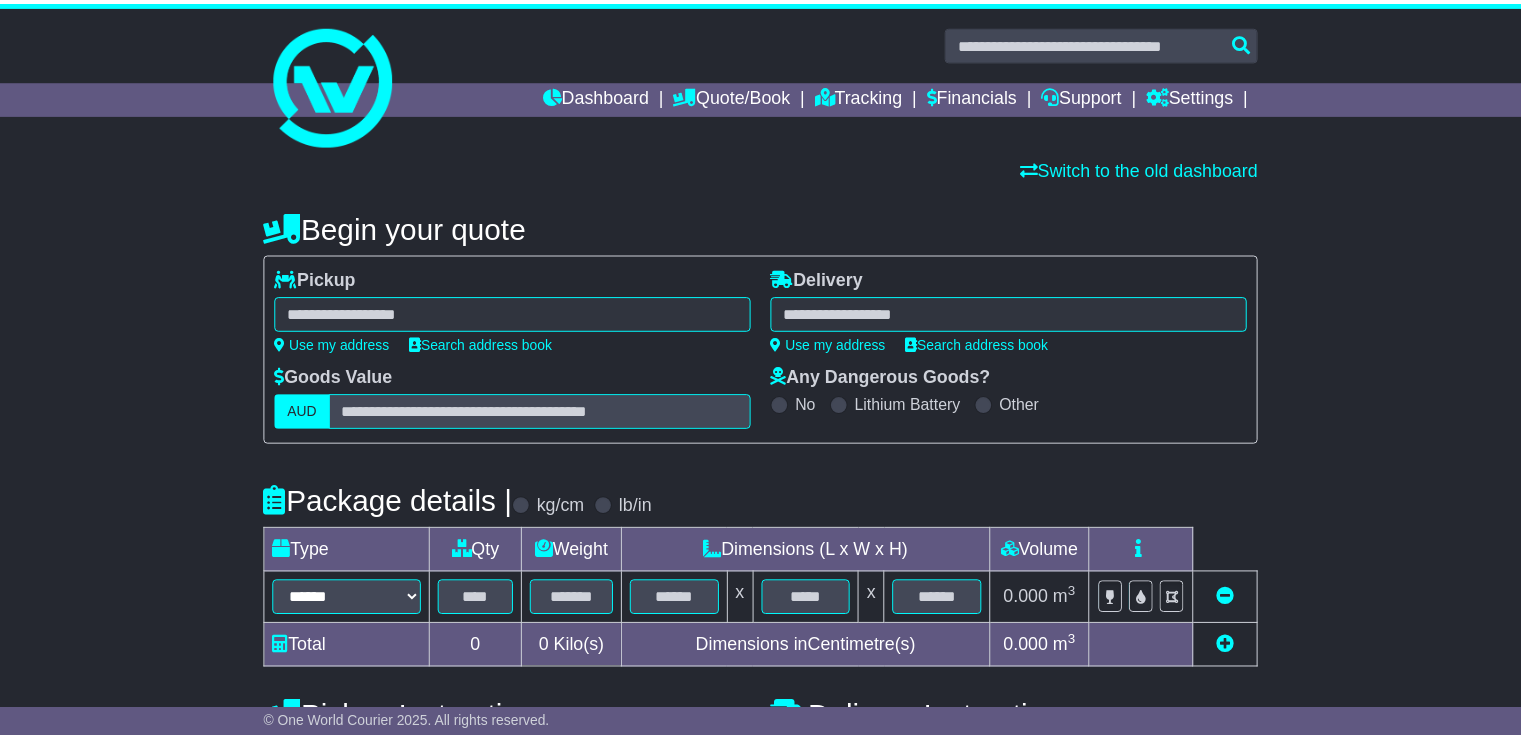scroll, scrollTop: 0, scrollLeft: 0, axis: both 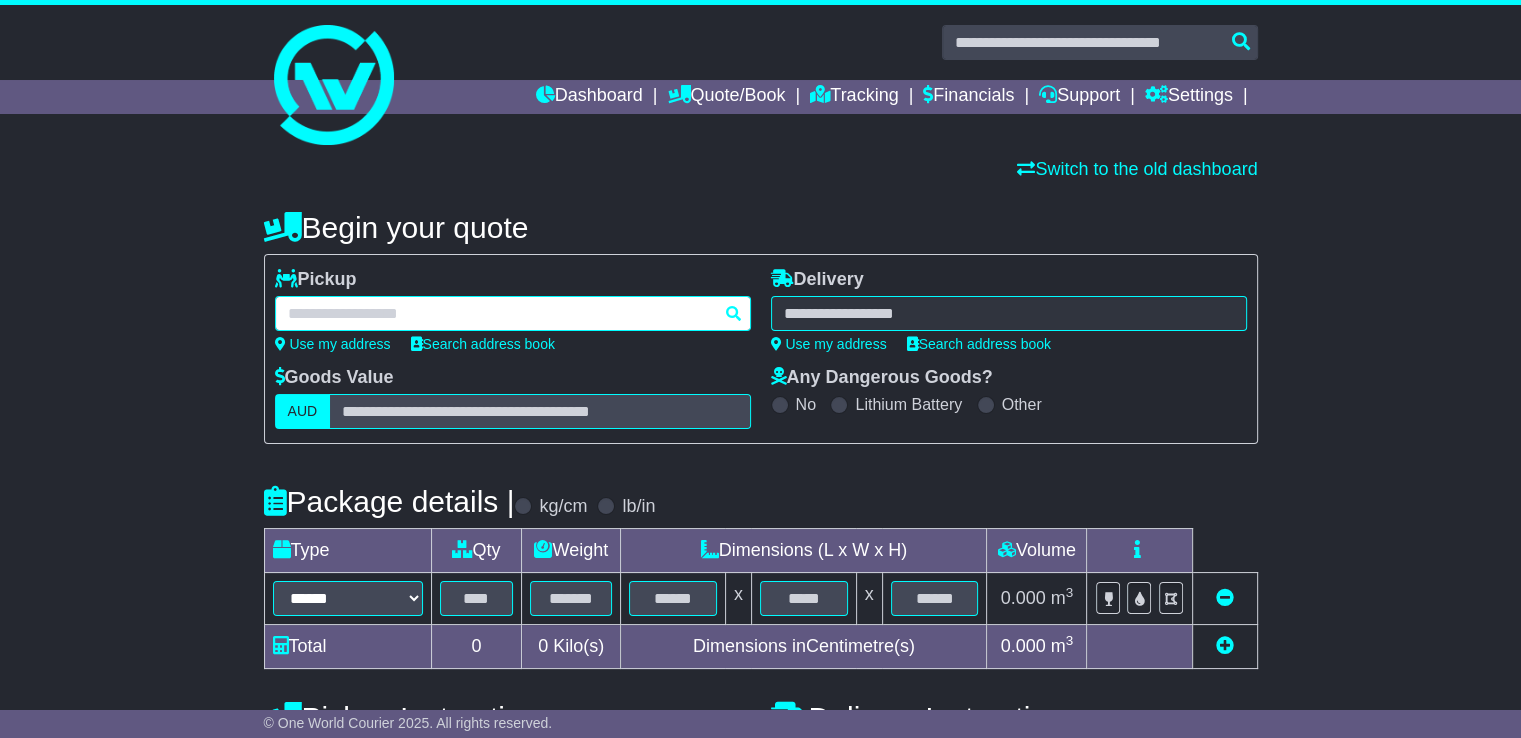 click at bounding box center [513, 313] 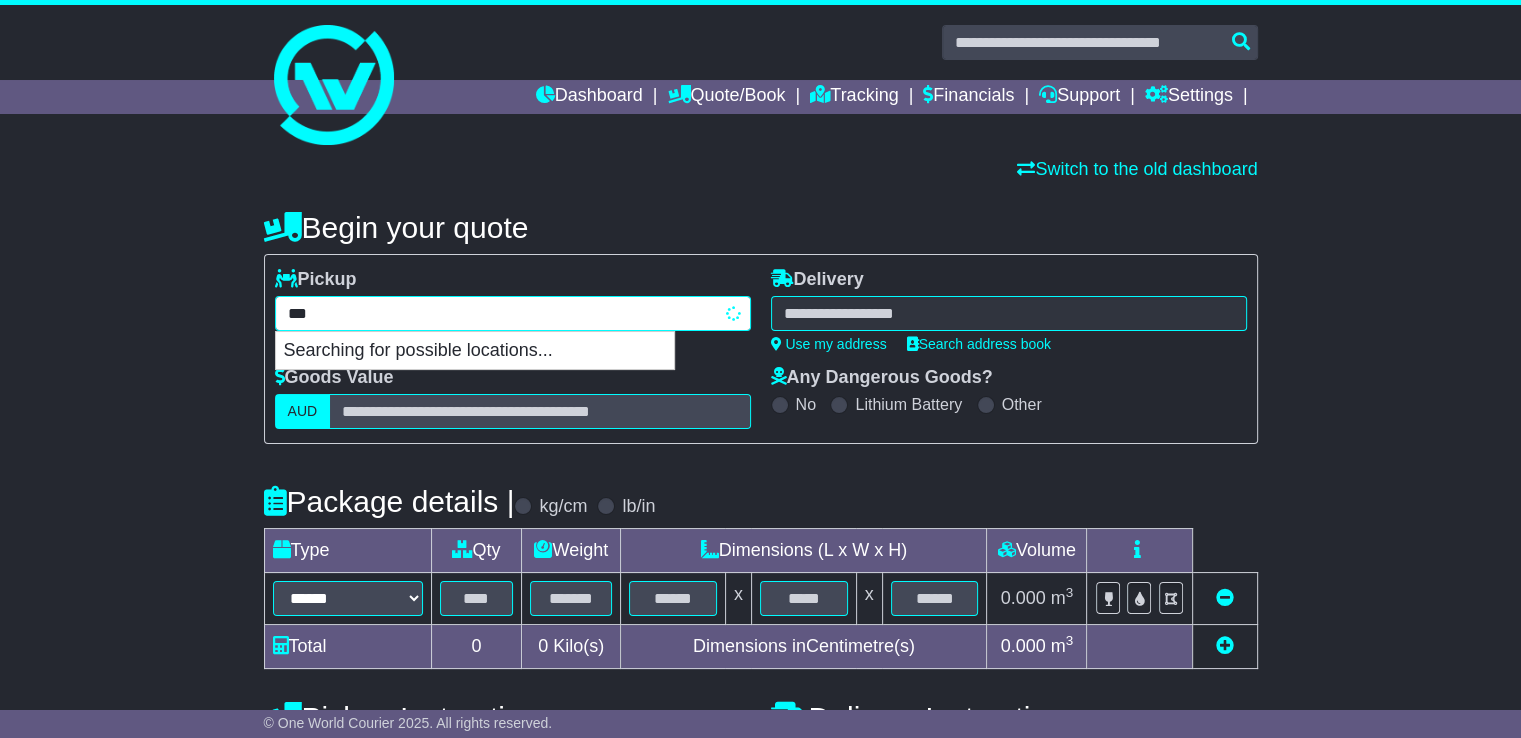 type on "****" 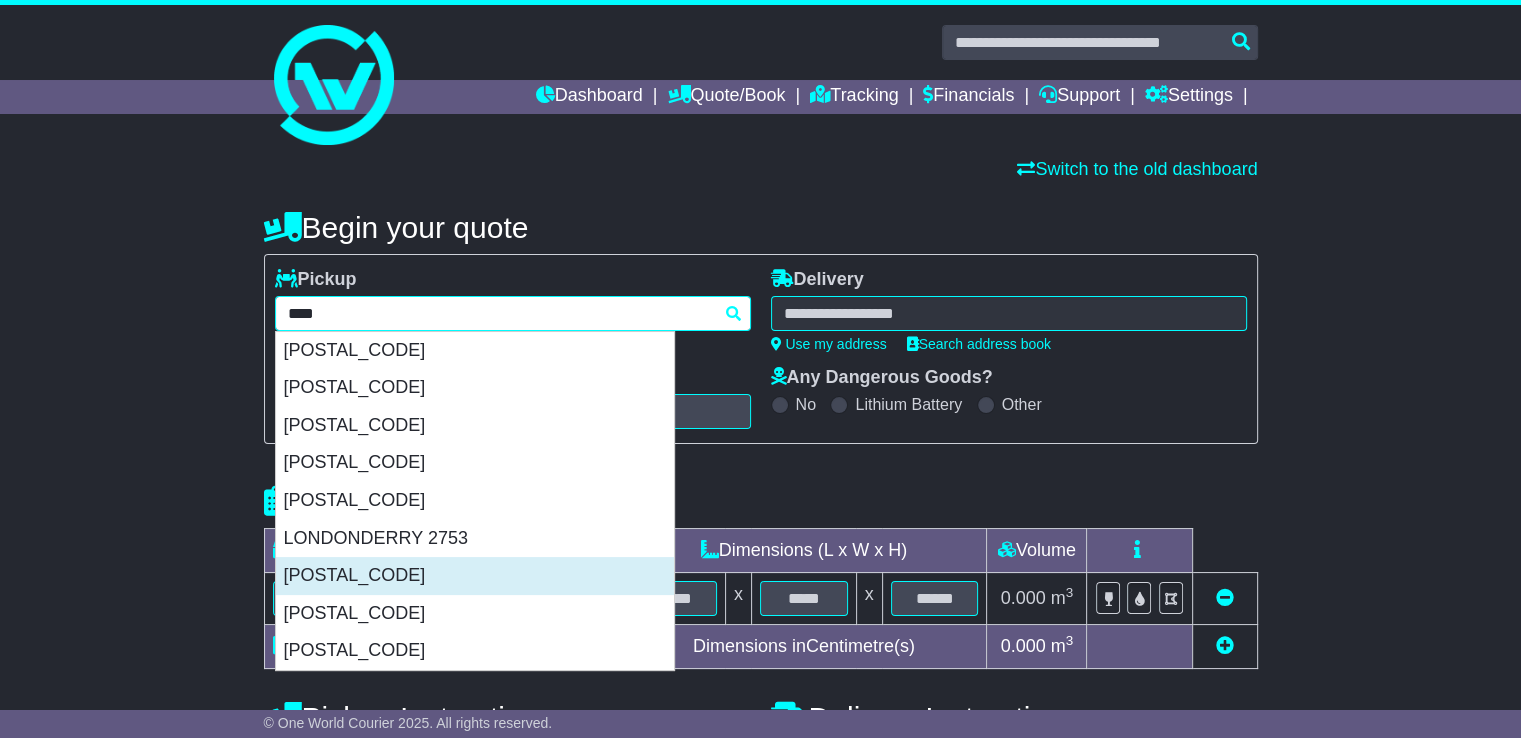 click on "RICHMOND 2753" at bounding box center (475, 576) 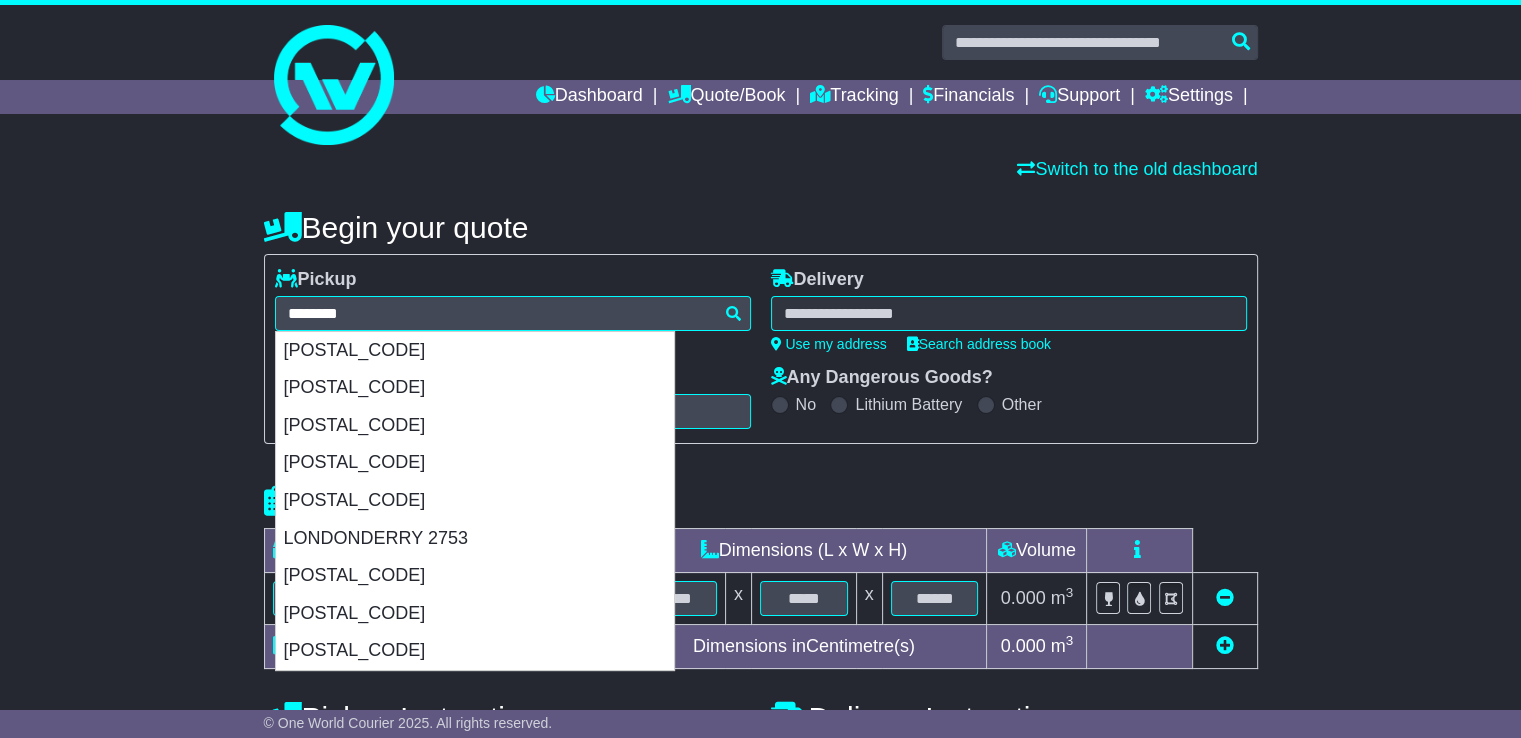type on "**********" 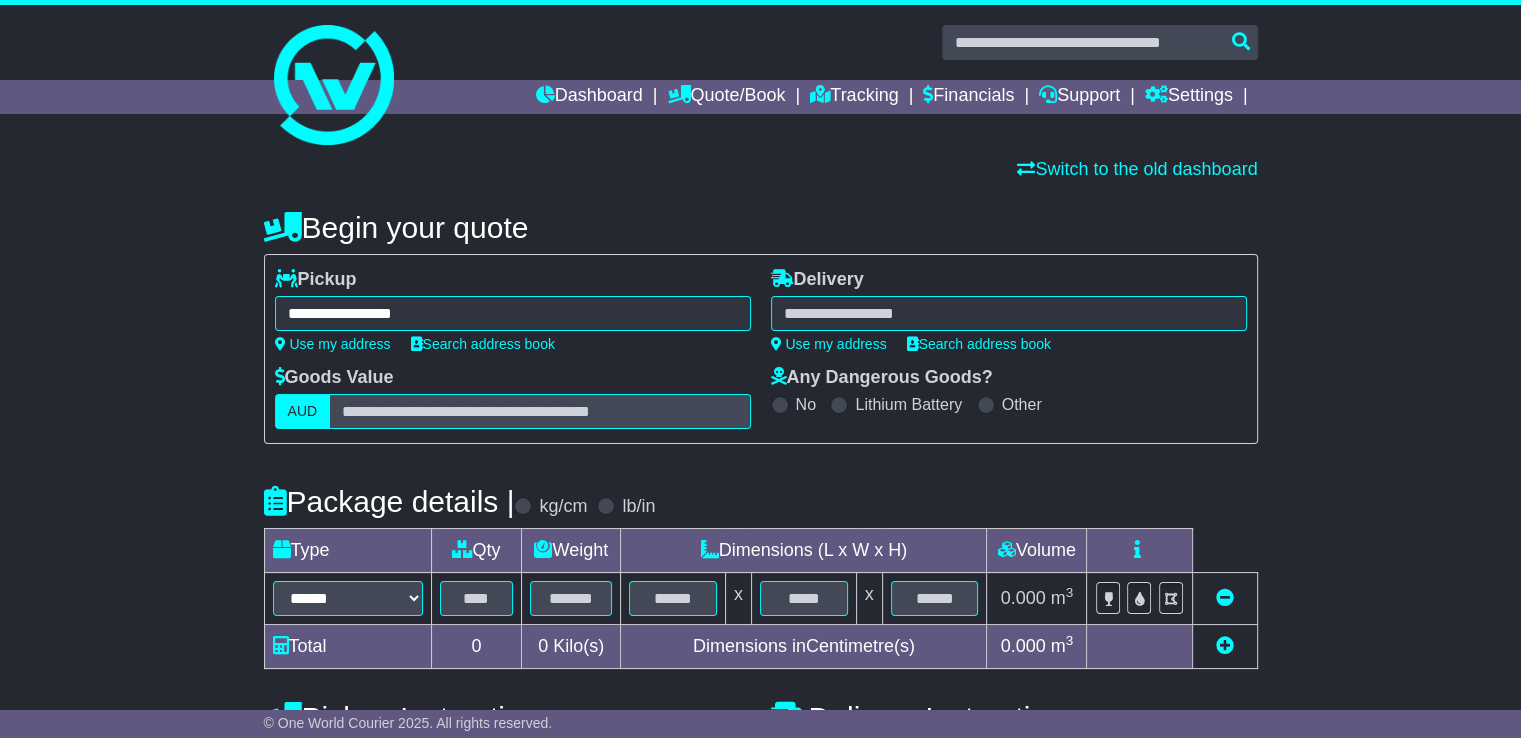 click at bounding box center (1009, 313) 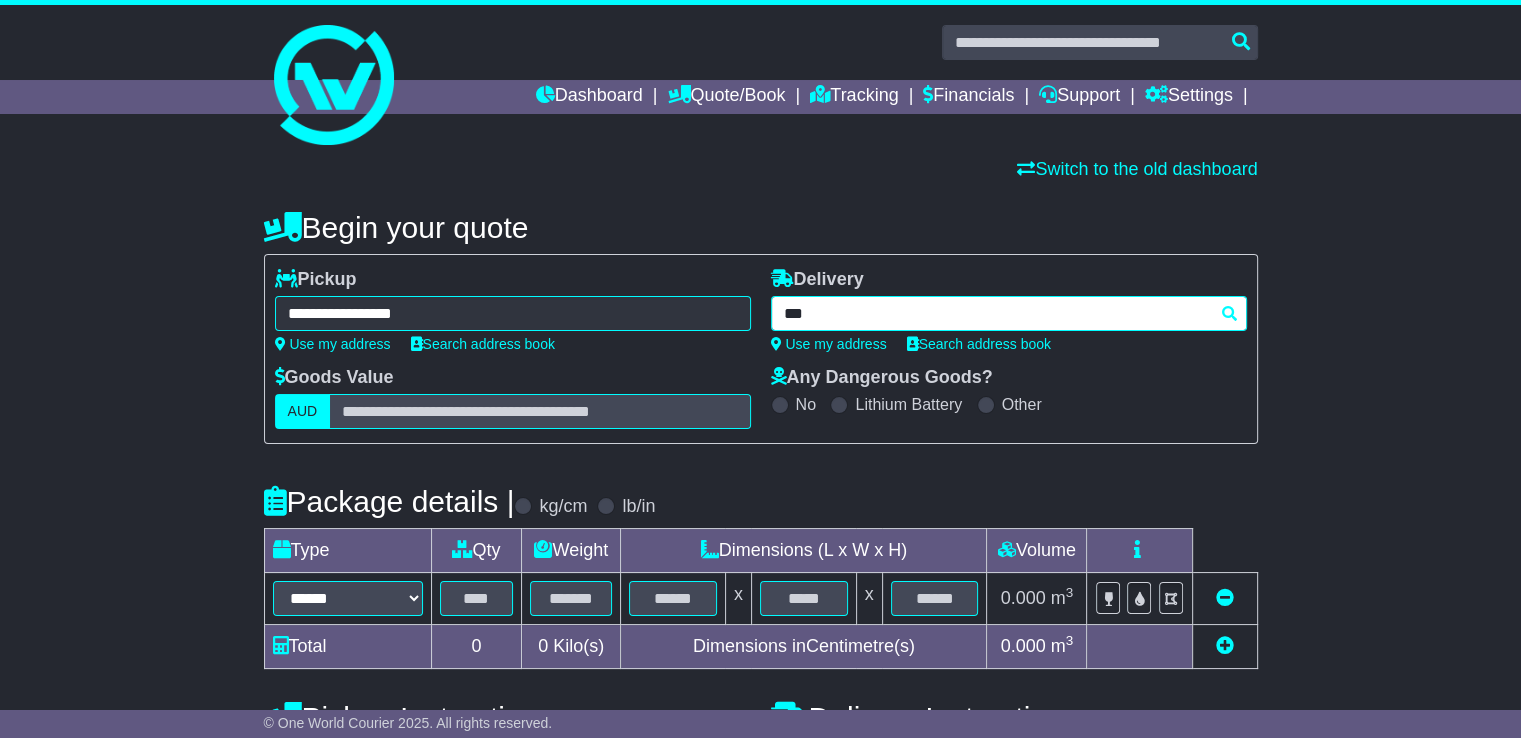 type on "****" 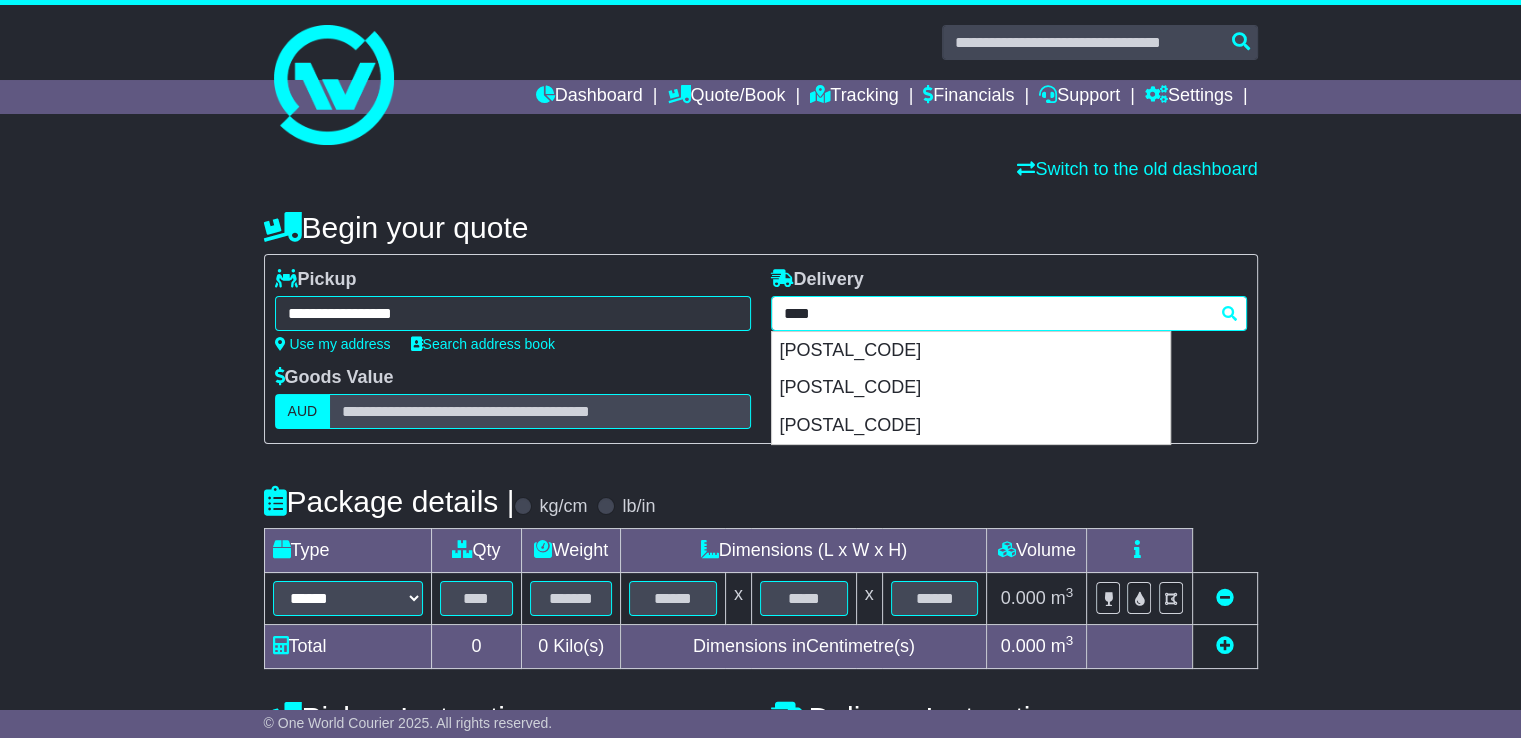 click on "KILLARNEY 4373" at bounding box center [971, 351] 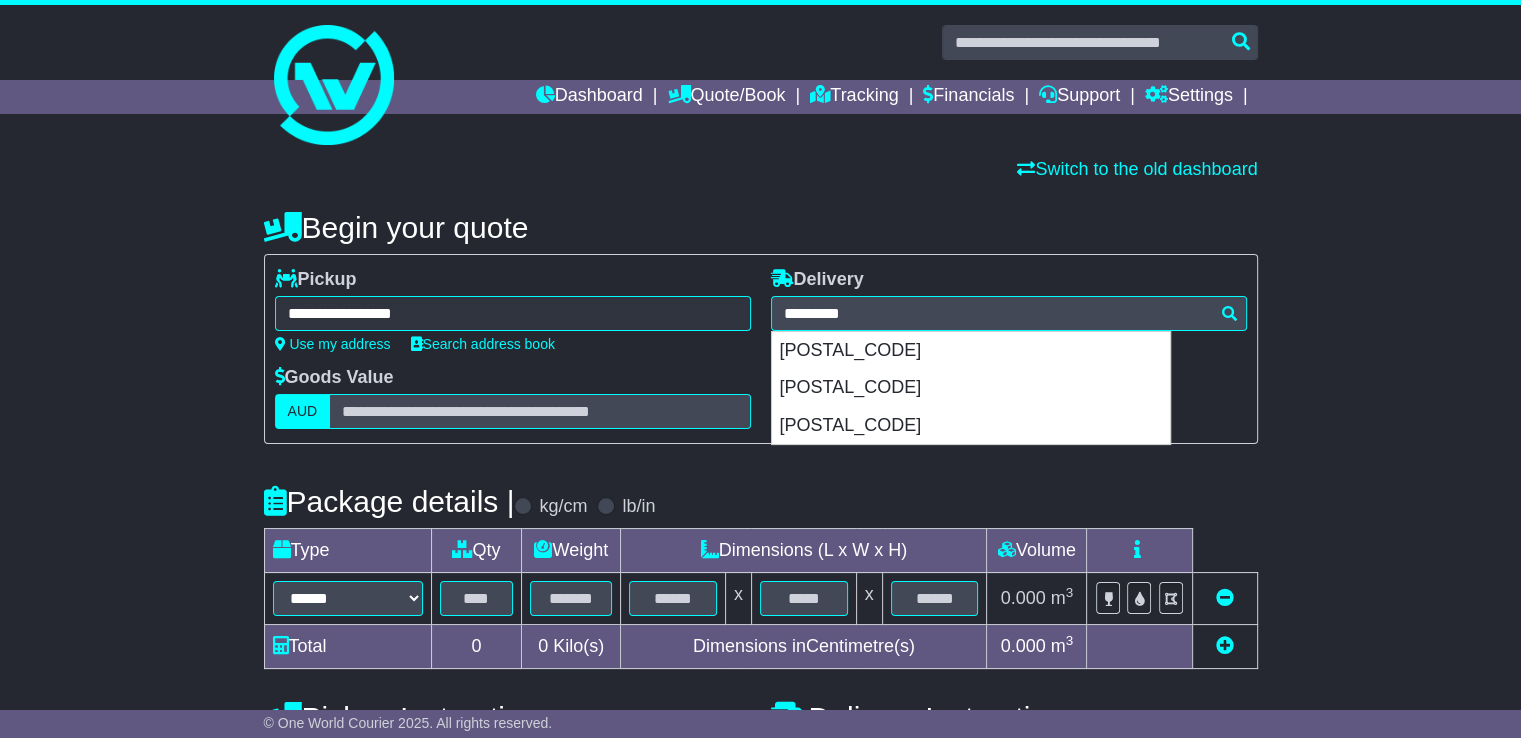 click on "Search address book" at bounding box center (979, 344) 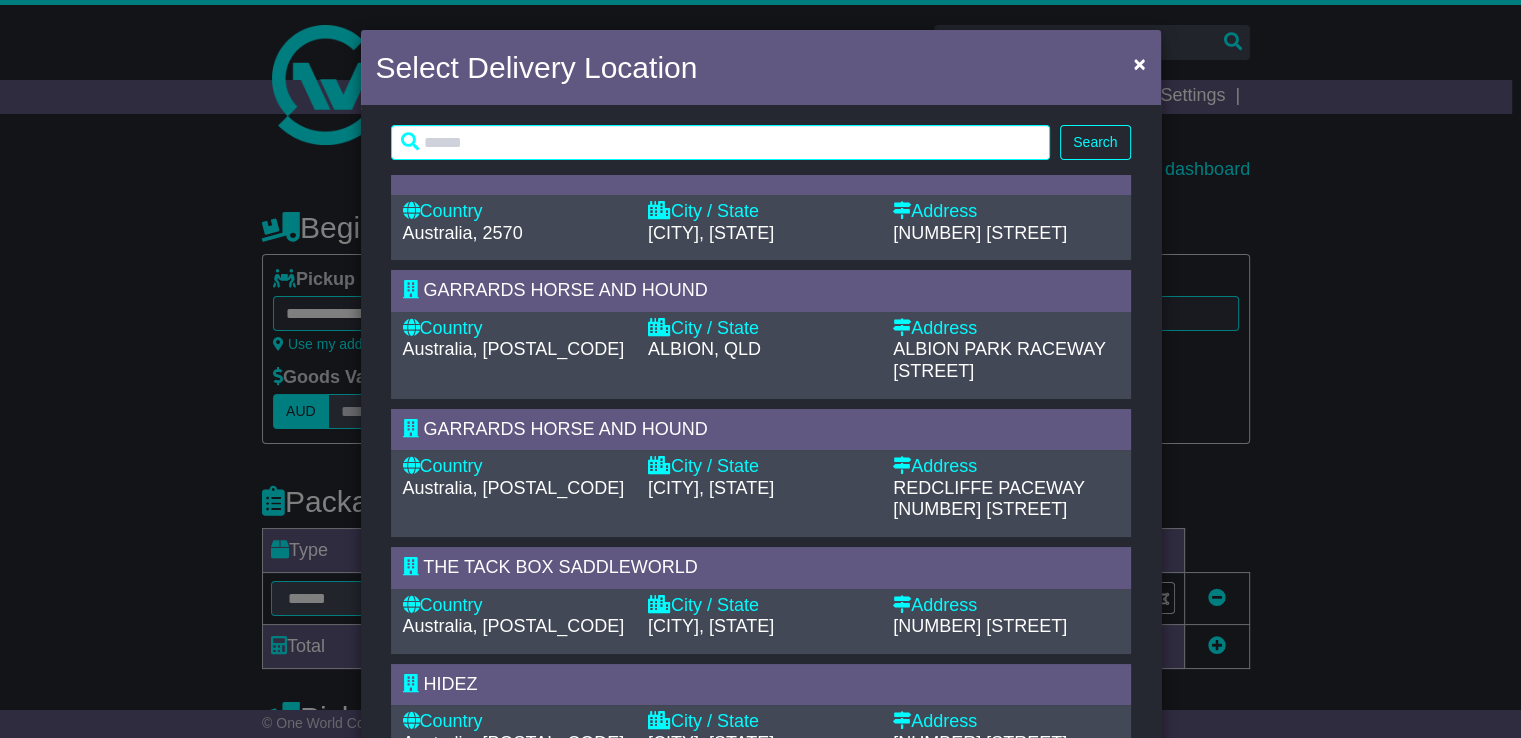 type on "**********" 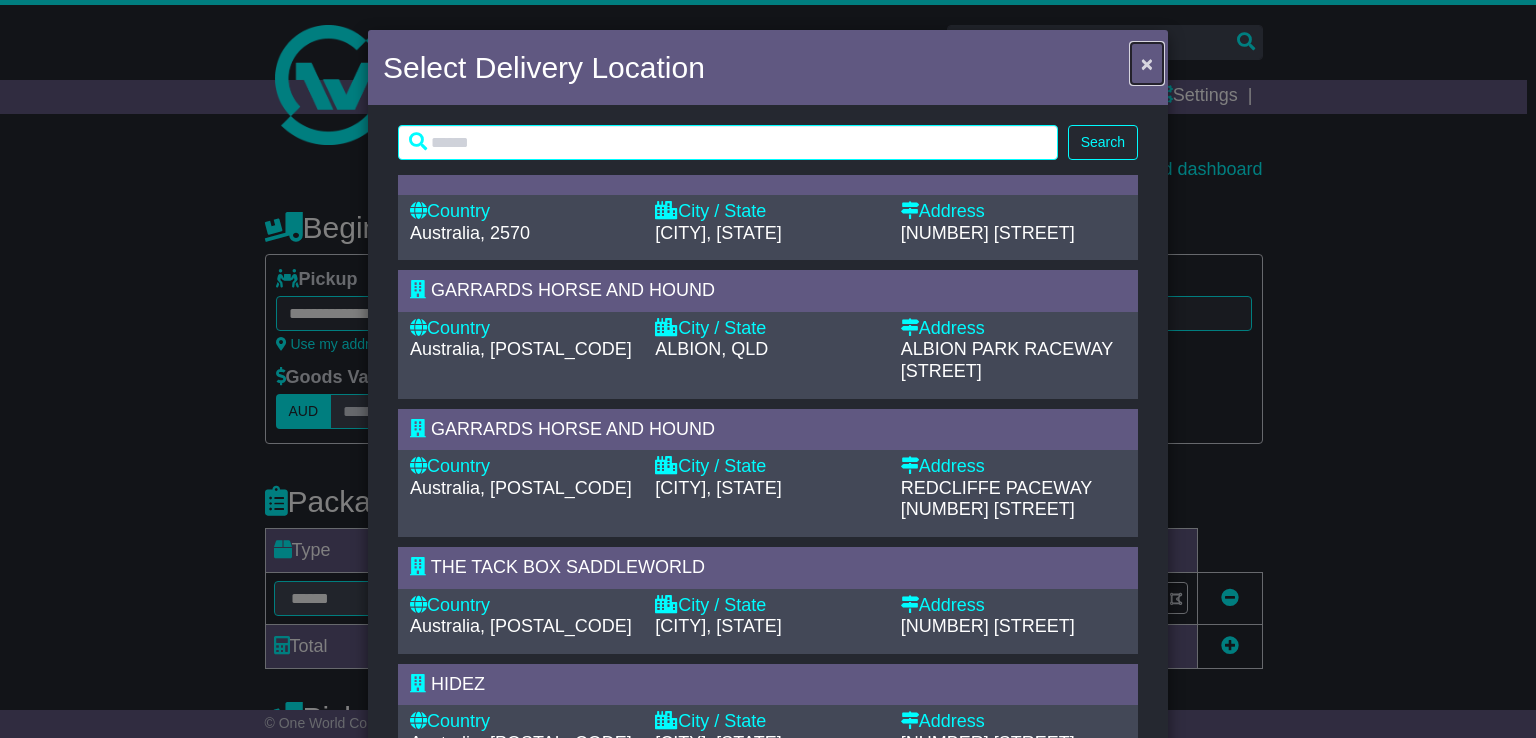 click on "×" at bounding box center (1147, 63) 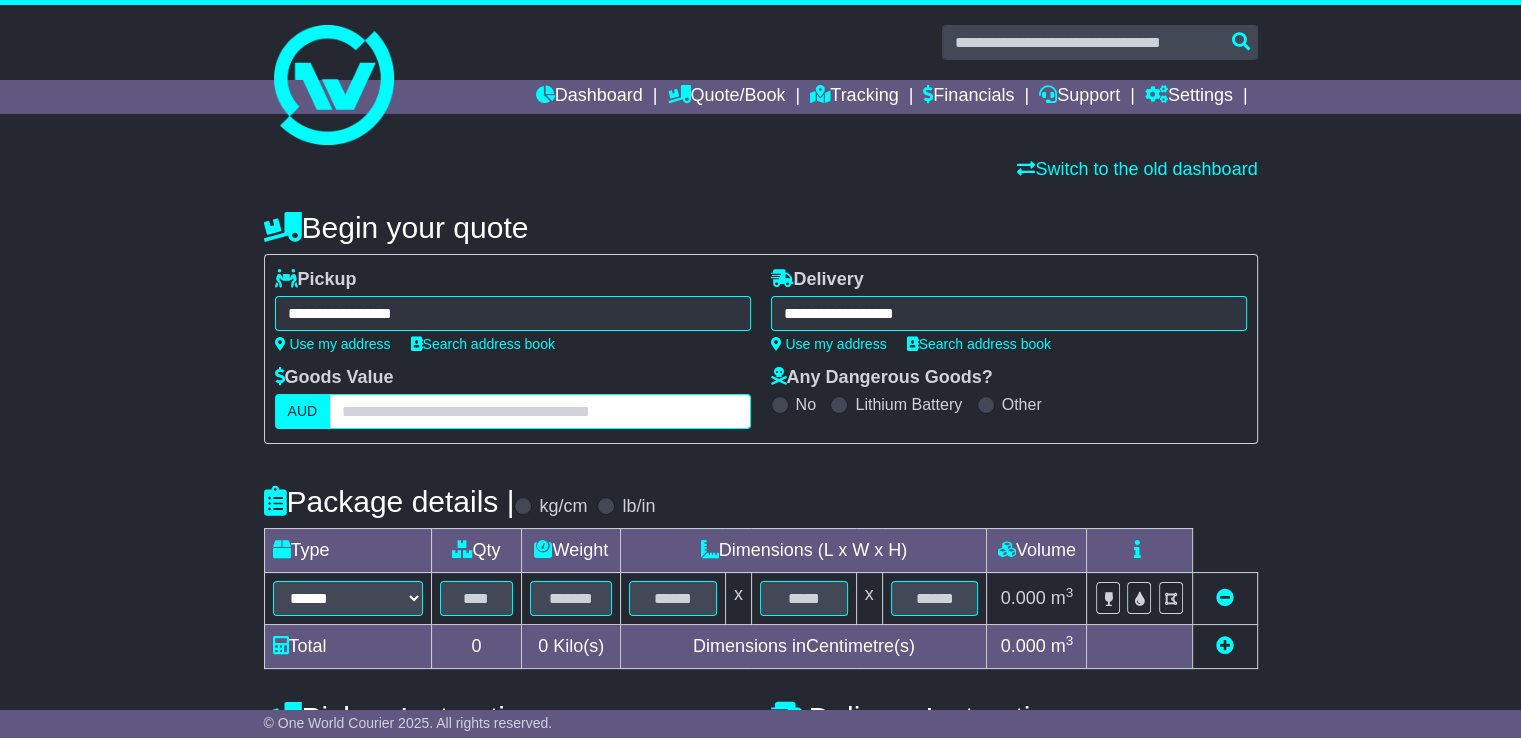 click at bounding box center [539, 411] 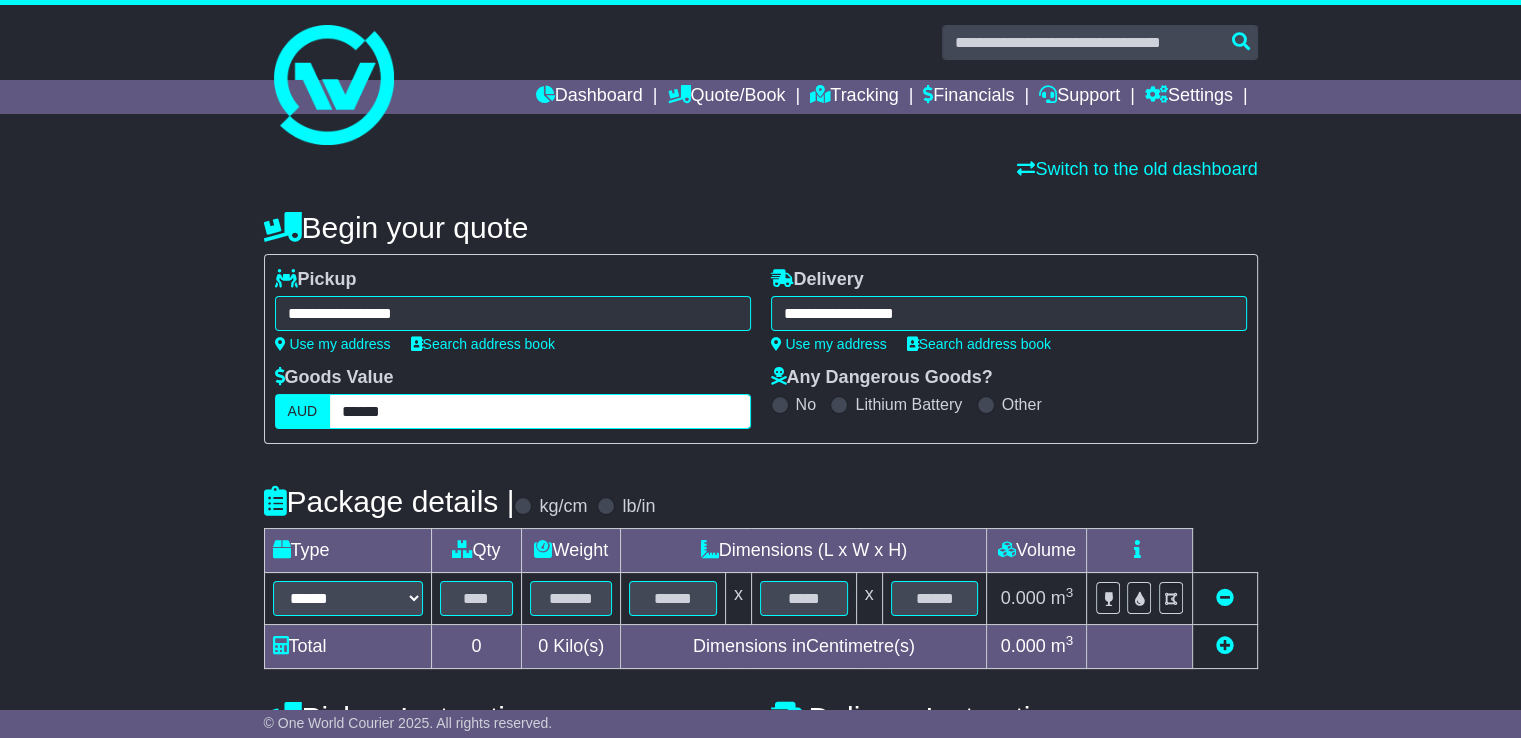 type on "******" 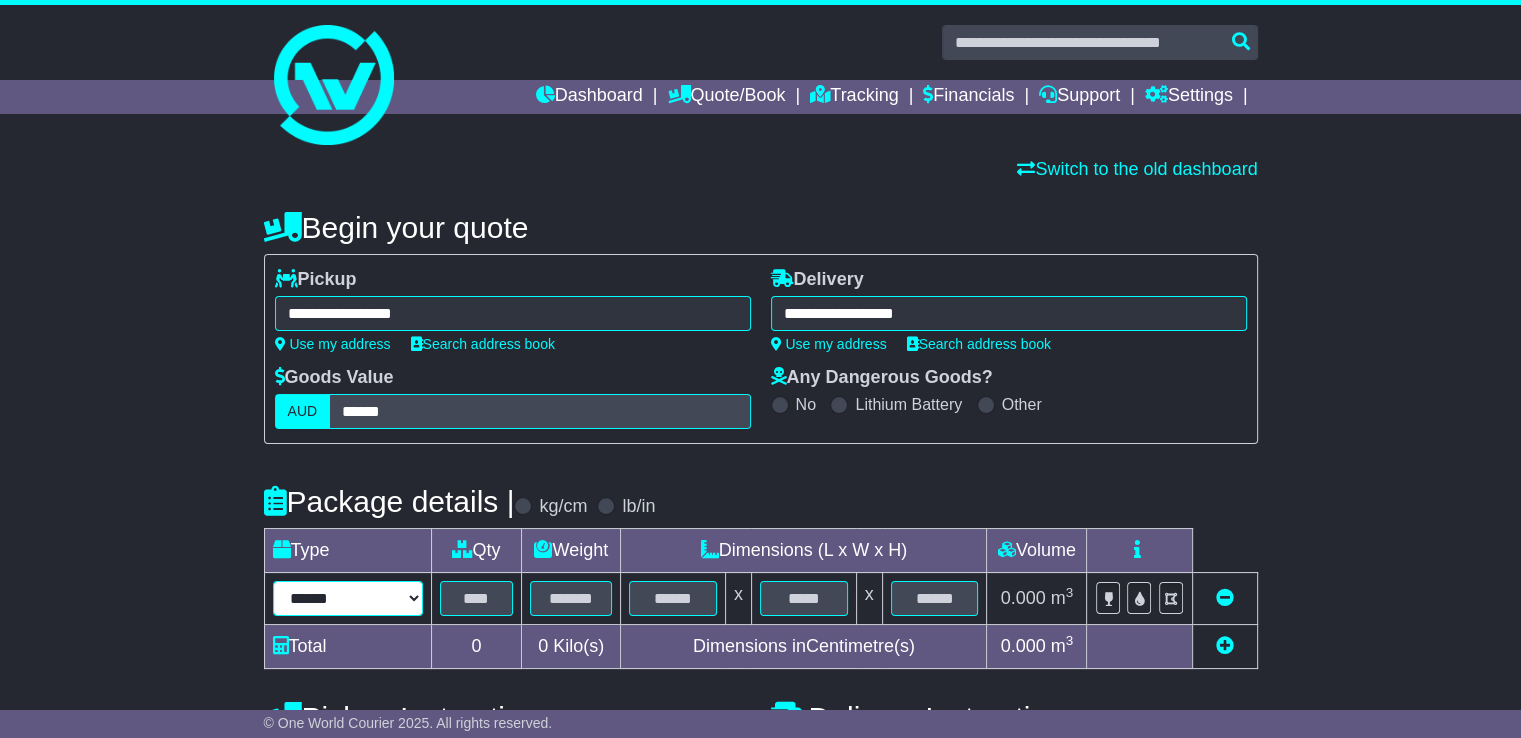 click on "****** ****** *** ******** ***** **** **** ****** *** *******" at bounding box center (348, 598) 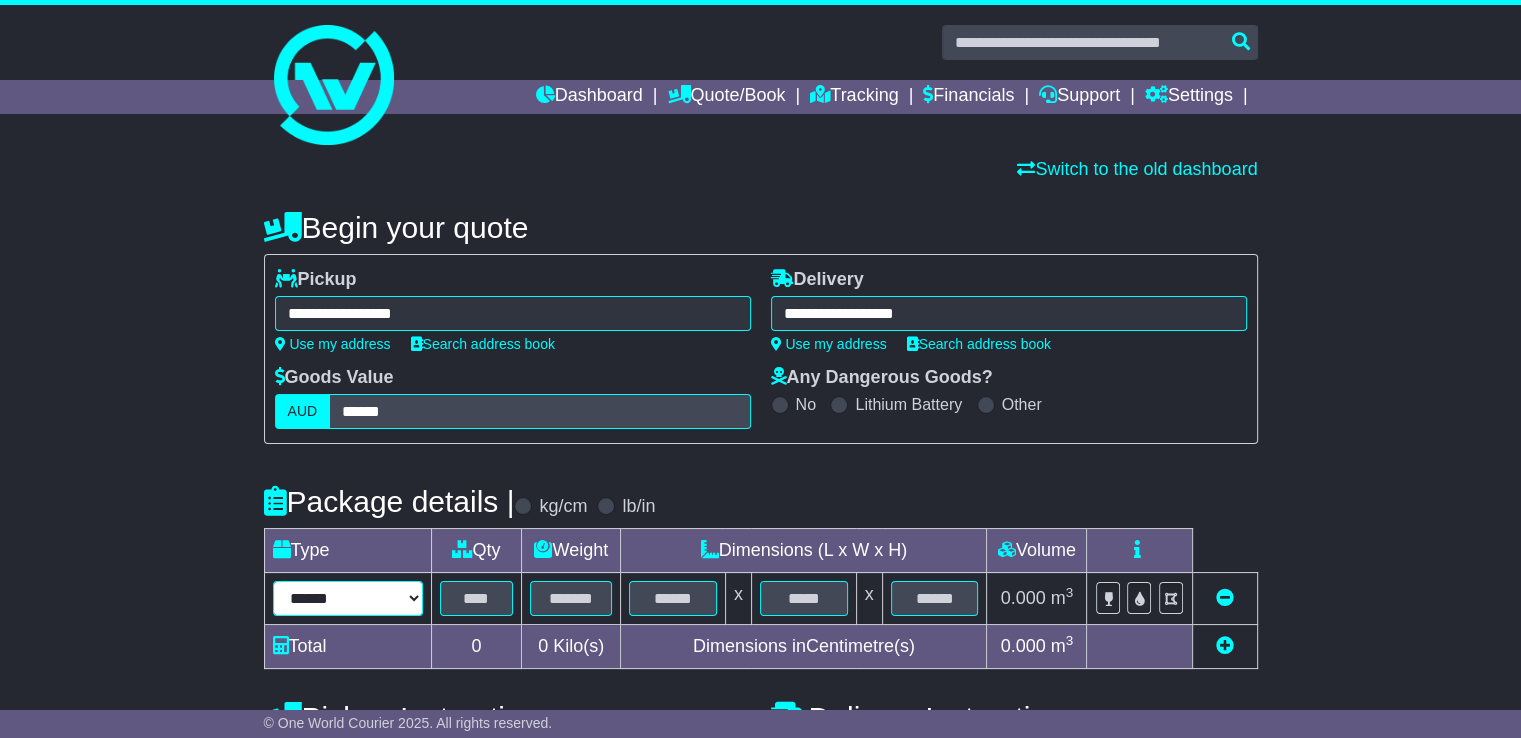 select on "*****" 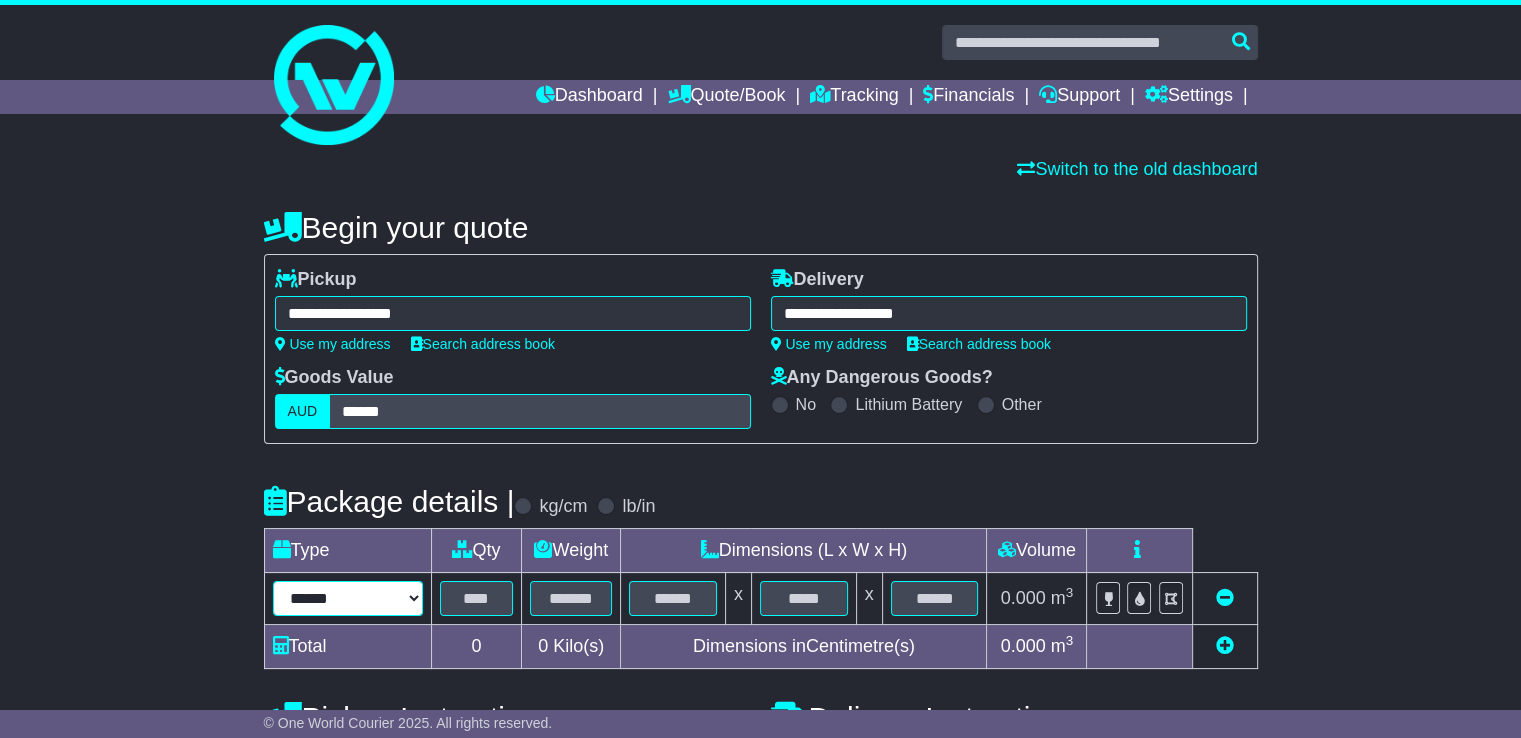 click on "****** ****** *** ******** ***** **** **** ****** *** *******" at bounding box center [348, 598] 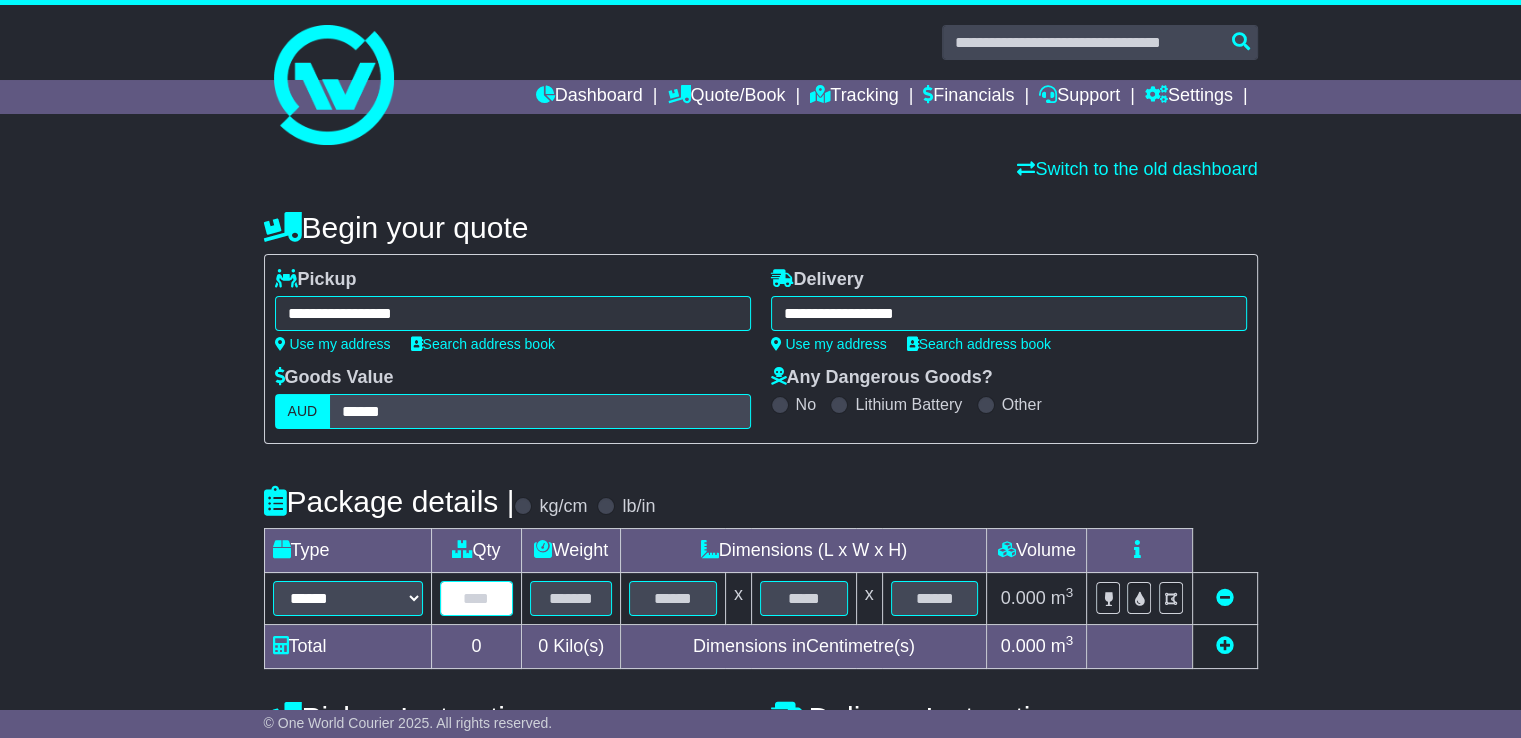 click at bounding box center (477, 598) 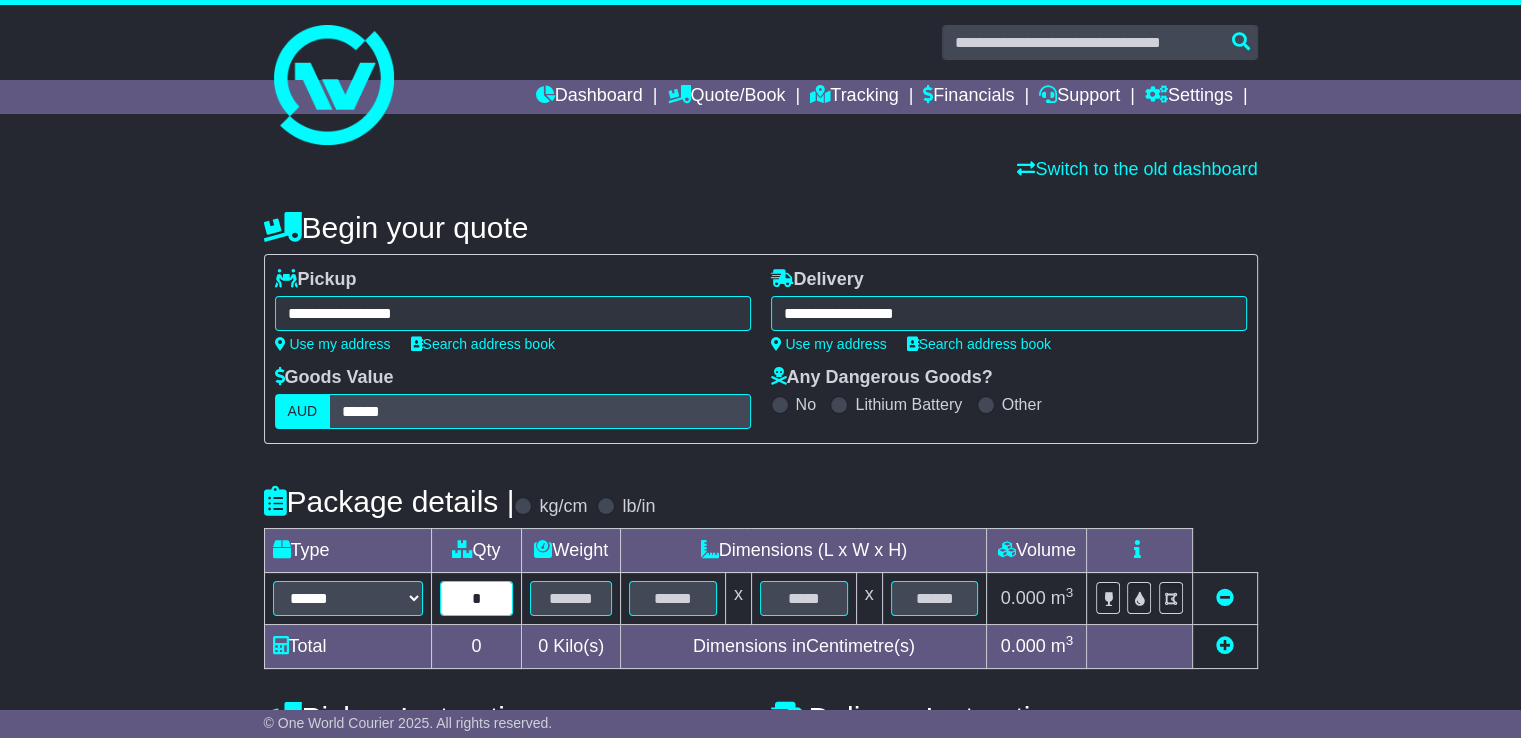 type on "*" 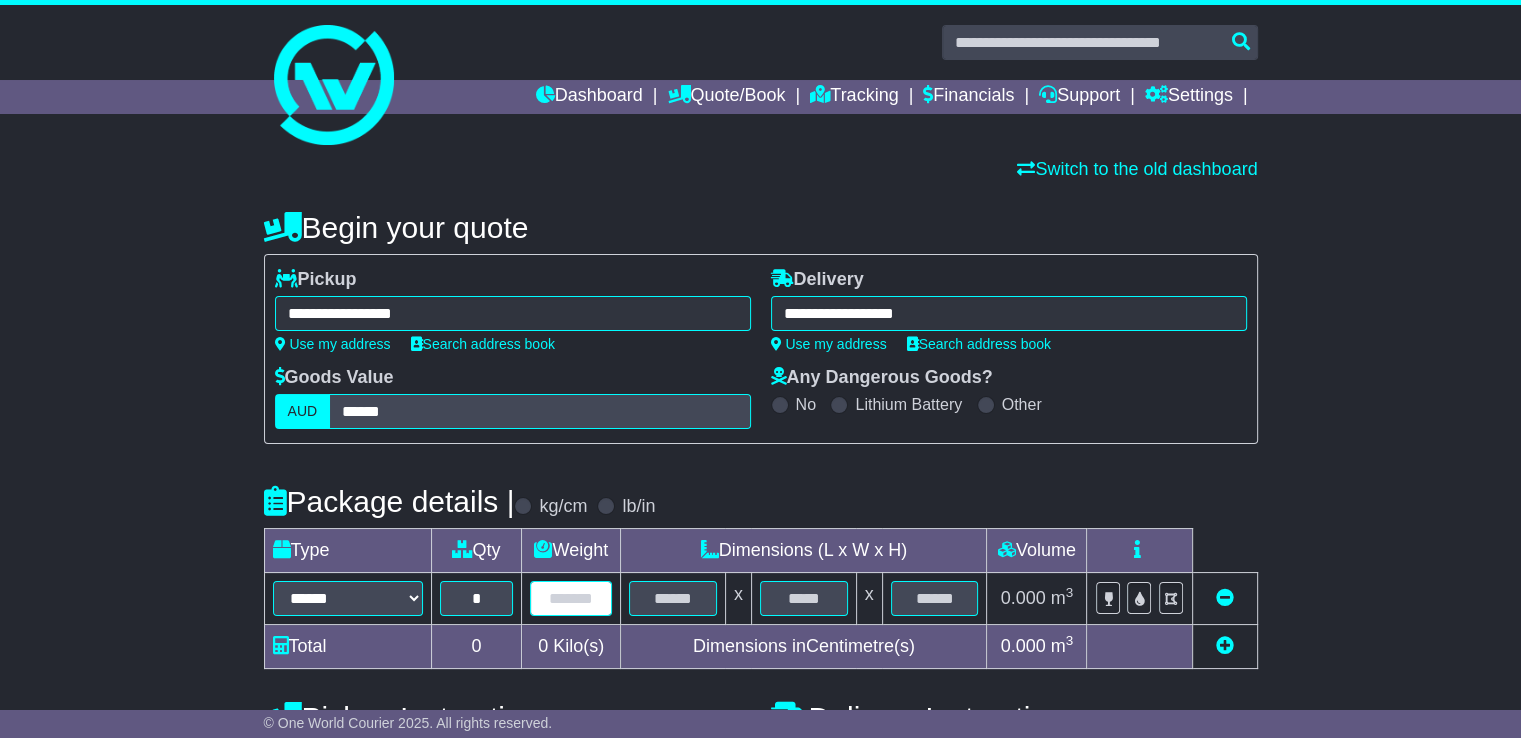 click at bounding box center (571, 598) 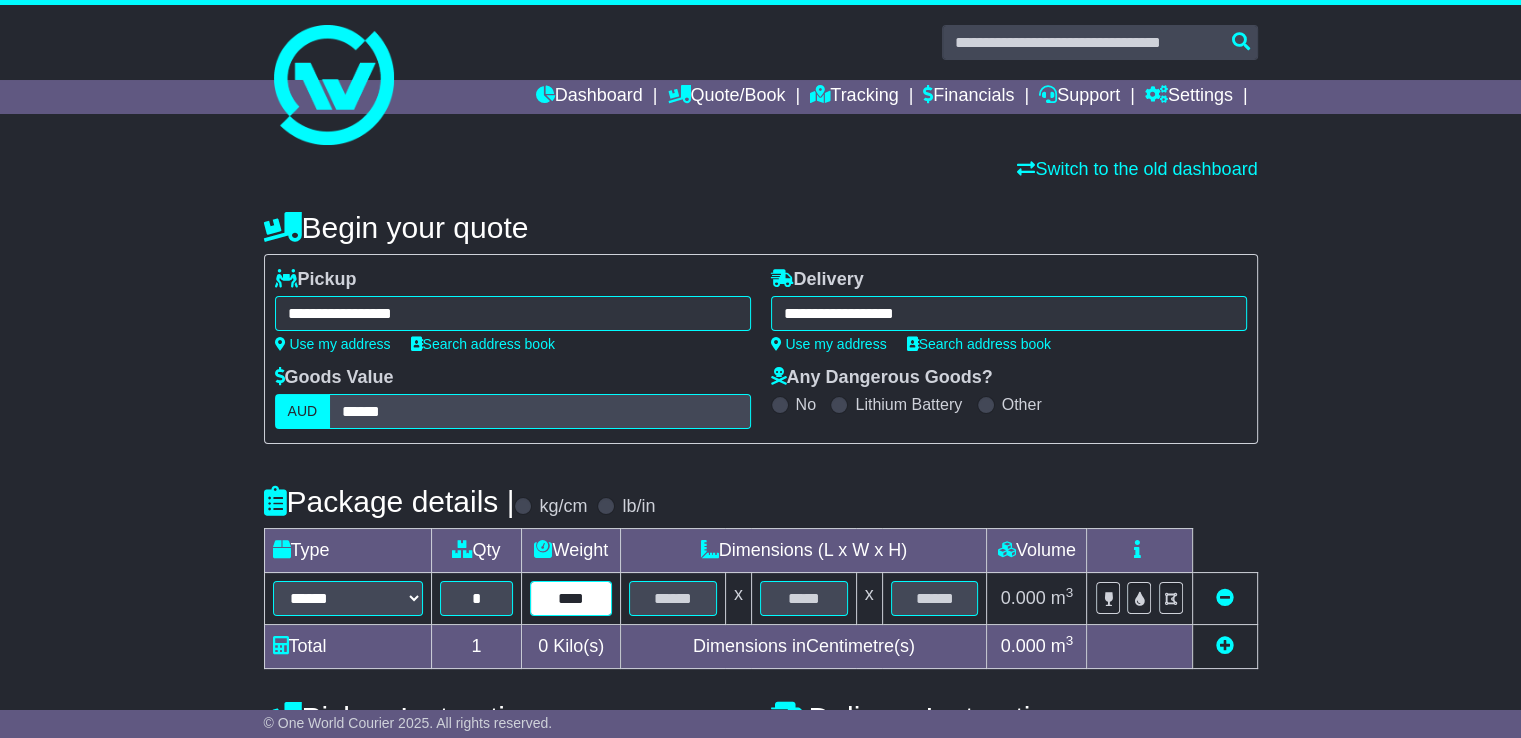 type on "****" 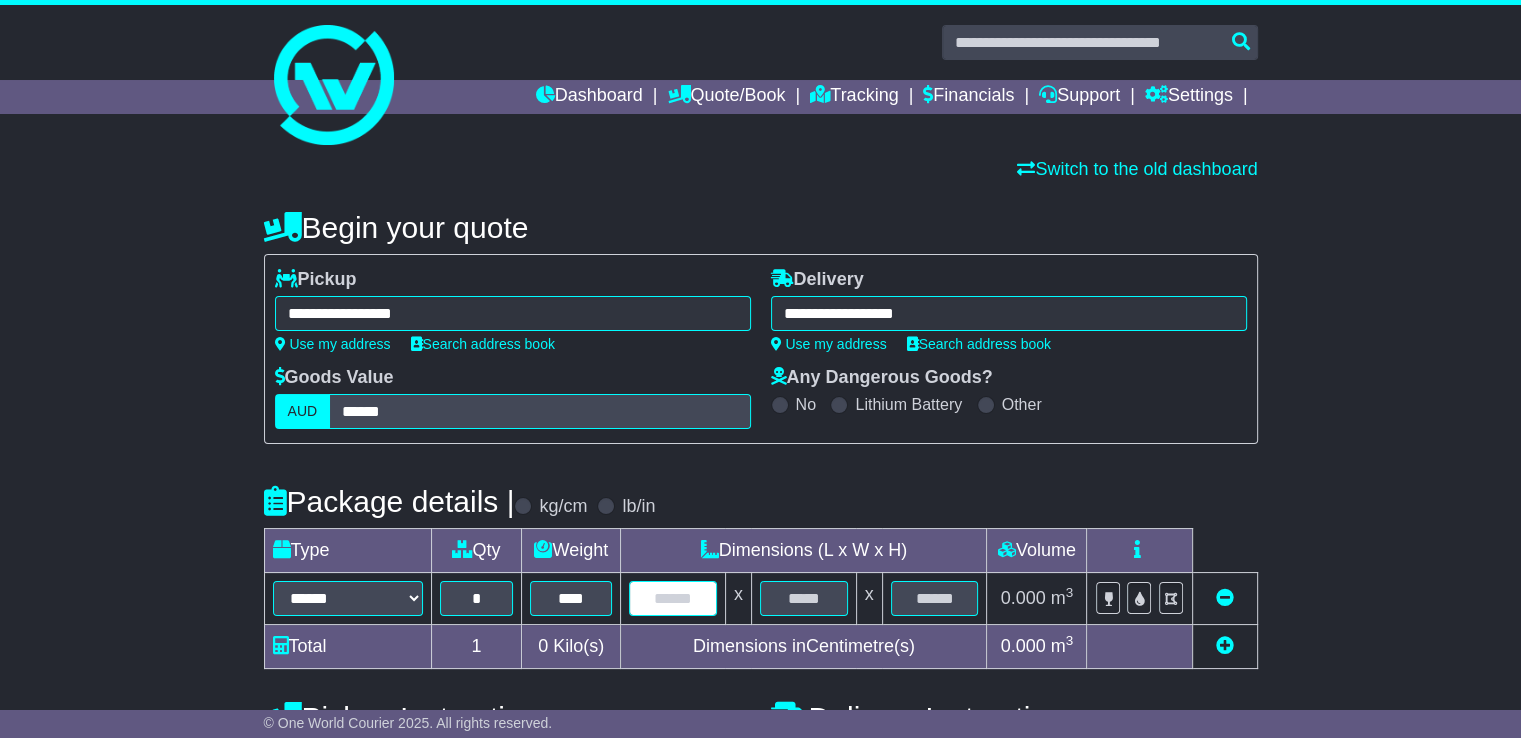click at bounding box center (673, 598) 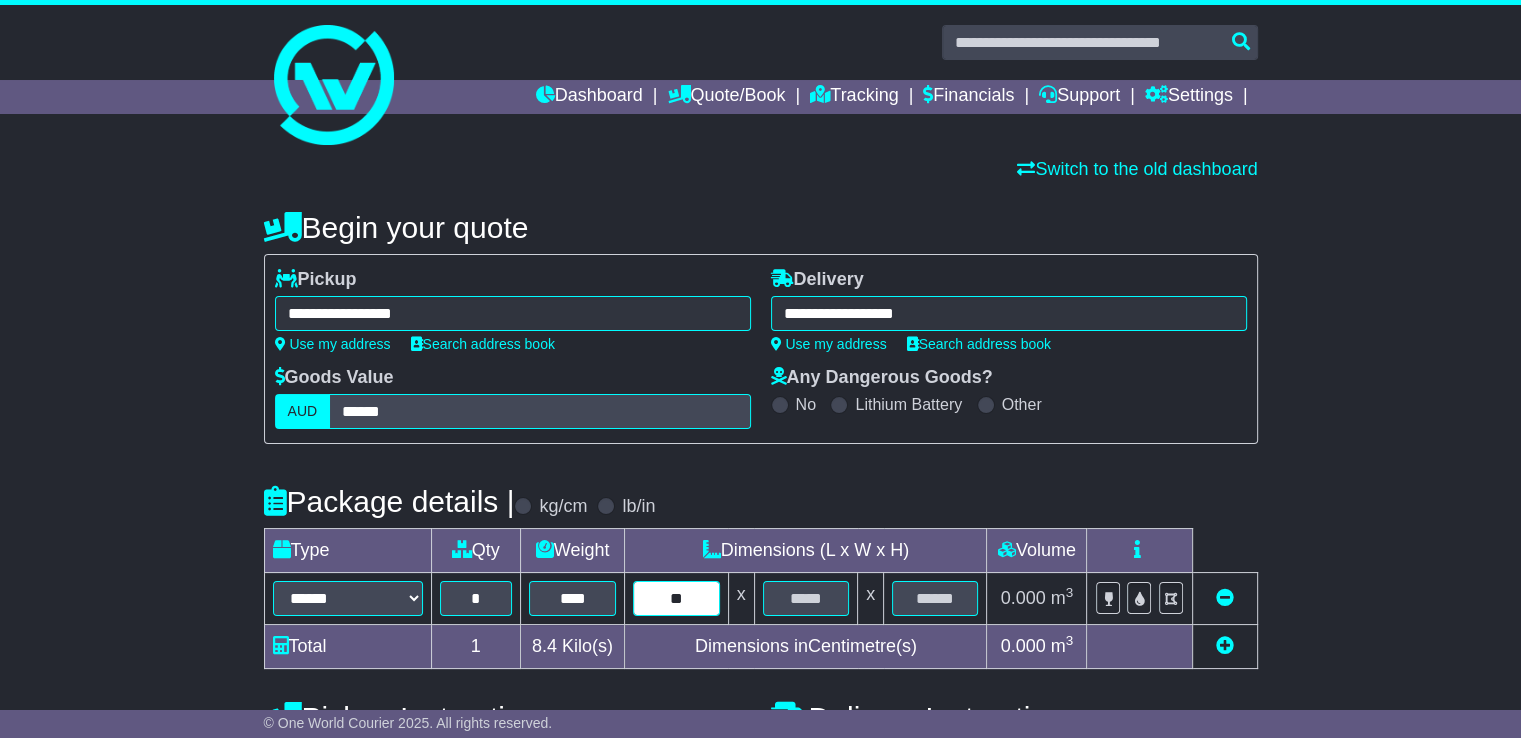 type on "**" 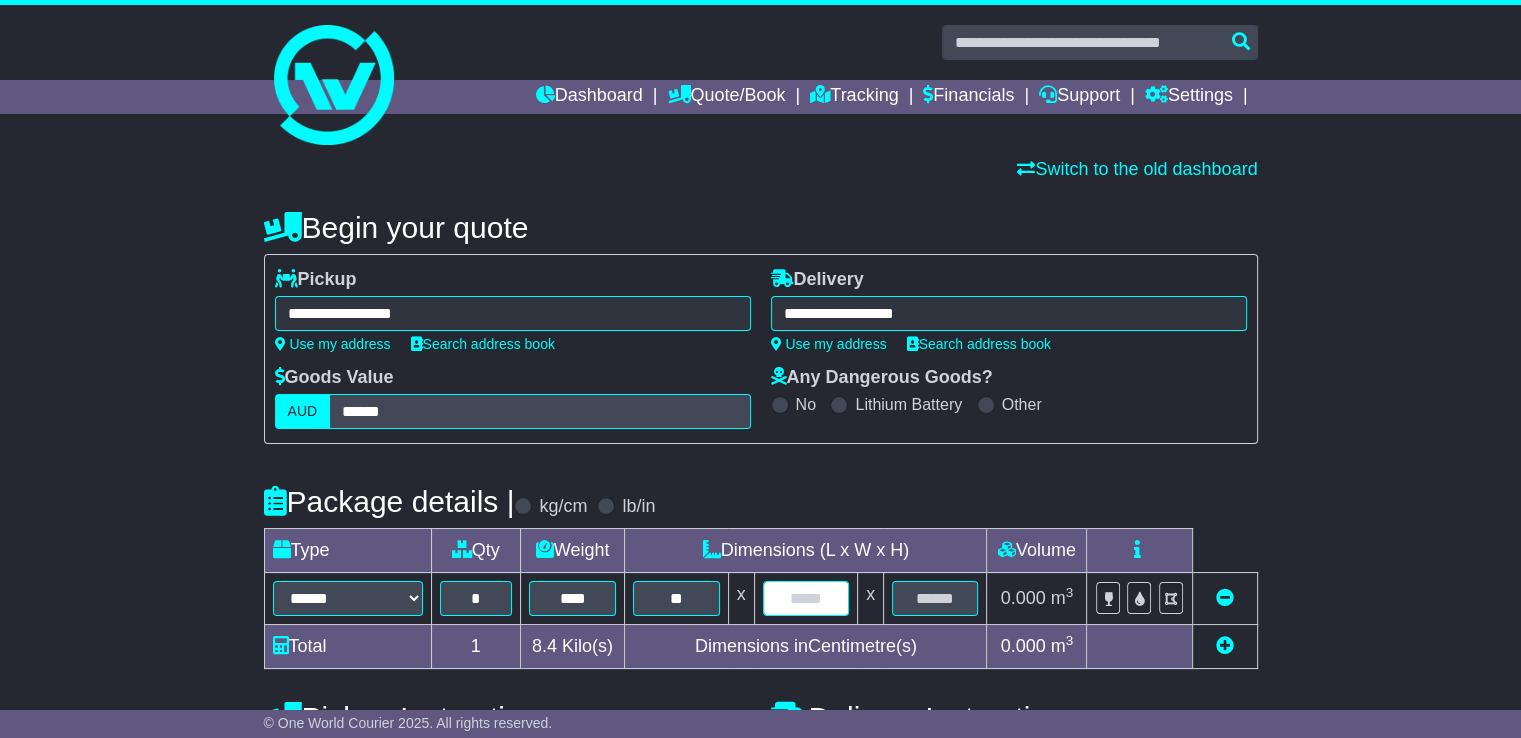 click at bounding box center (806, 598) 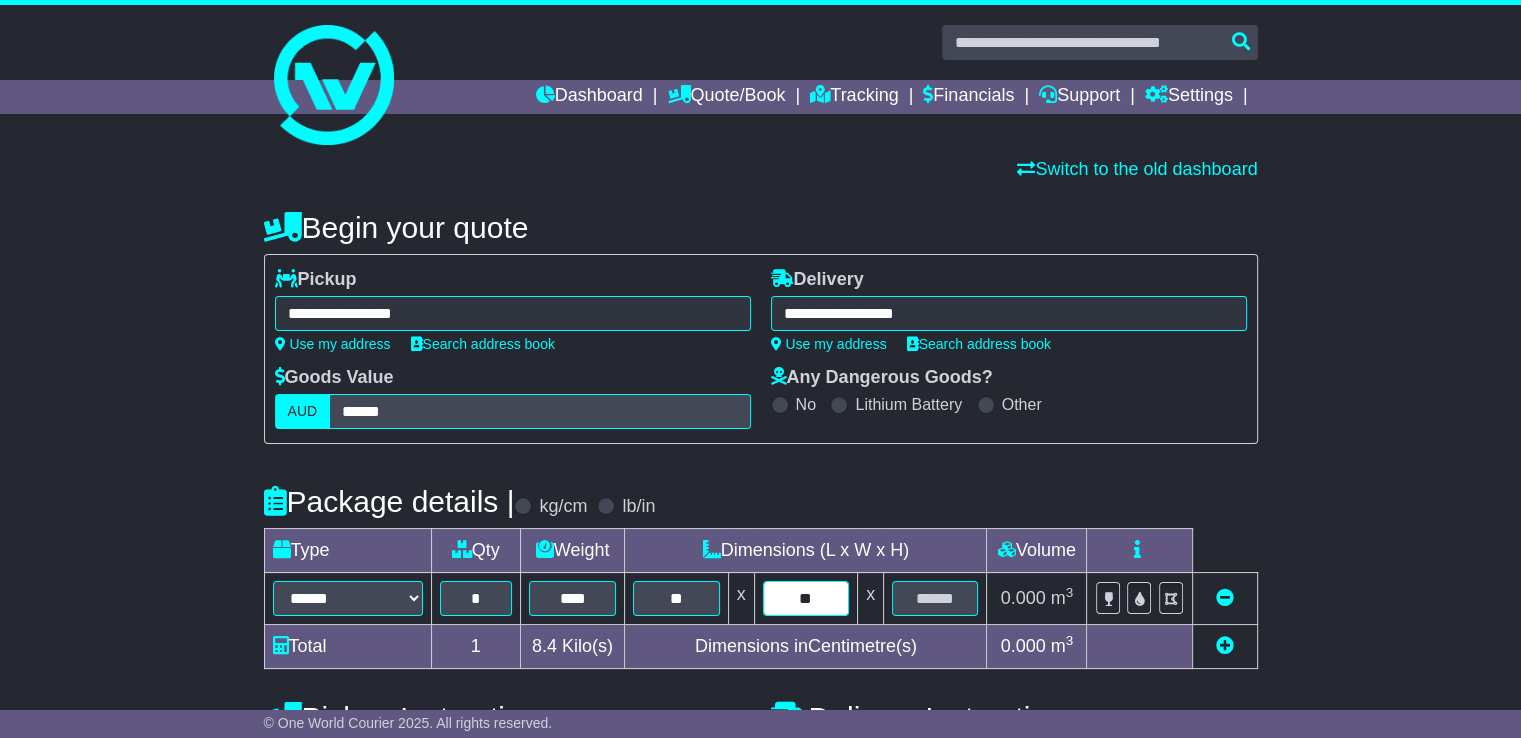 type on "**" 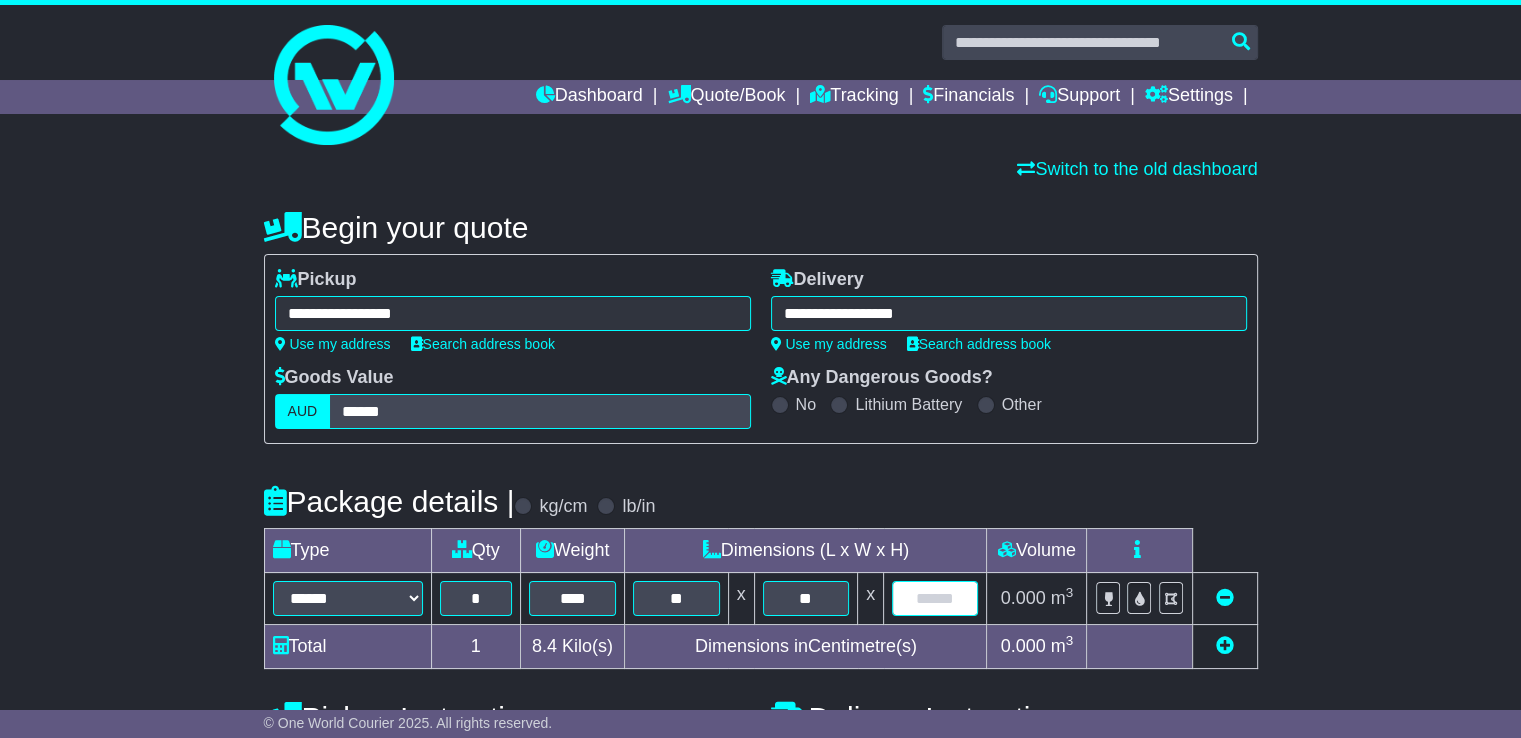 click at bounding box center (935, 598) 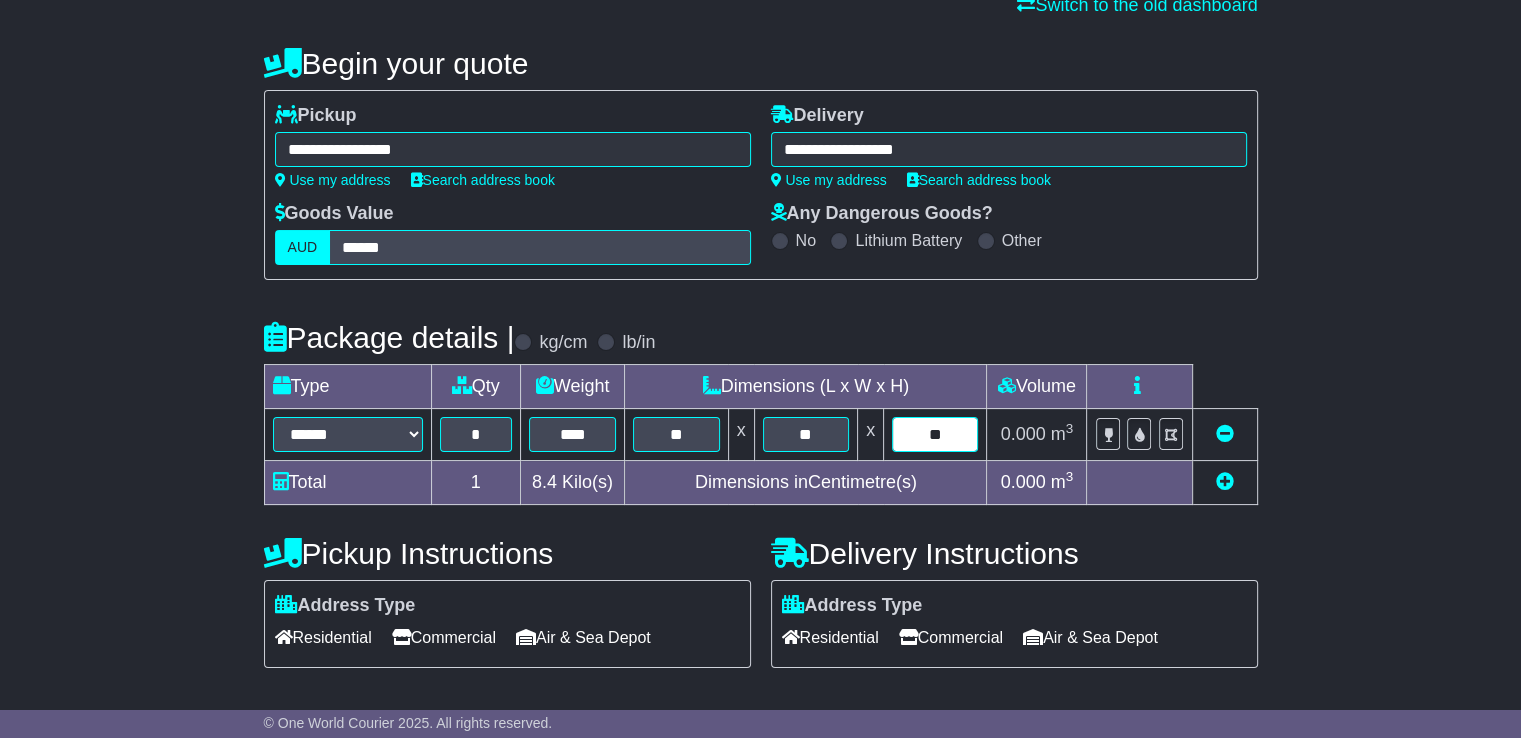 scroll, scrollTop: 328, scrollLeft: 0, axis: vertical 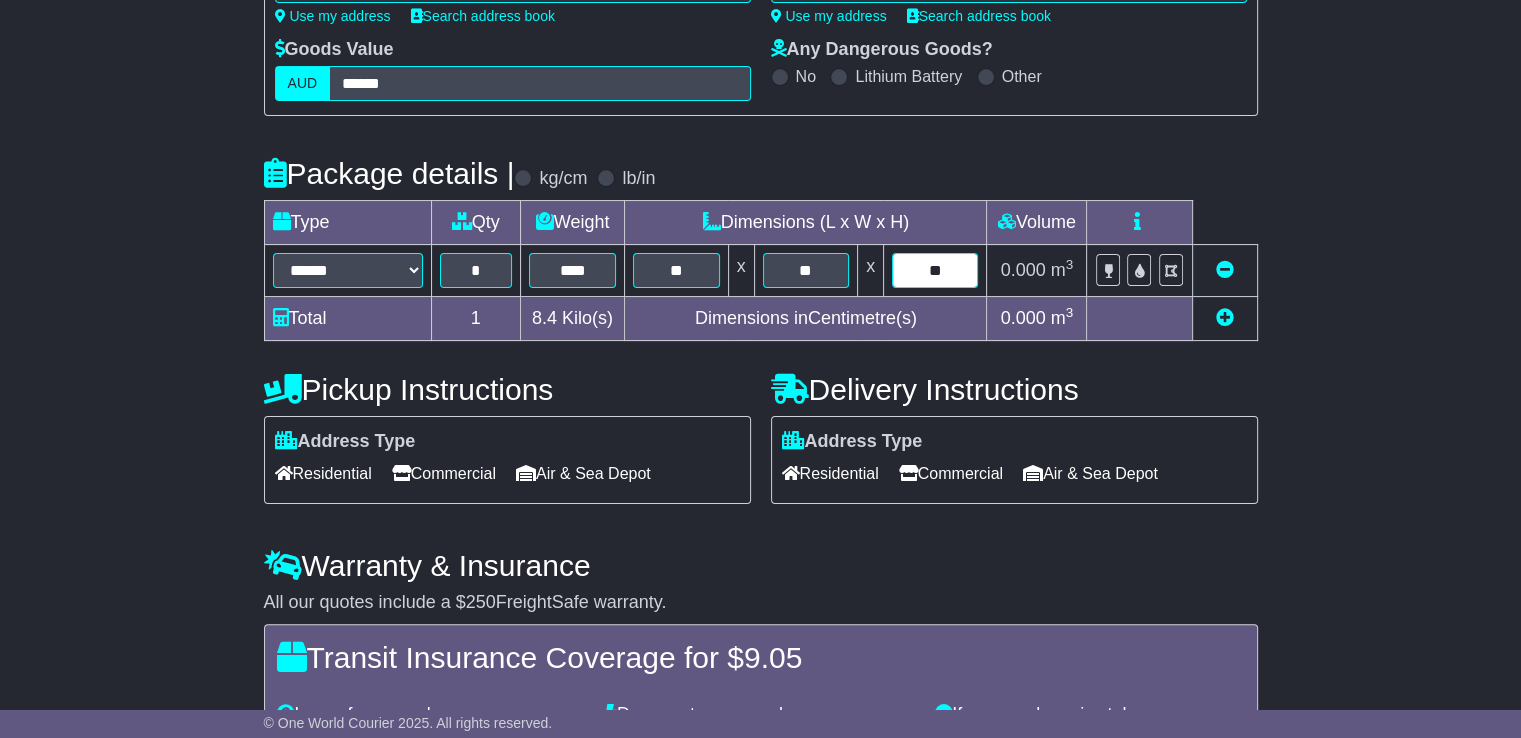 type on "**" 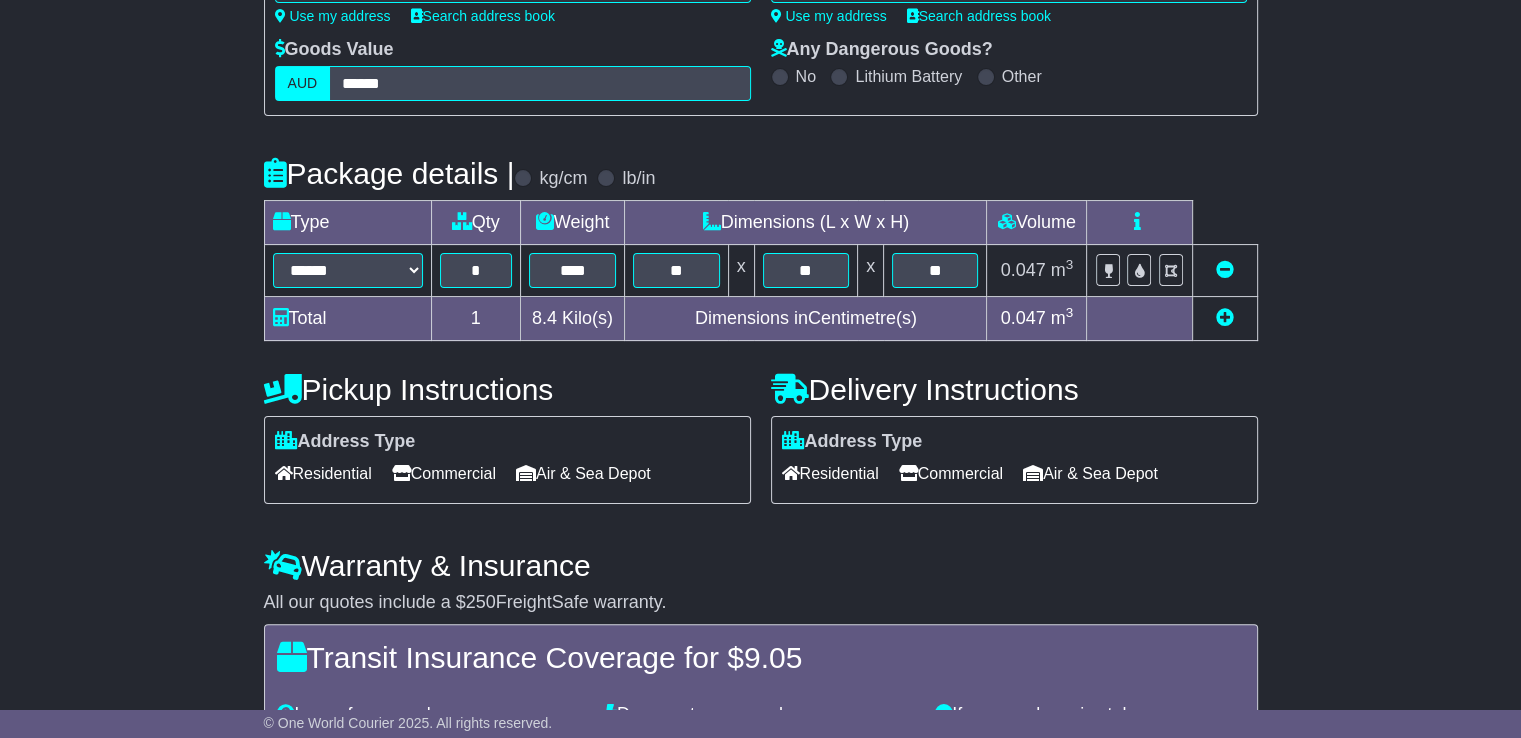 click on "Commercial" at bounding box center [444, 473] 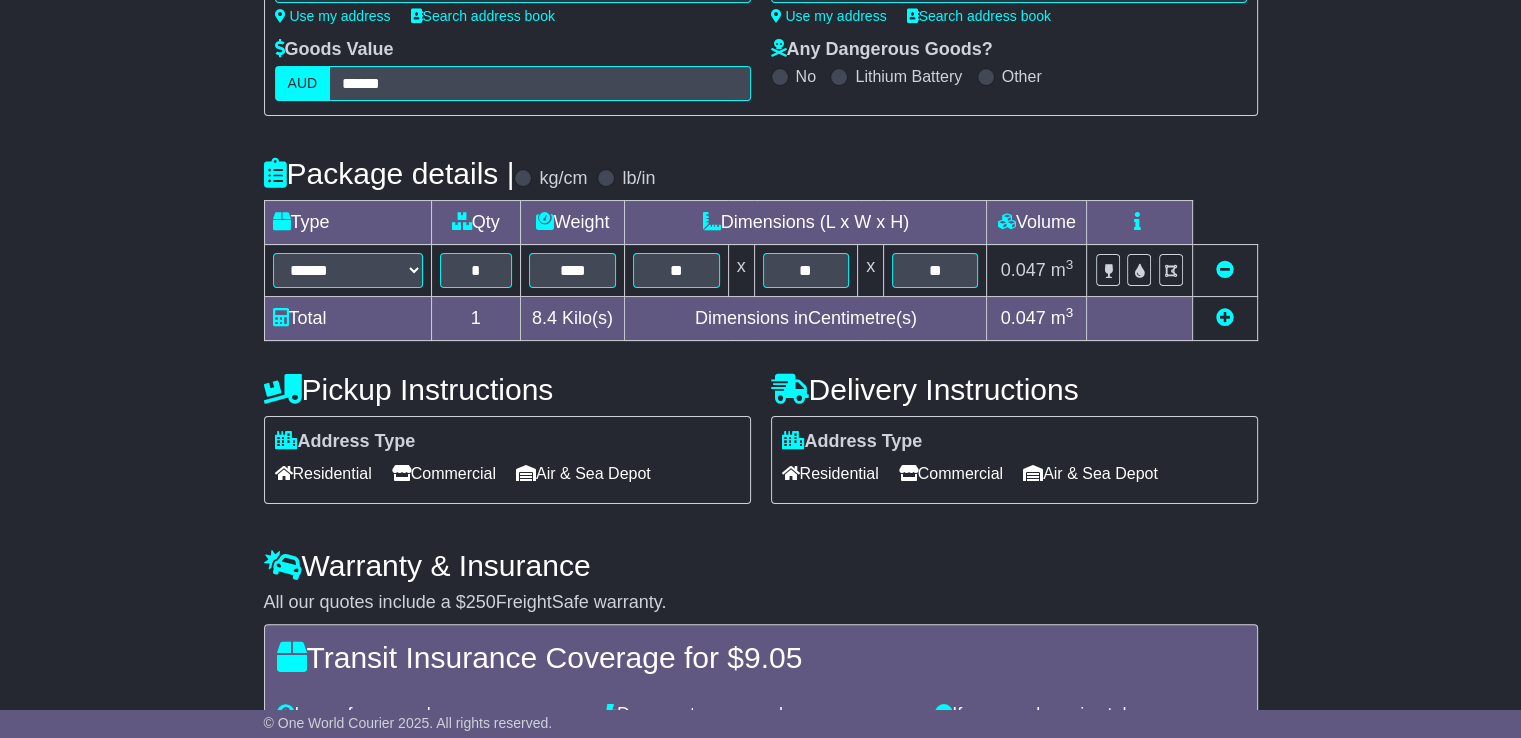 click on "Commercial" at bounding box center [951, 473] 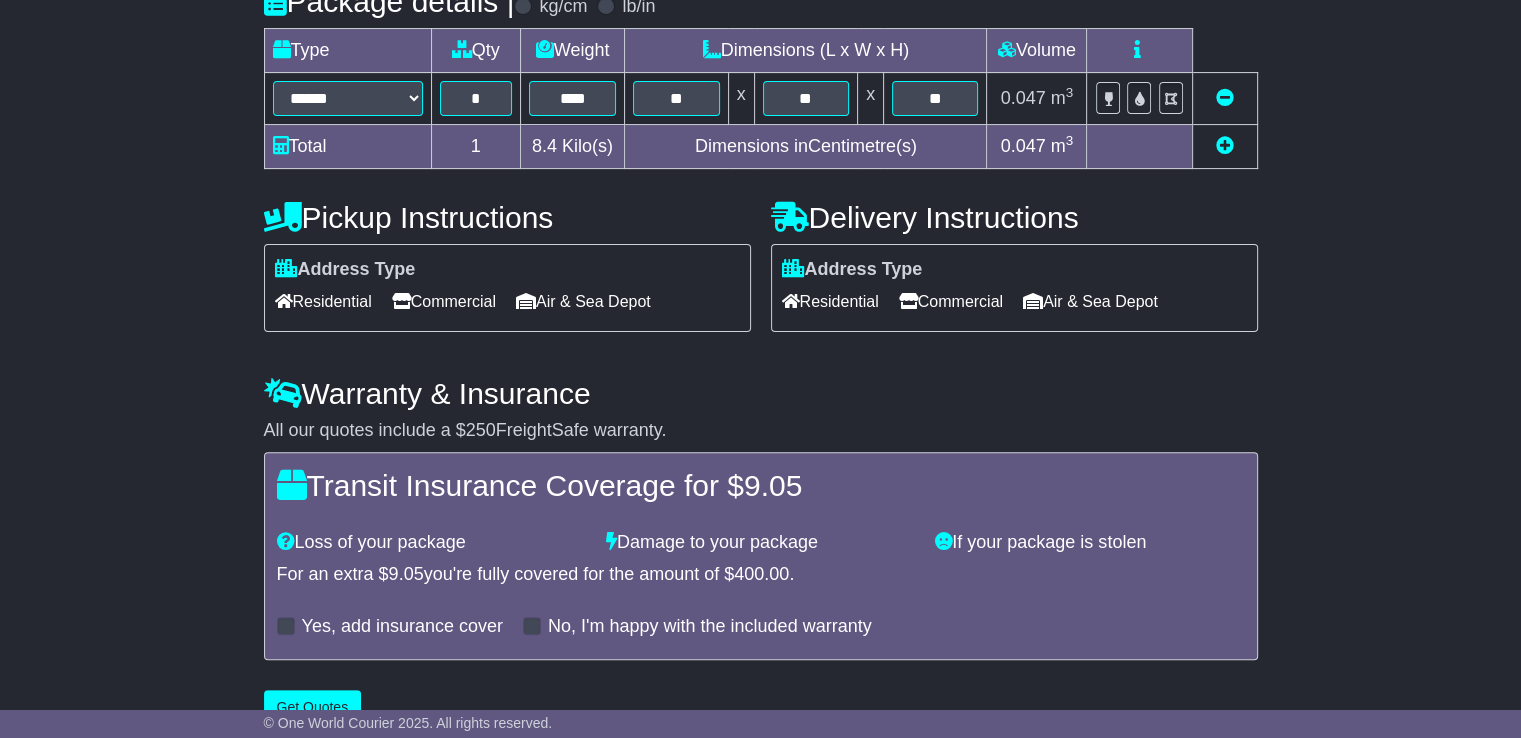 scroll, scrollTop: 536, scrollLeft: 0, axis: vertical 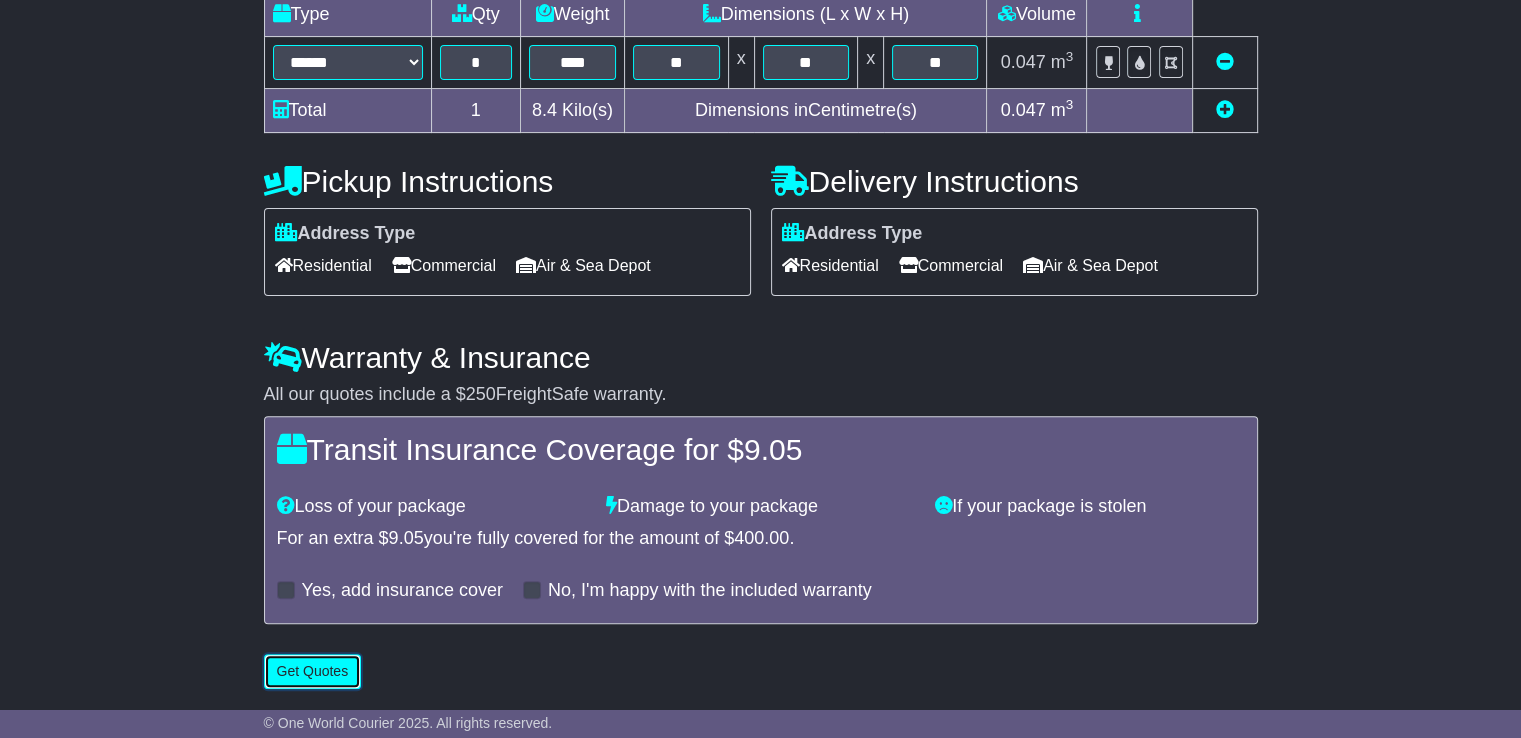 click on "Get Quotes" at bounding box center [313, 671] 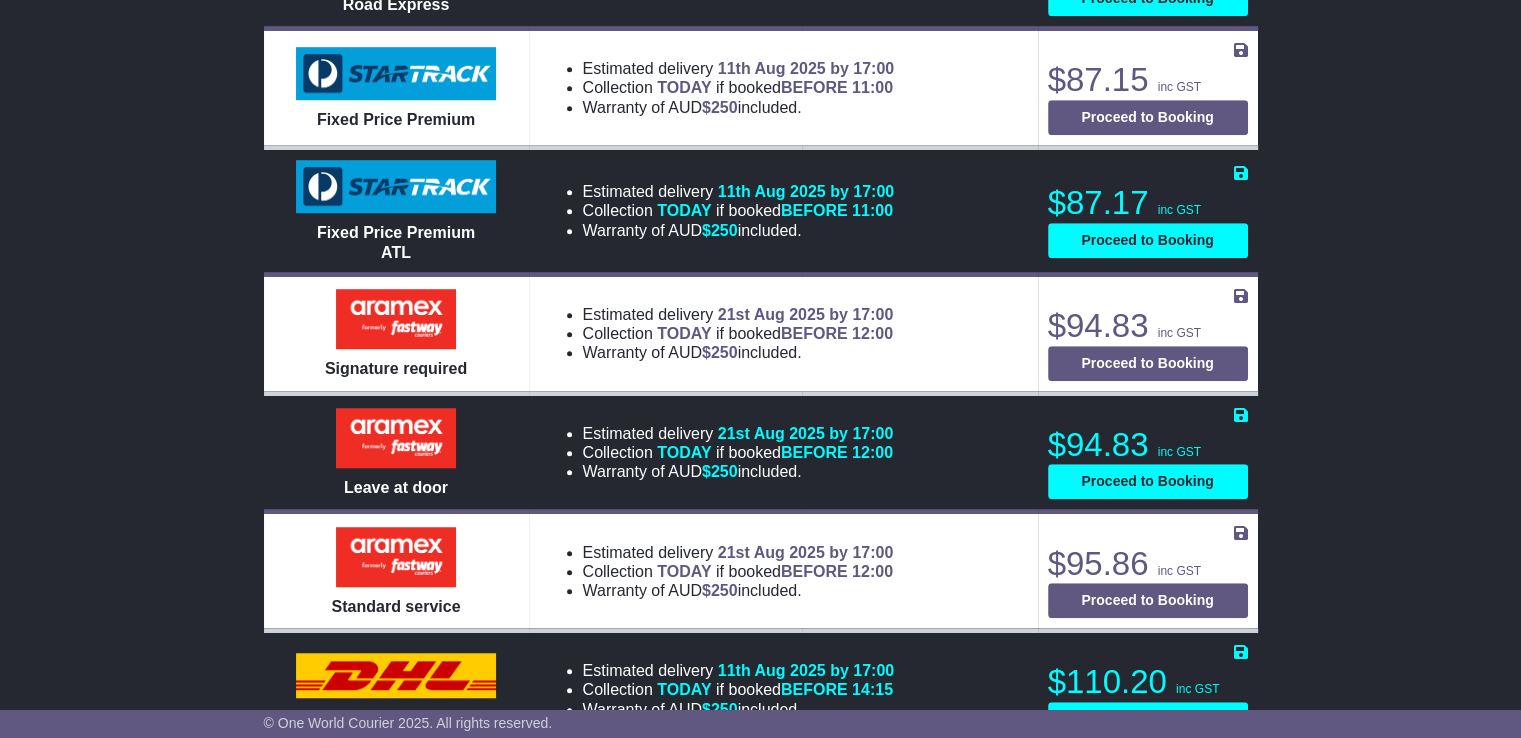 scroll, scrollTop: 0, scrollLeft: 0, axis: both 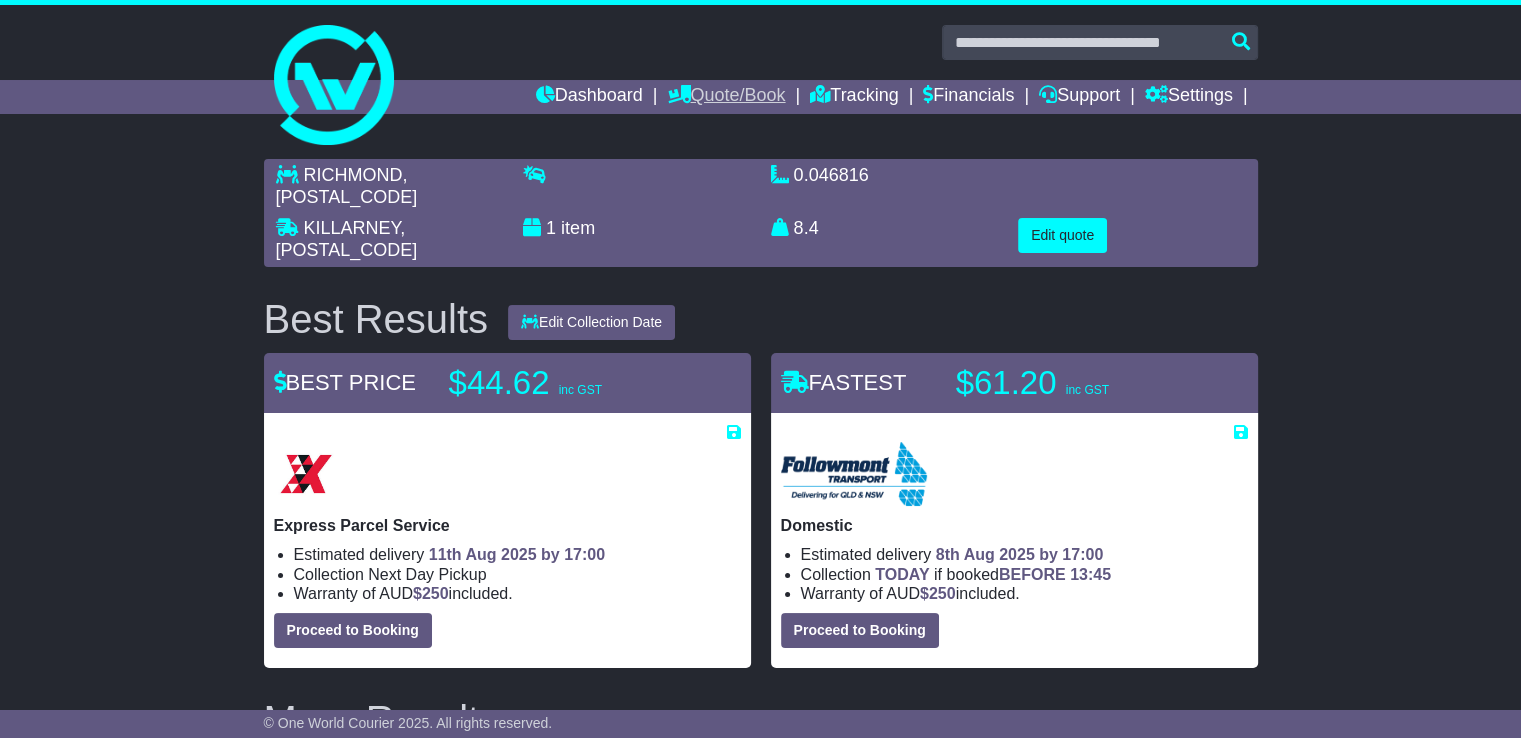 click on "Quote/Book" at bounding box center (726, 97) 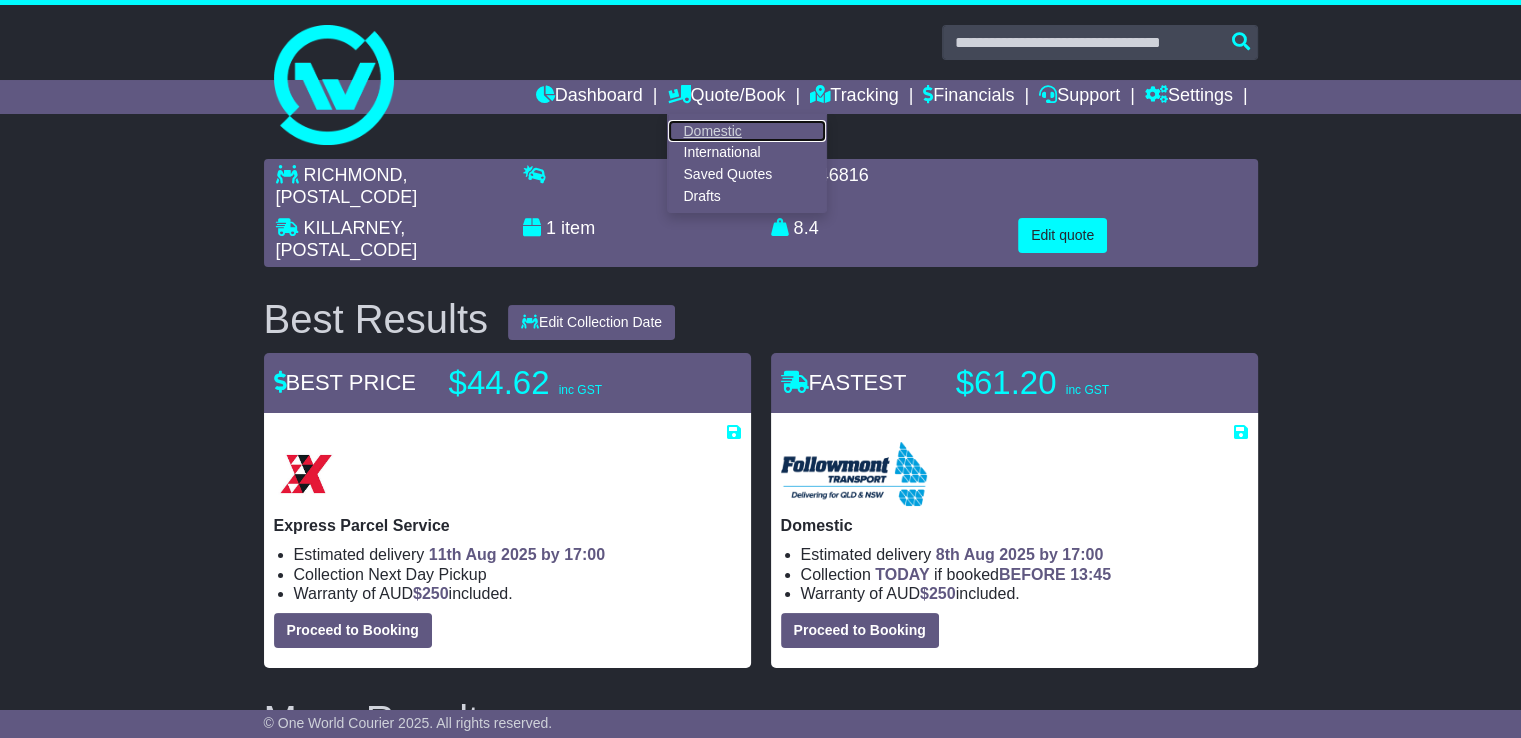 click on "Domestic" at bounding box center (747, 131) 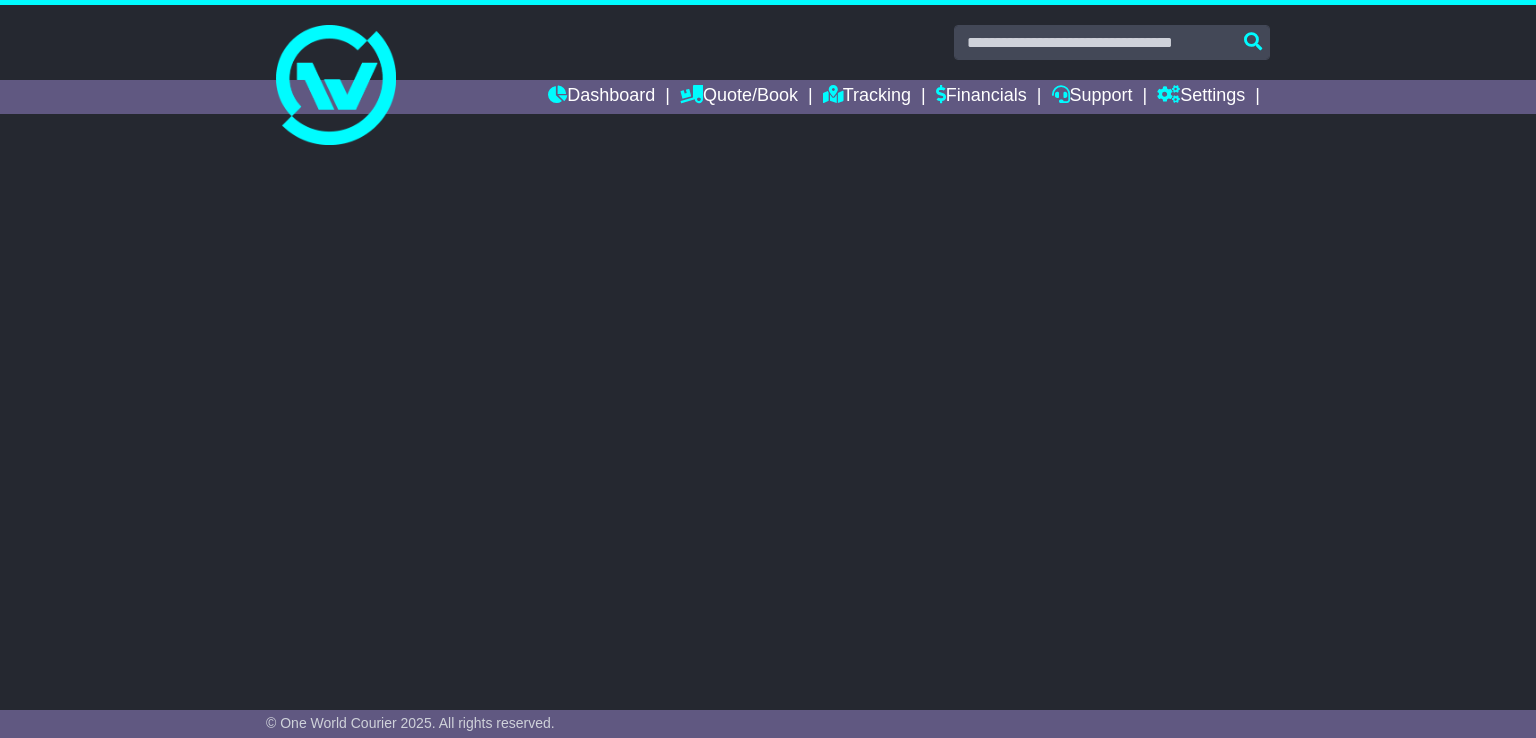 scroll, scrollTop: 0, scrollLeft: 0, axis: both 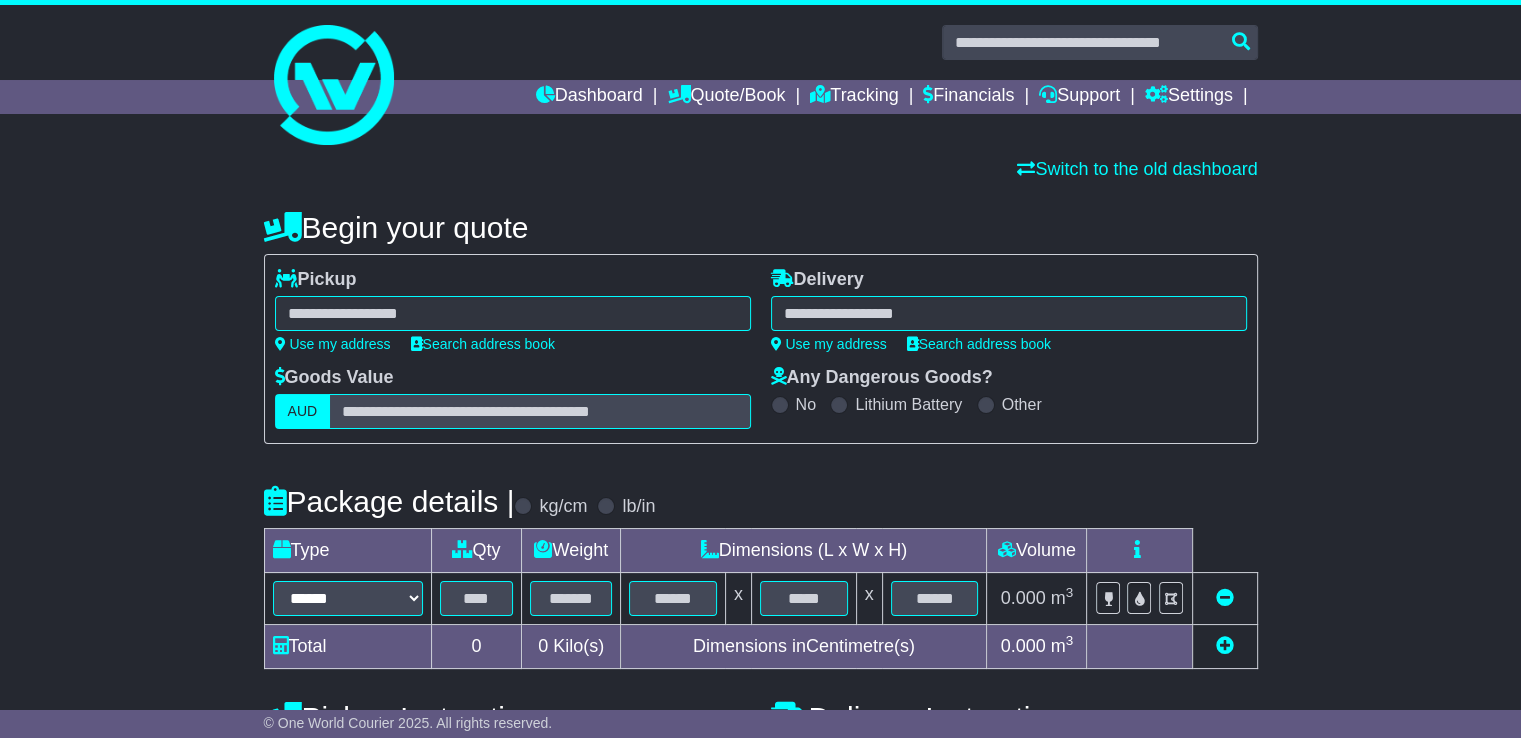 click at bounding box center (513, 313) 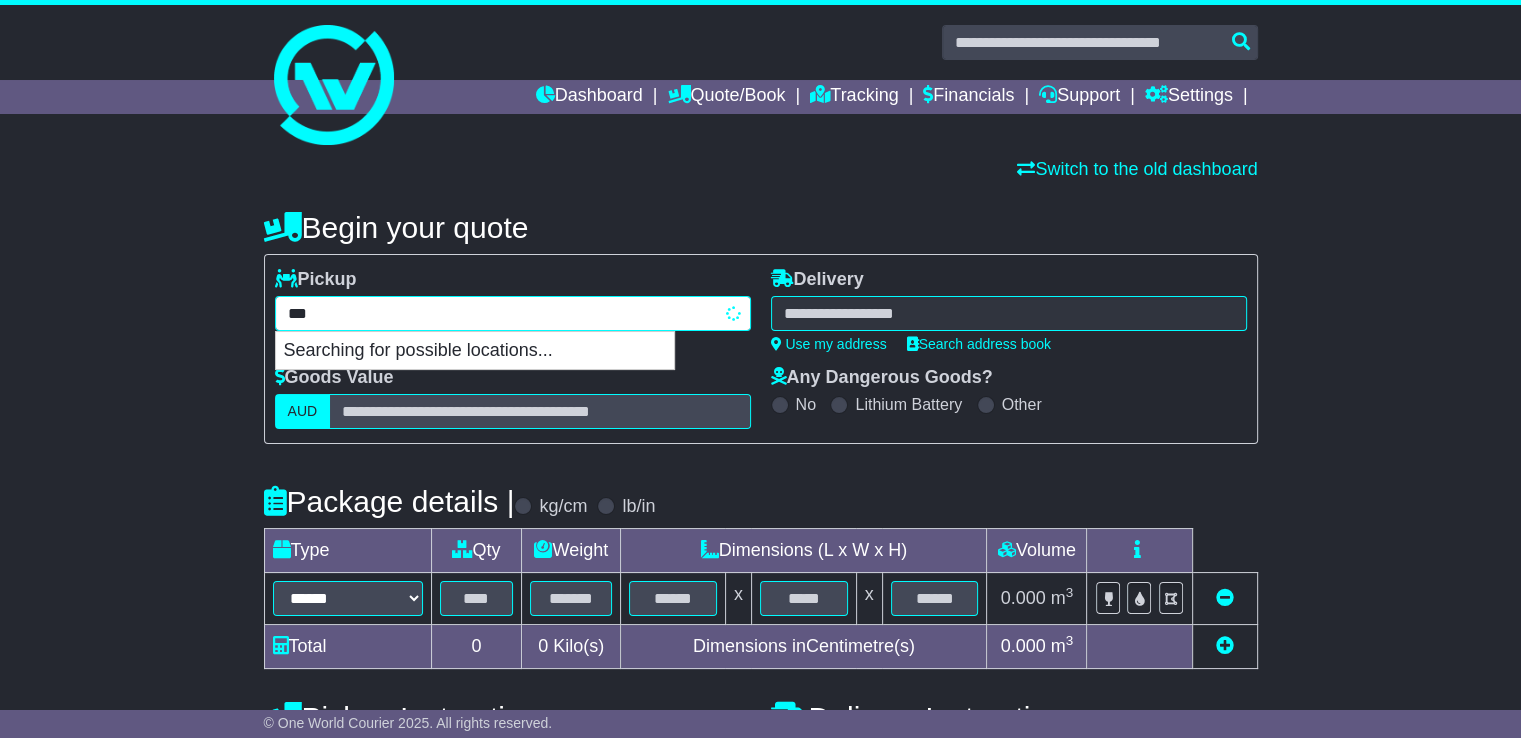 type on "****" 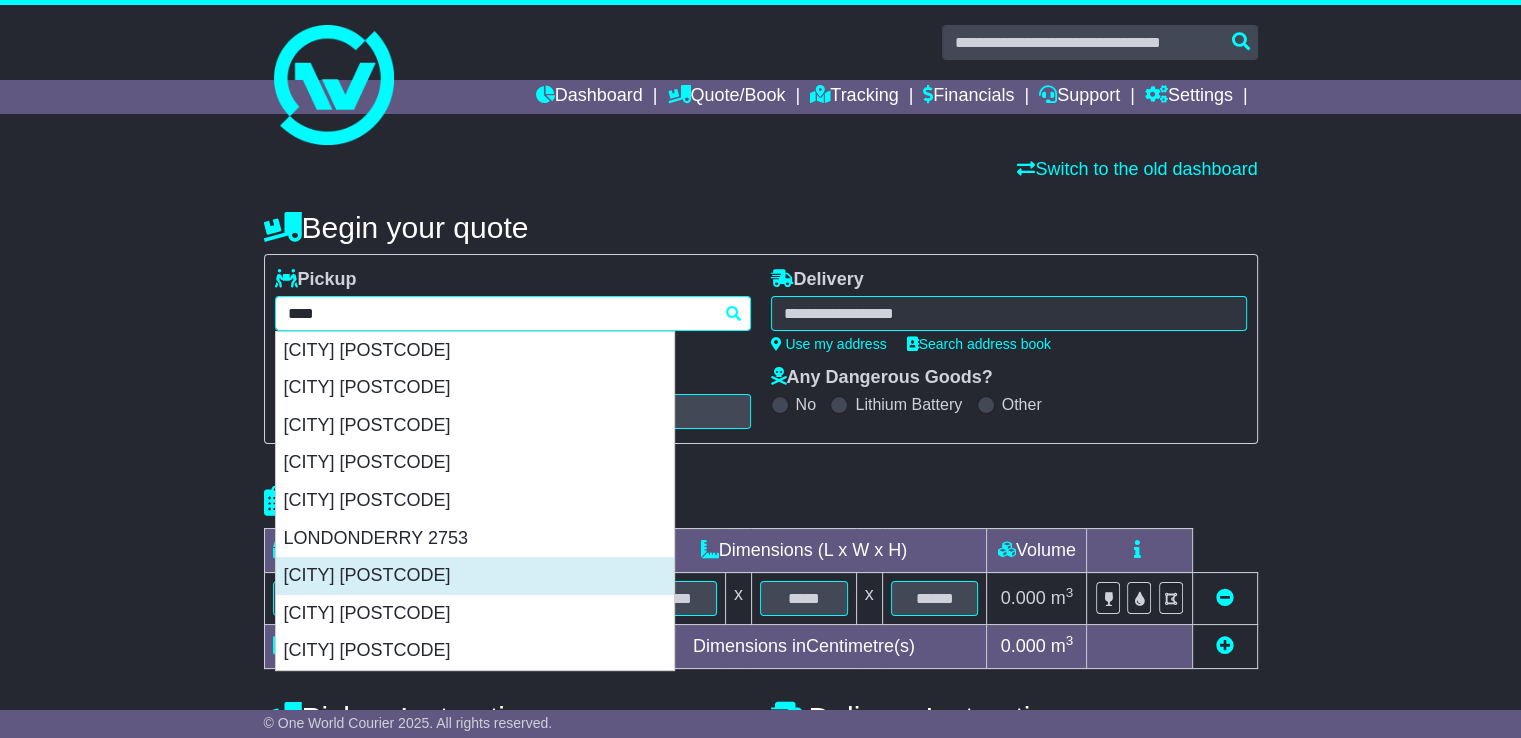 click on "RICHMOND 2753" at bounding box center [475, 576] 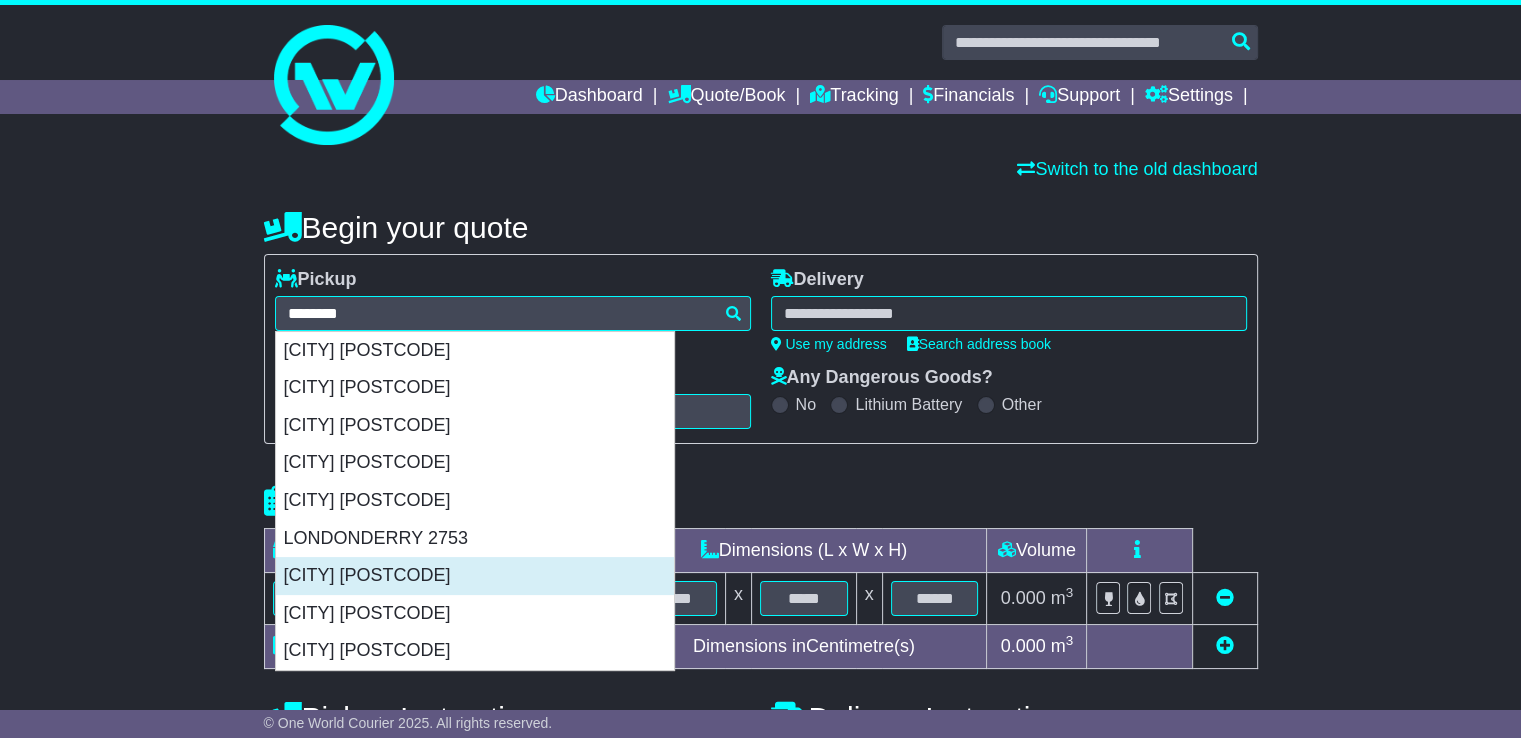 type on "**********" 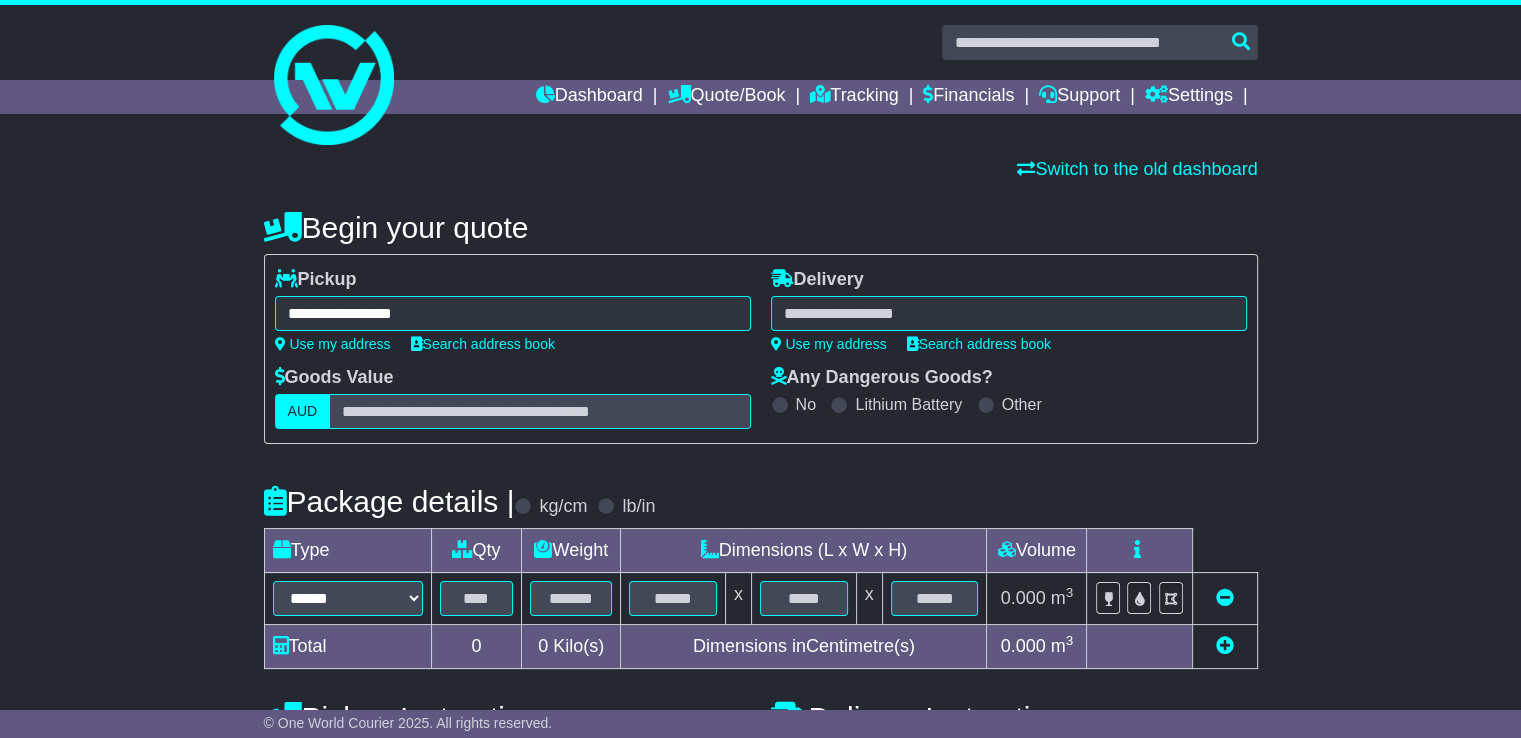 click at bounding box center [1009, 313] 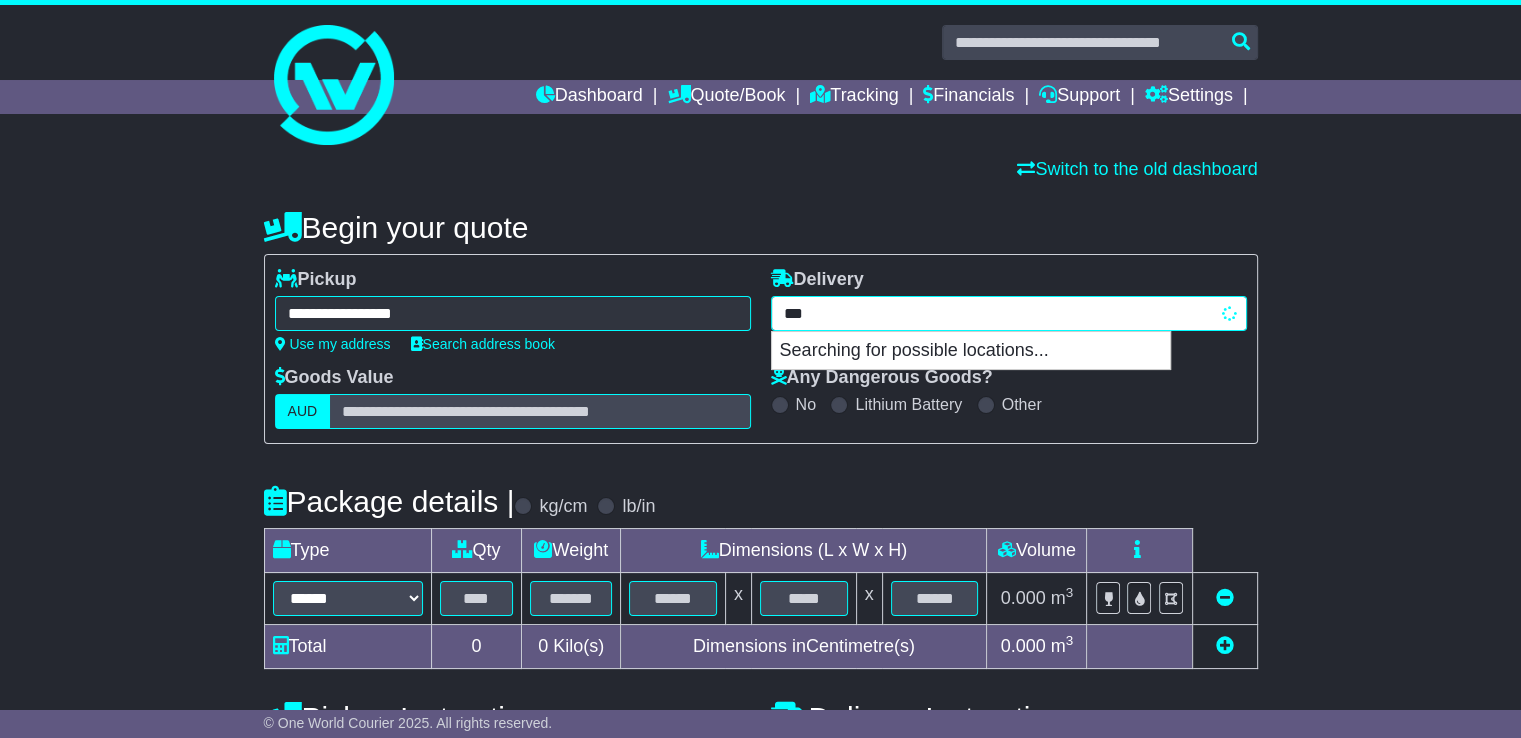 type on "****" 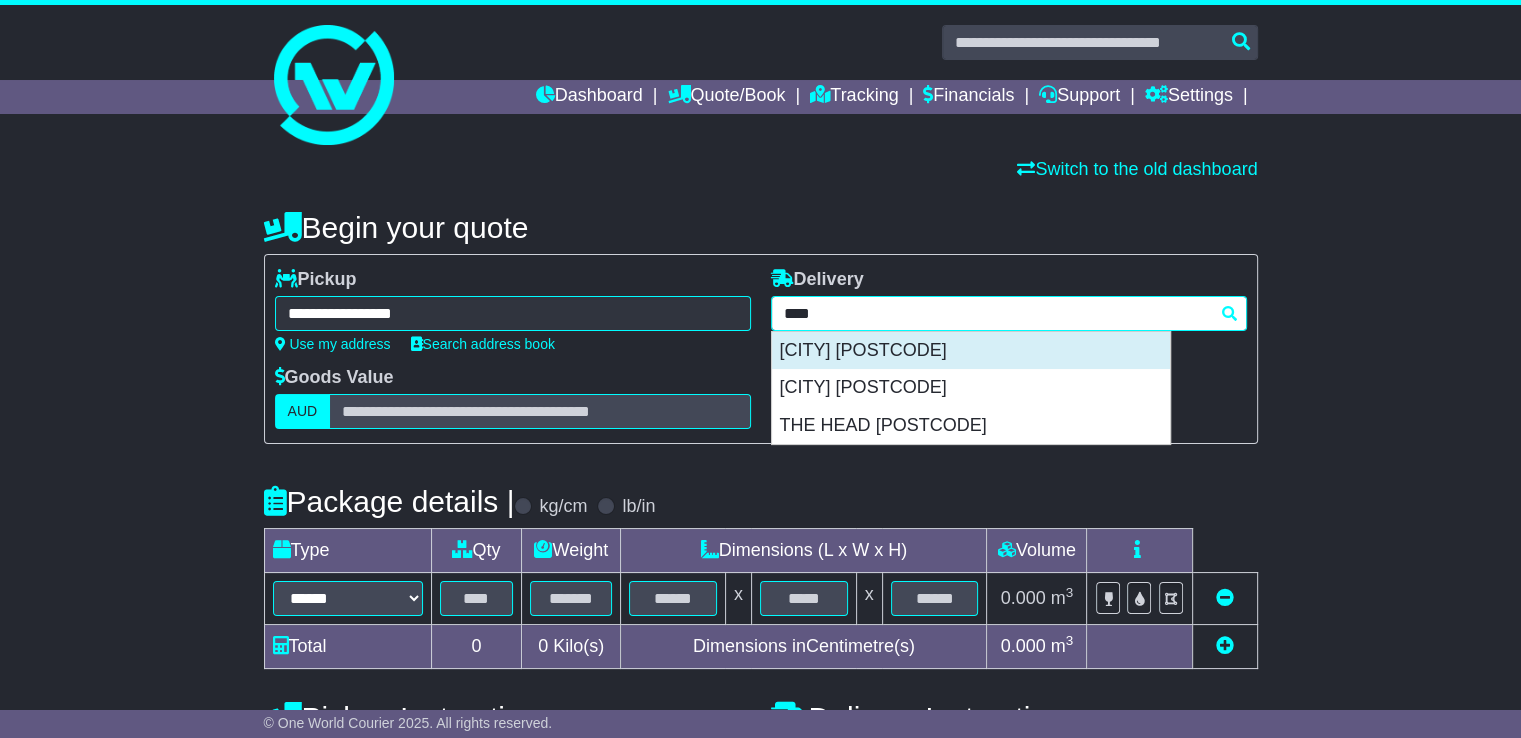 click on "KILLARNEY 4373" at bounding box center (971, 351) 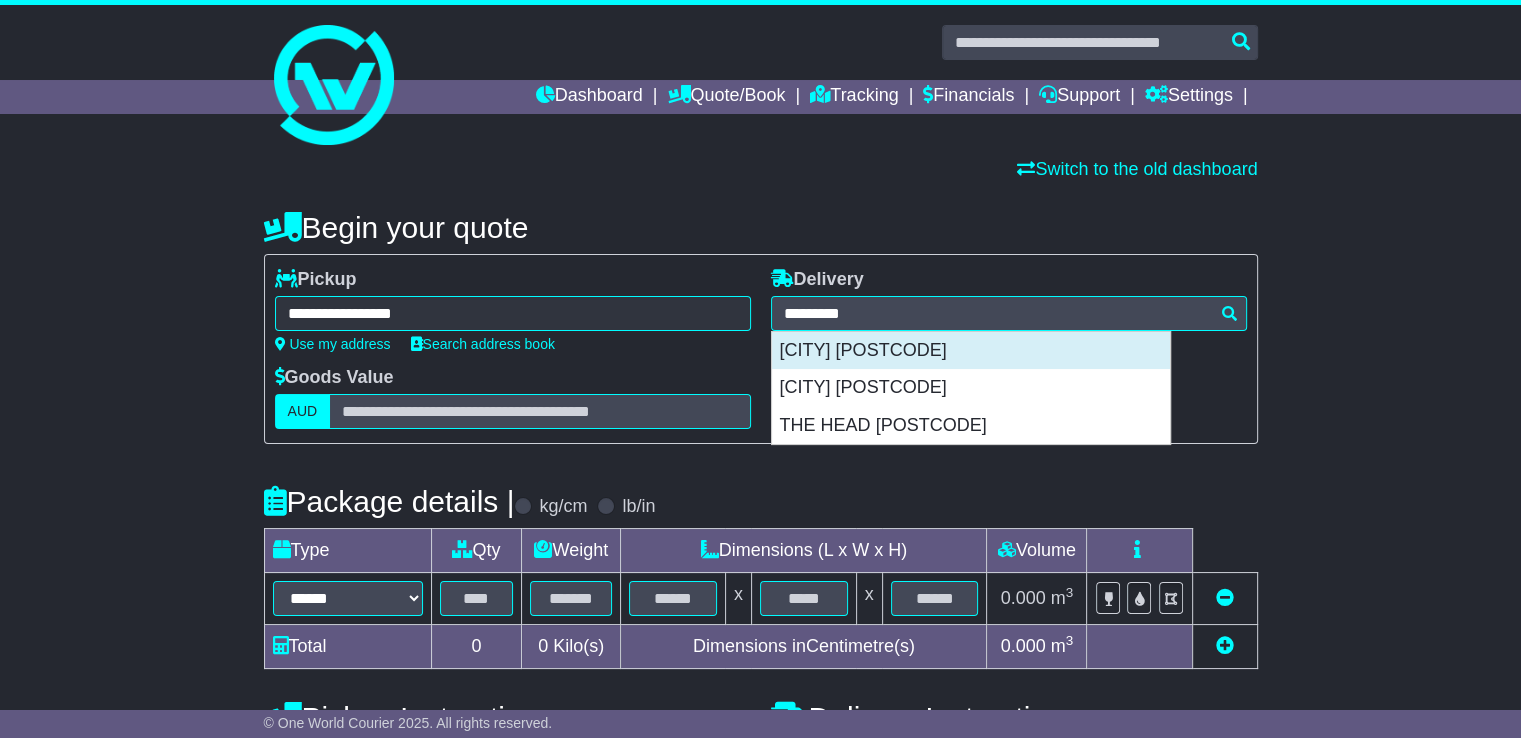 type on "**********" 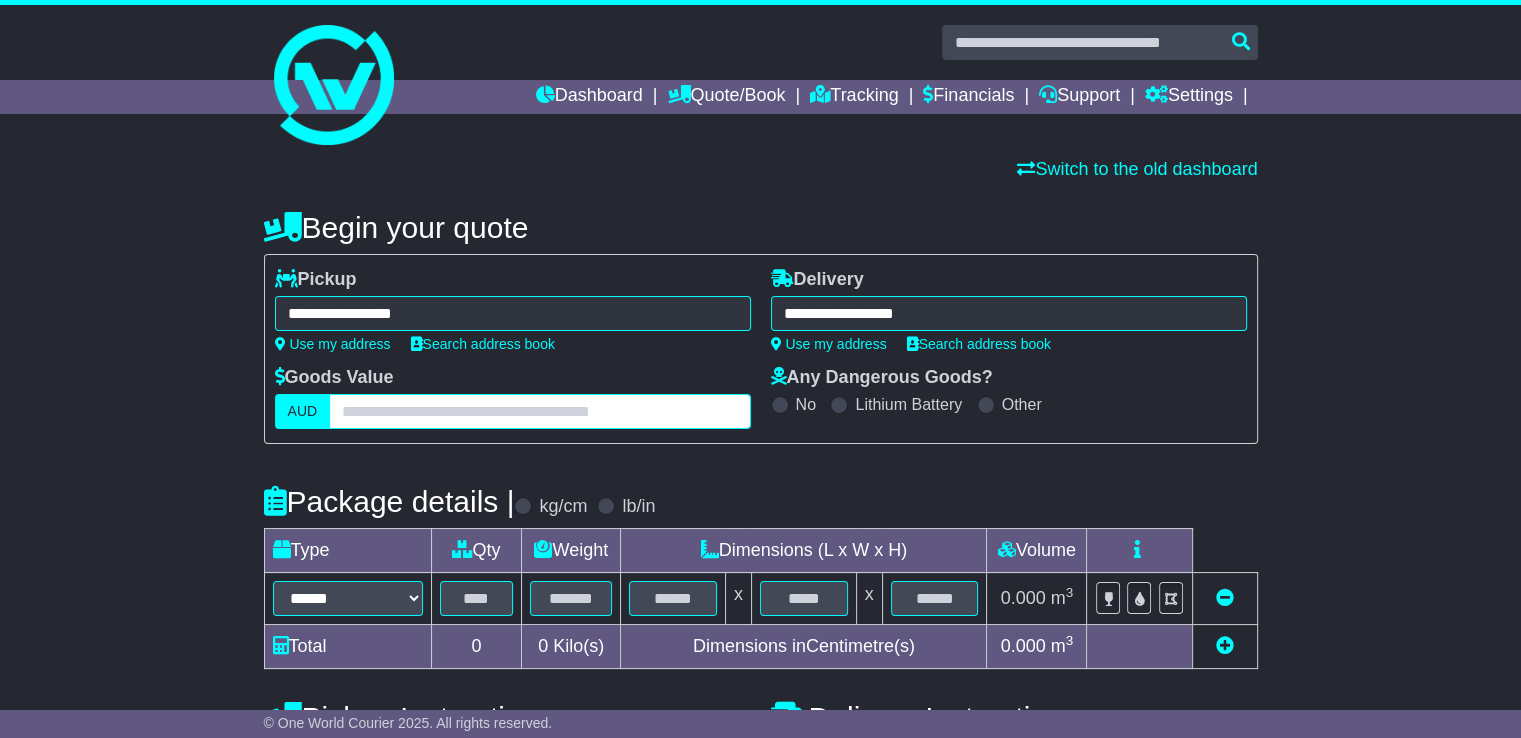 click at bounding box center [539, 411] 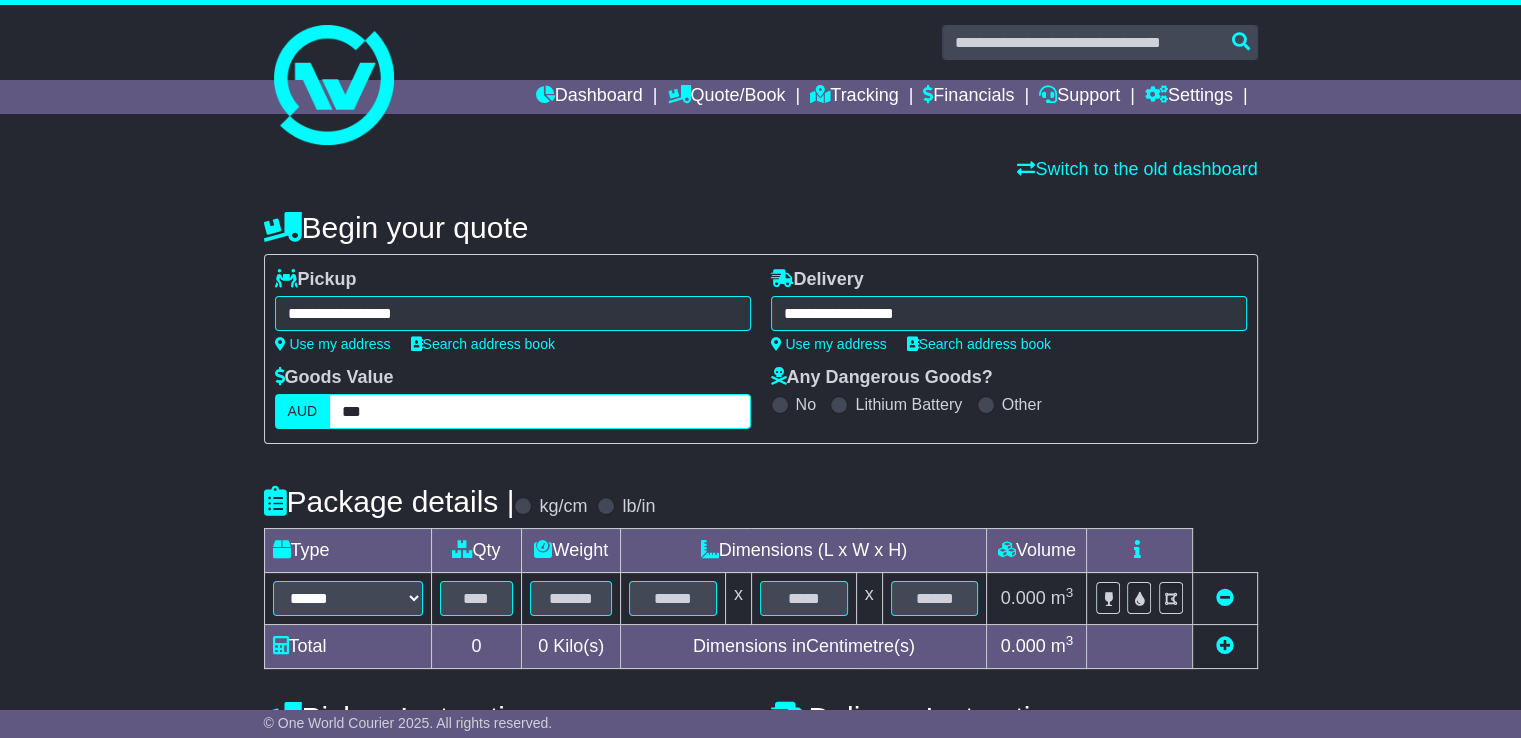 type on "***" 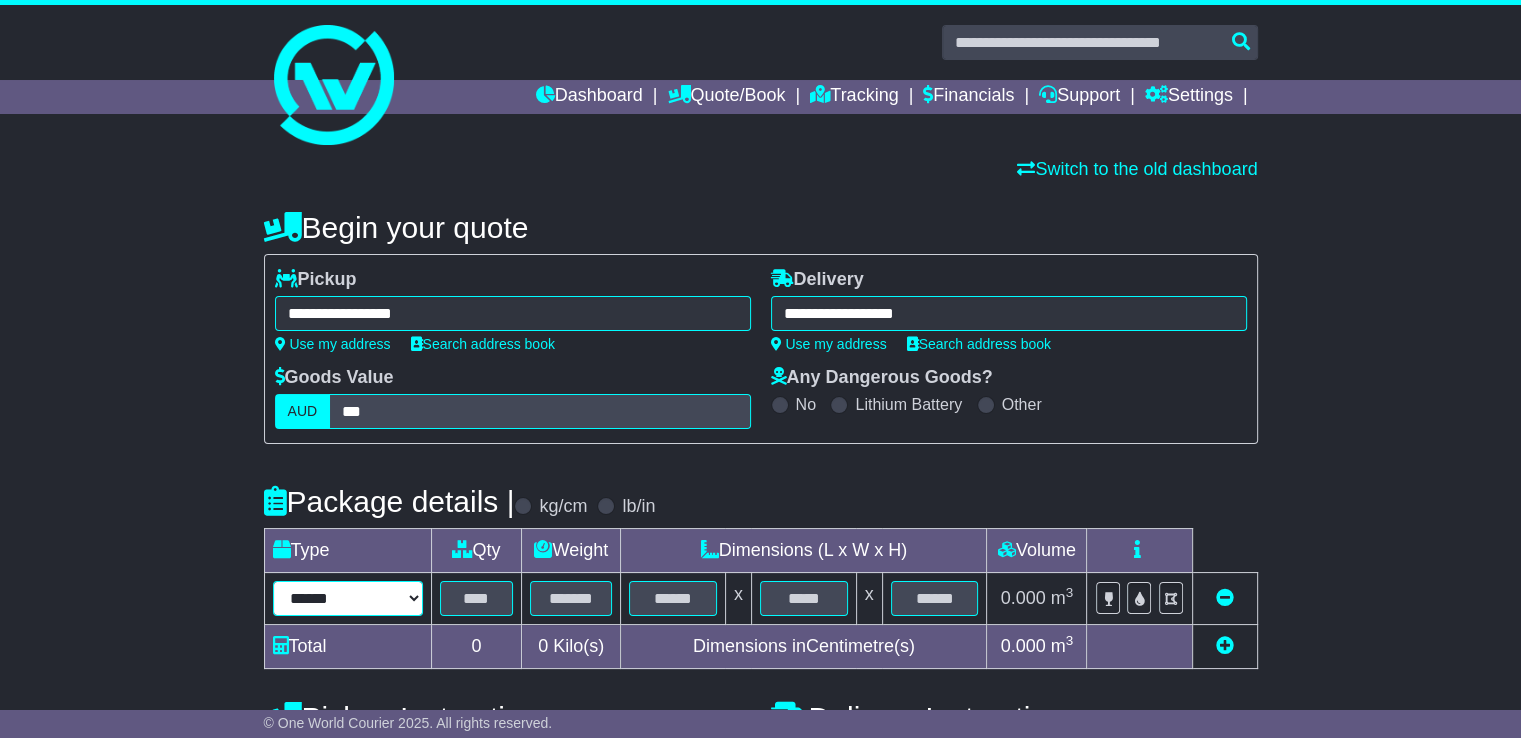 click on "****** ****** *** ******** ***** **** **** ****** *** *******" at bounding box center [348, 598] 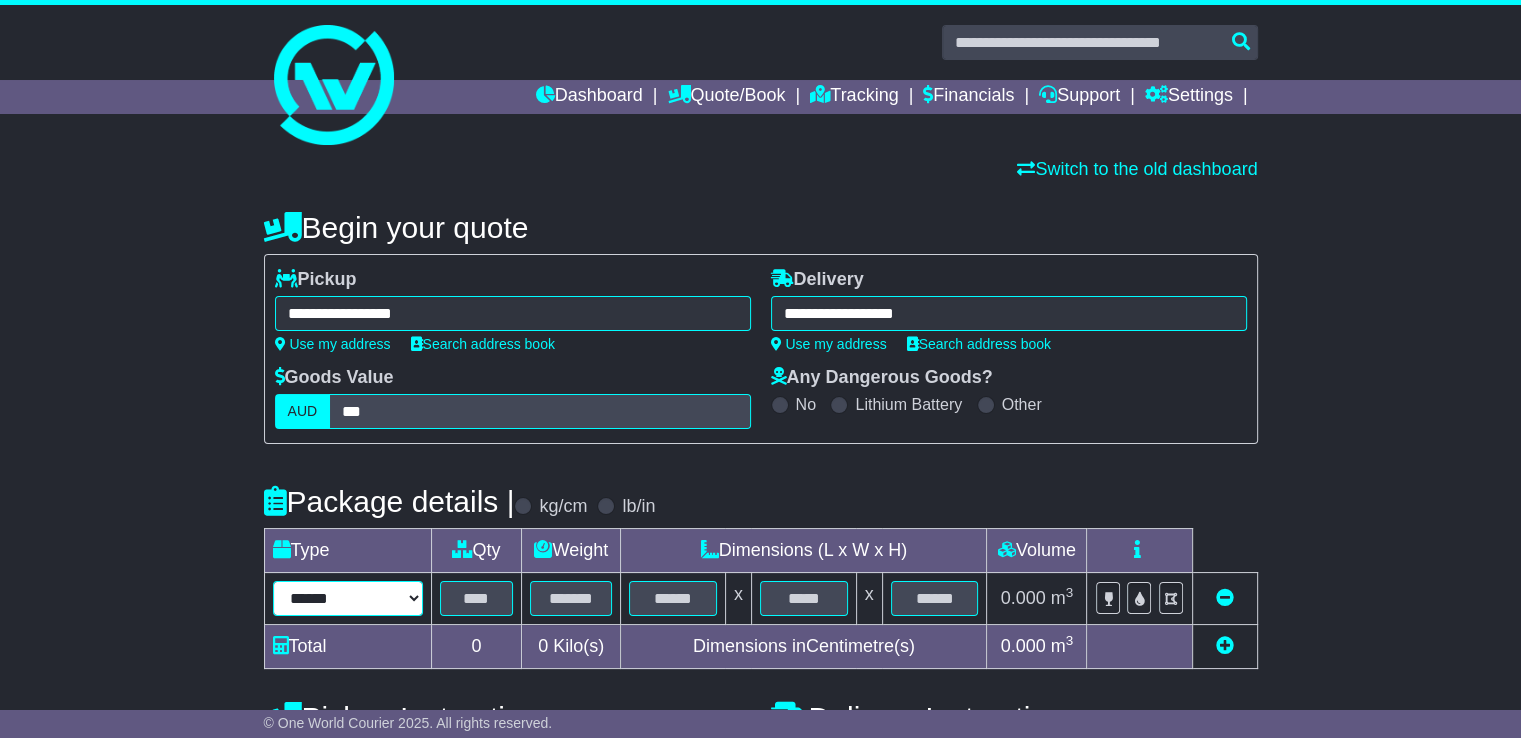 select on "*****" 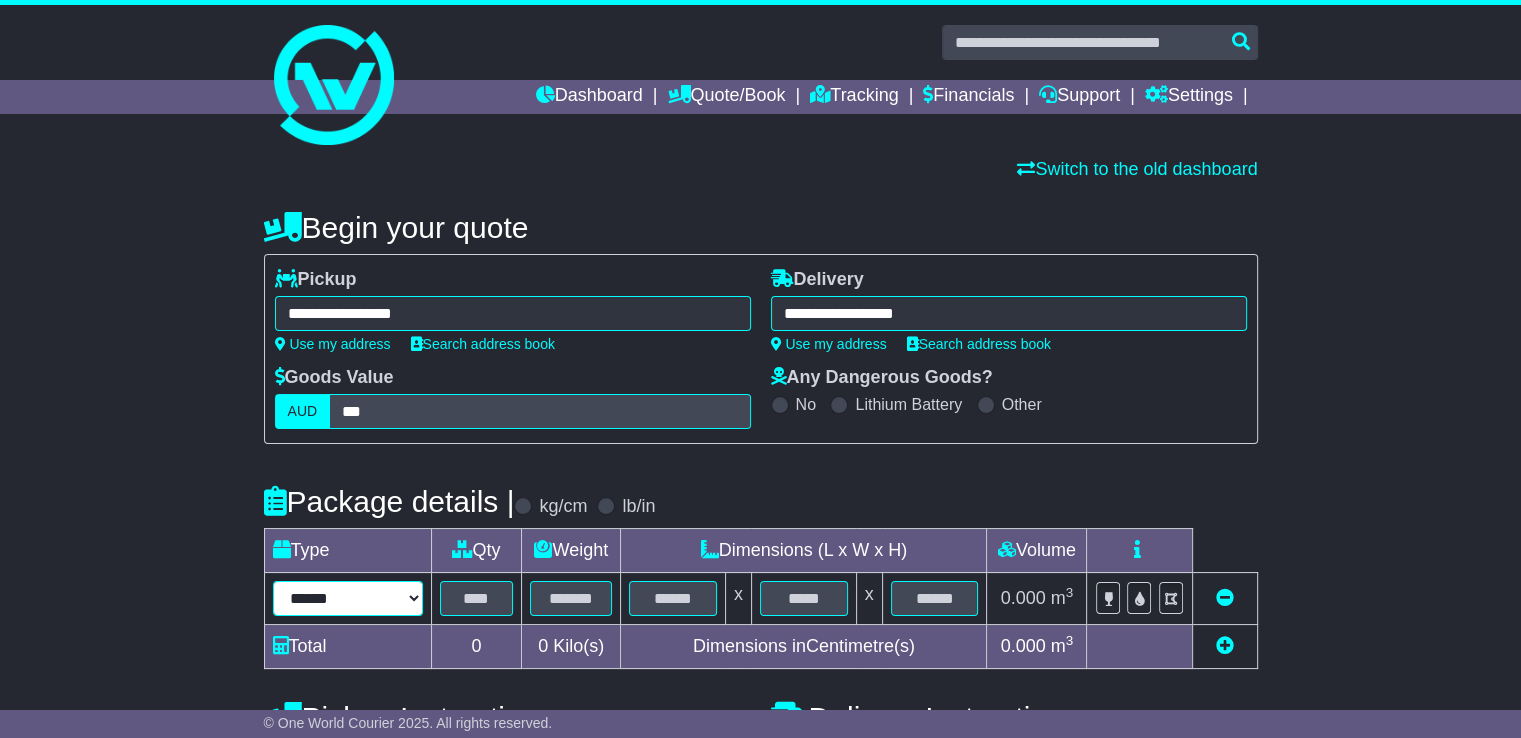 click on "****** ****** *** ******** ***** **** **** ****** *** *******" at bounding box center [348, 598] 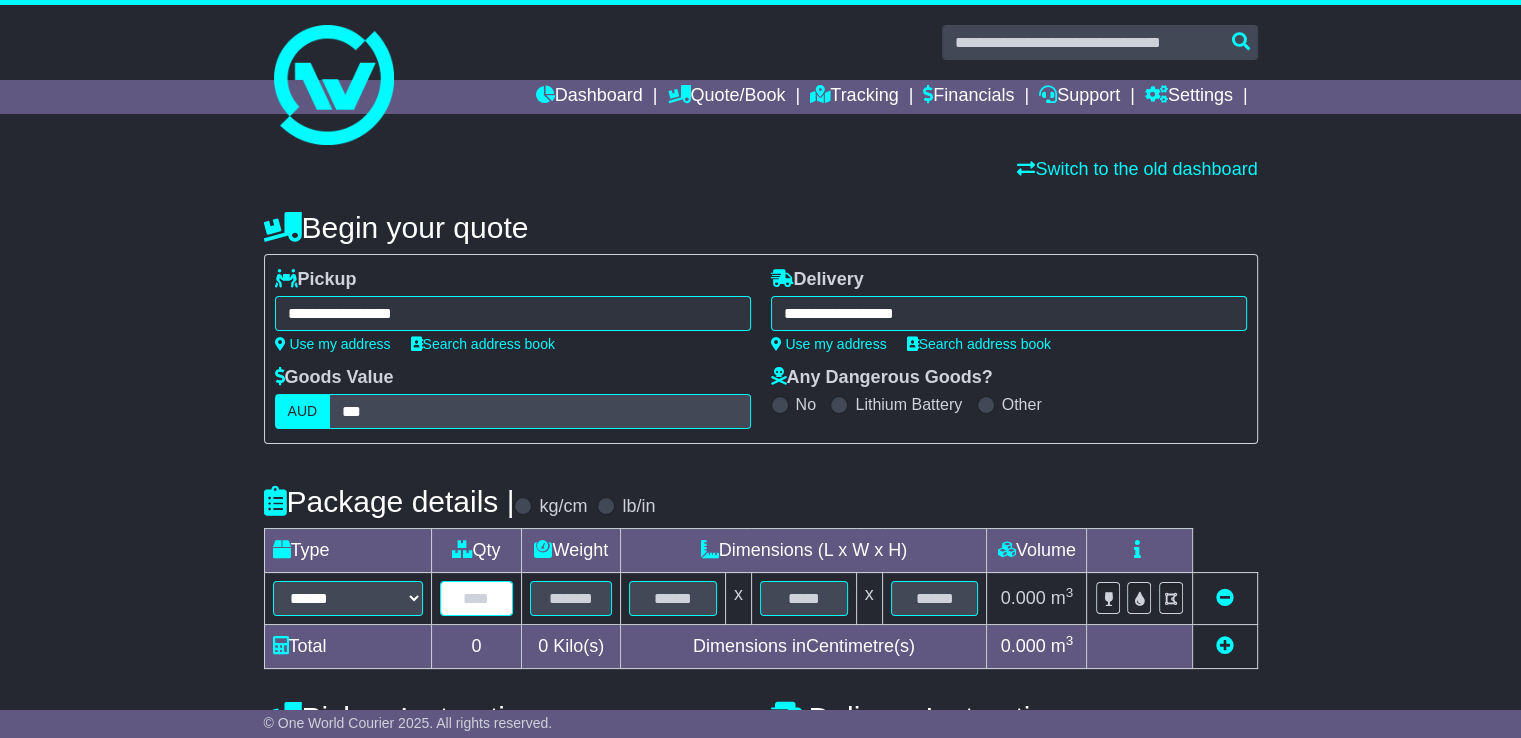 click at bounding box center (477, 598) 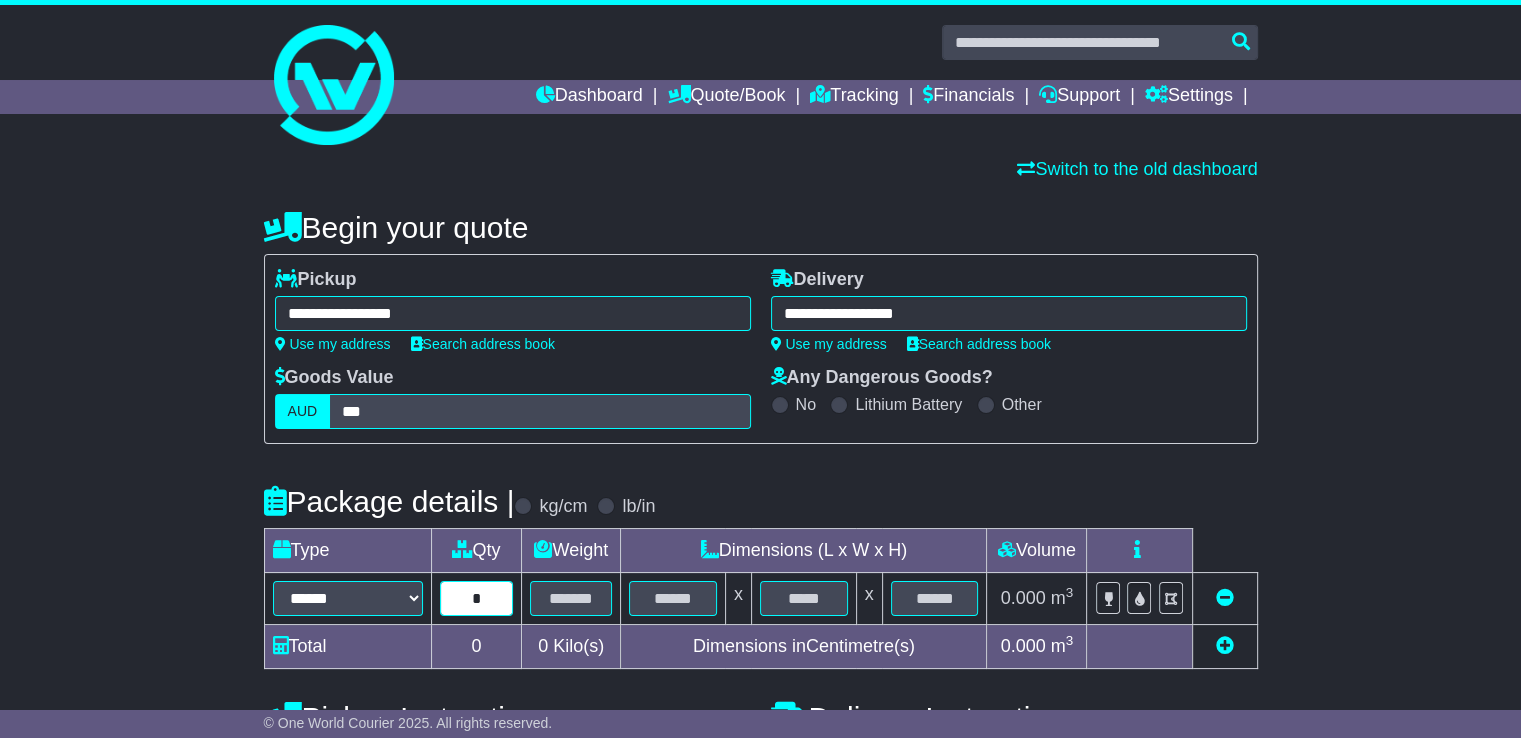 type on "*" 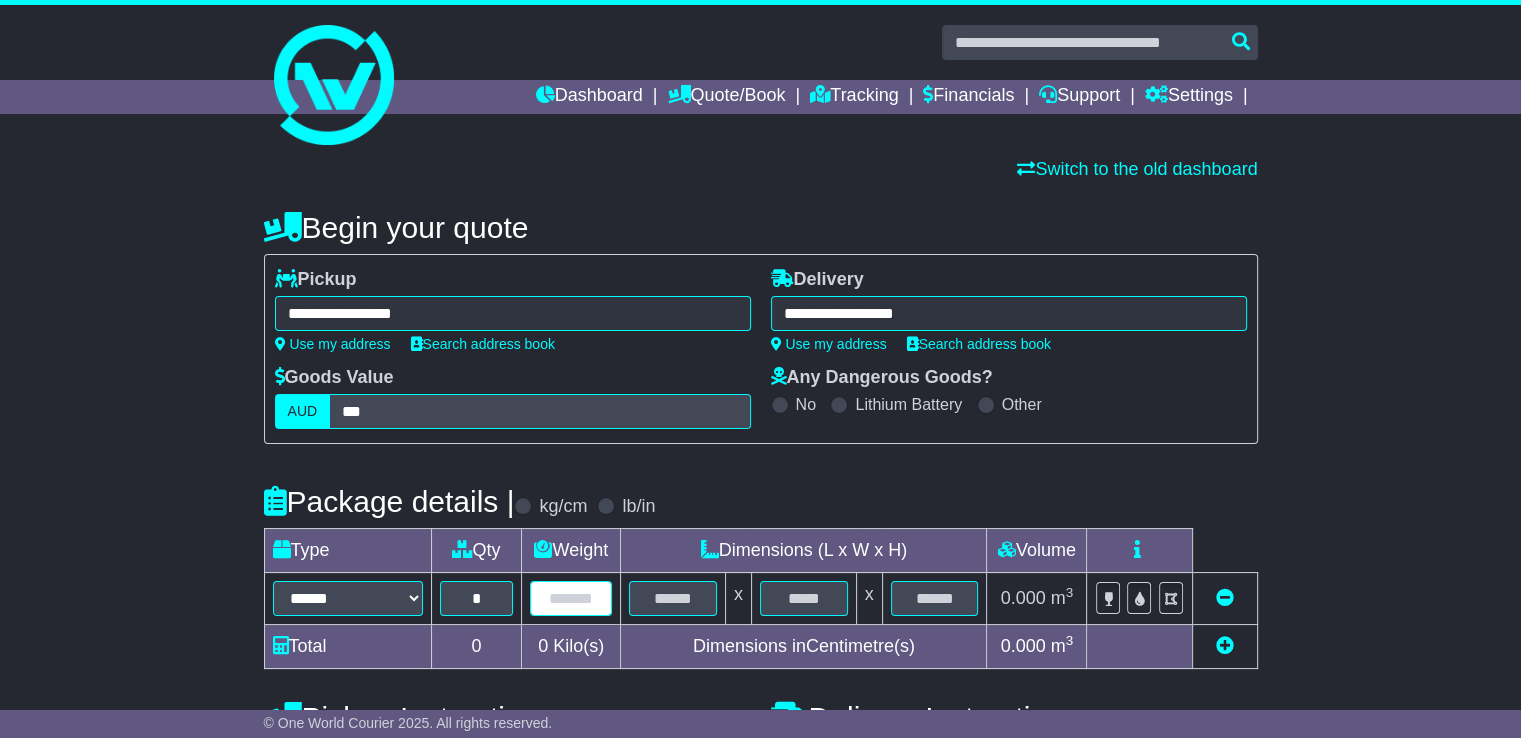 click at bounding box center (571, 598) 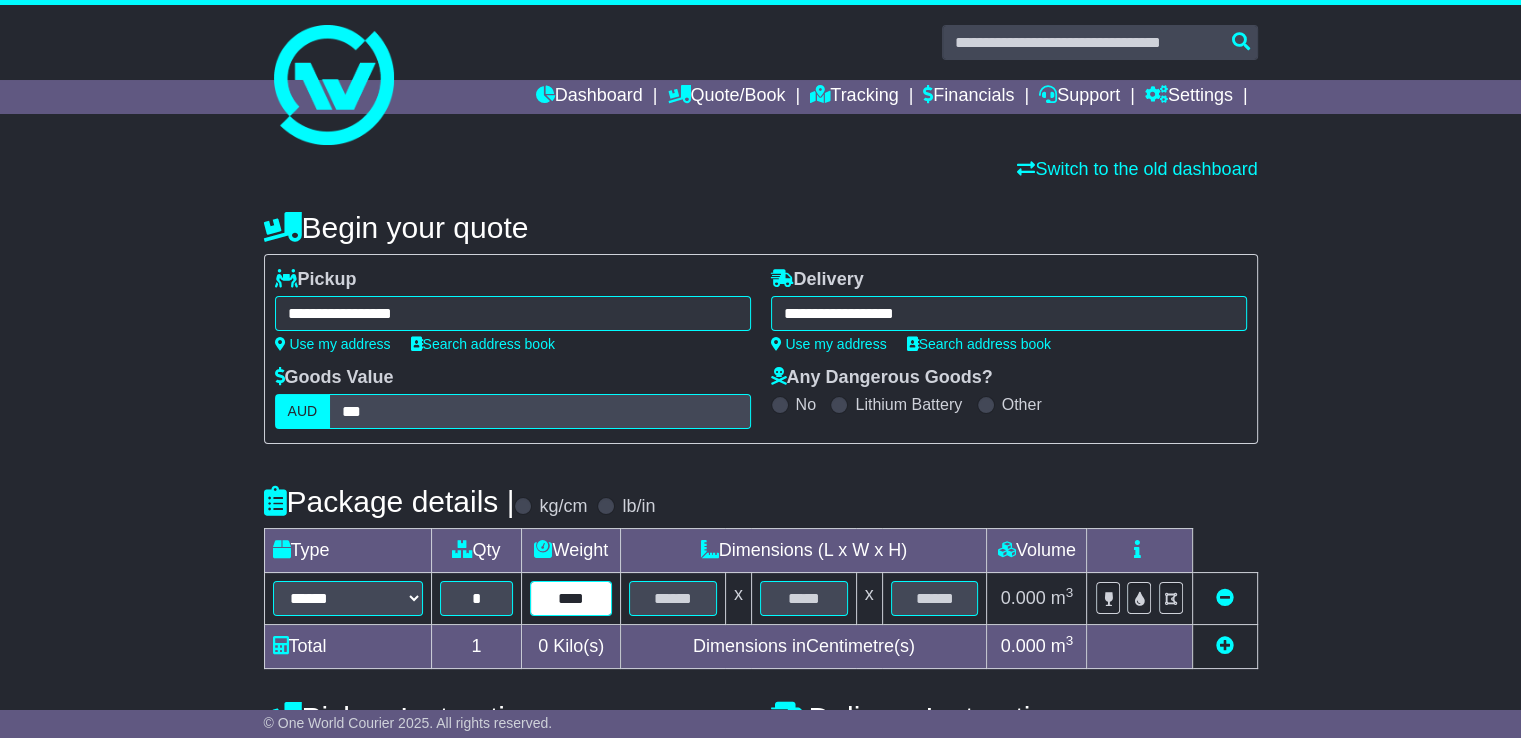 type on "****" 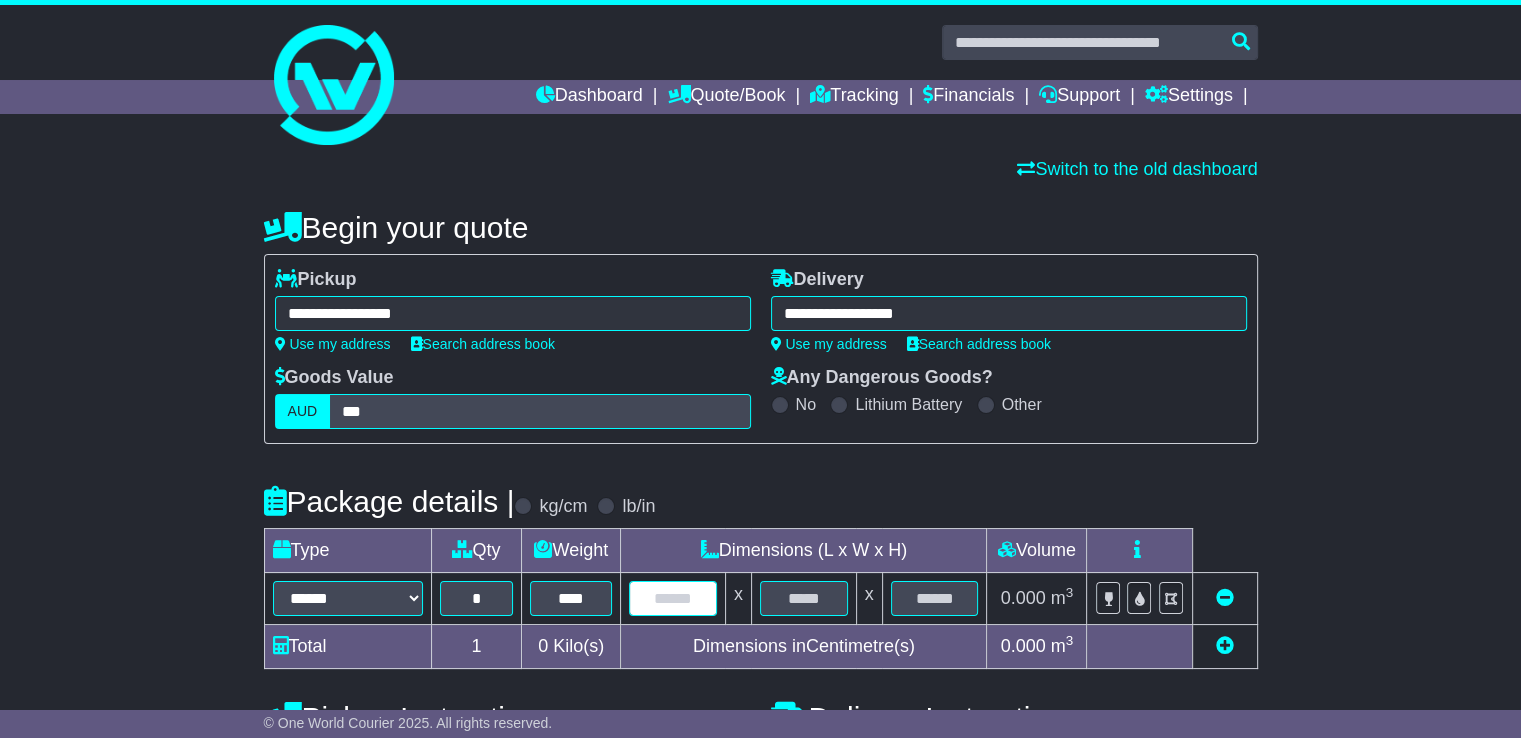 click at bounding box center (673, 598) 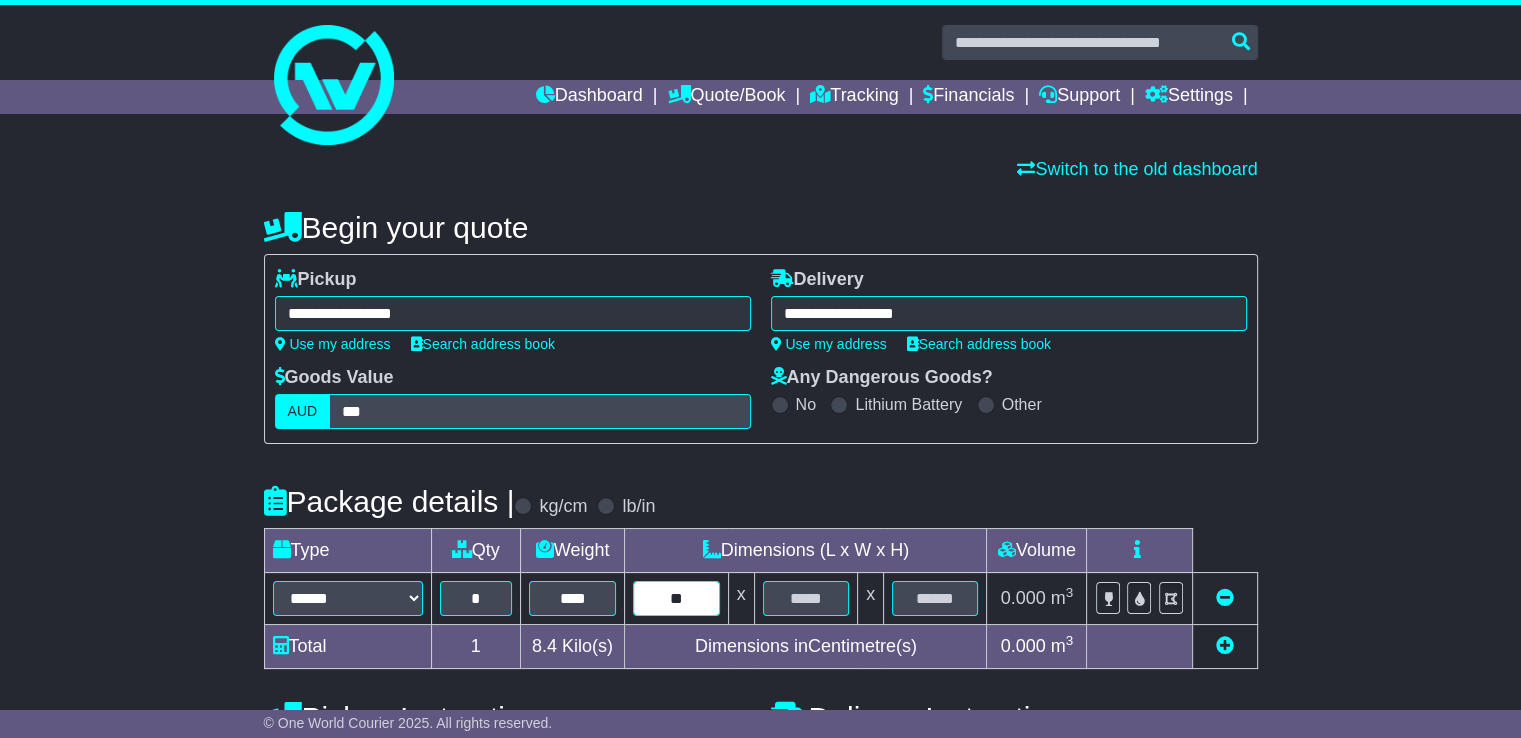 type on "*" 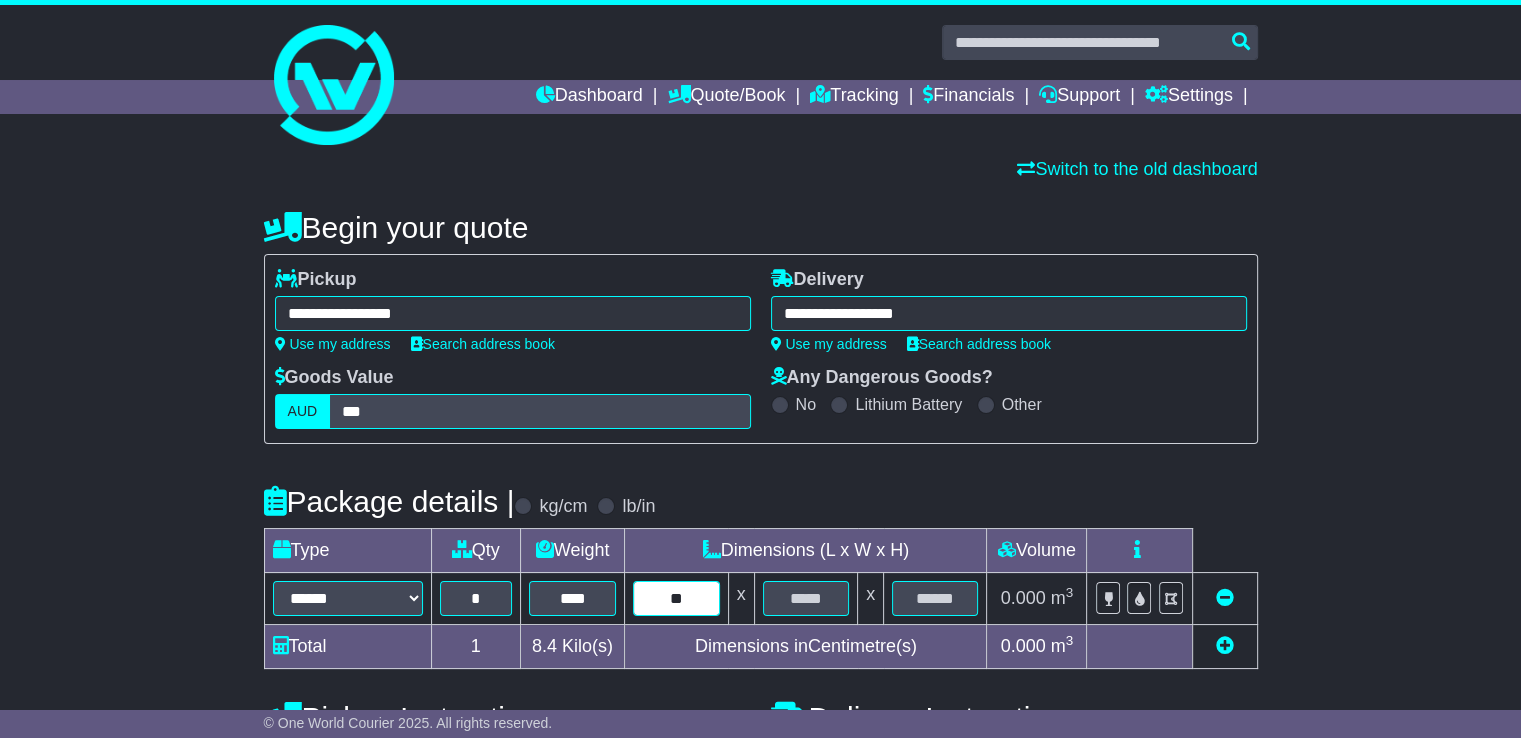type on "**" 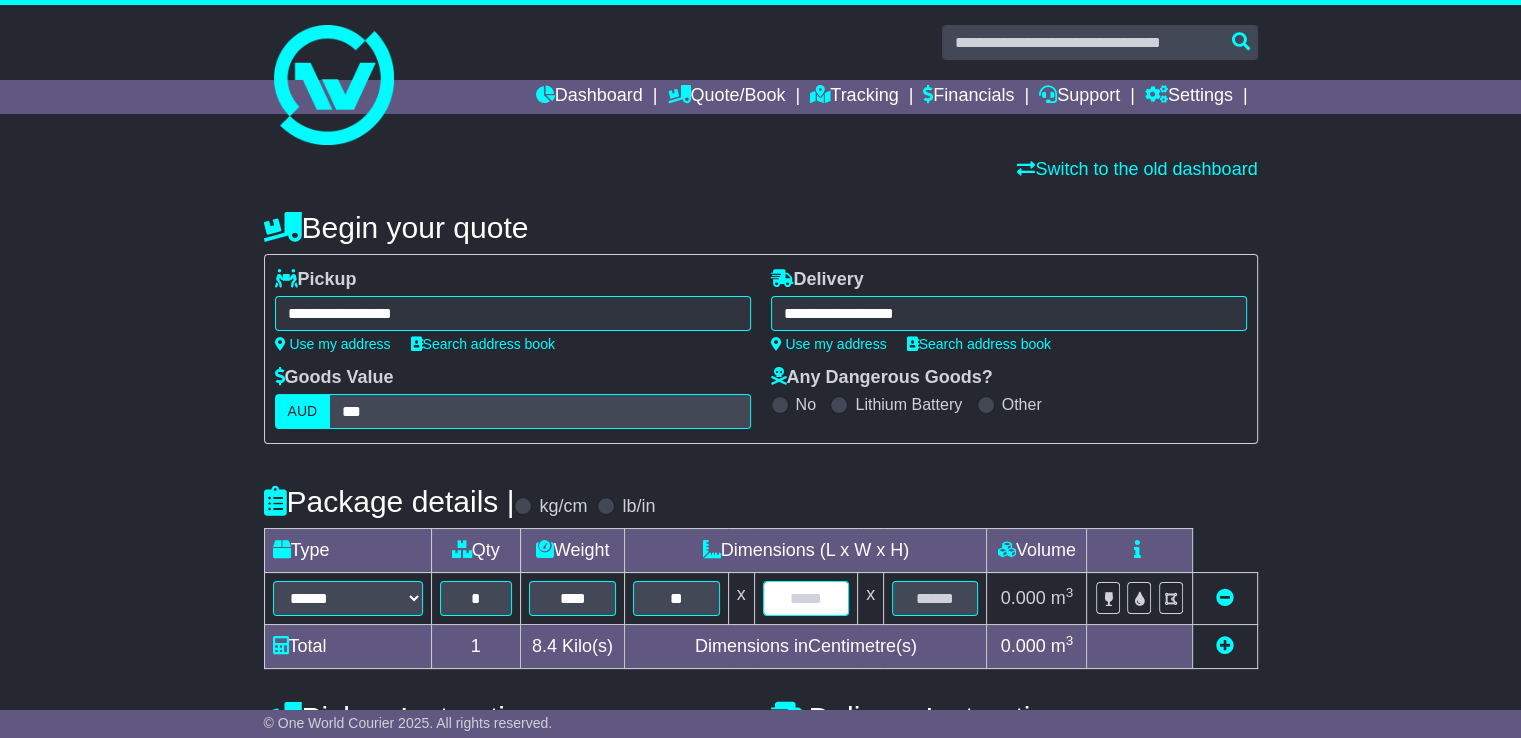 click at bounding box center (806, 598) 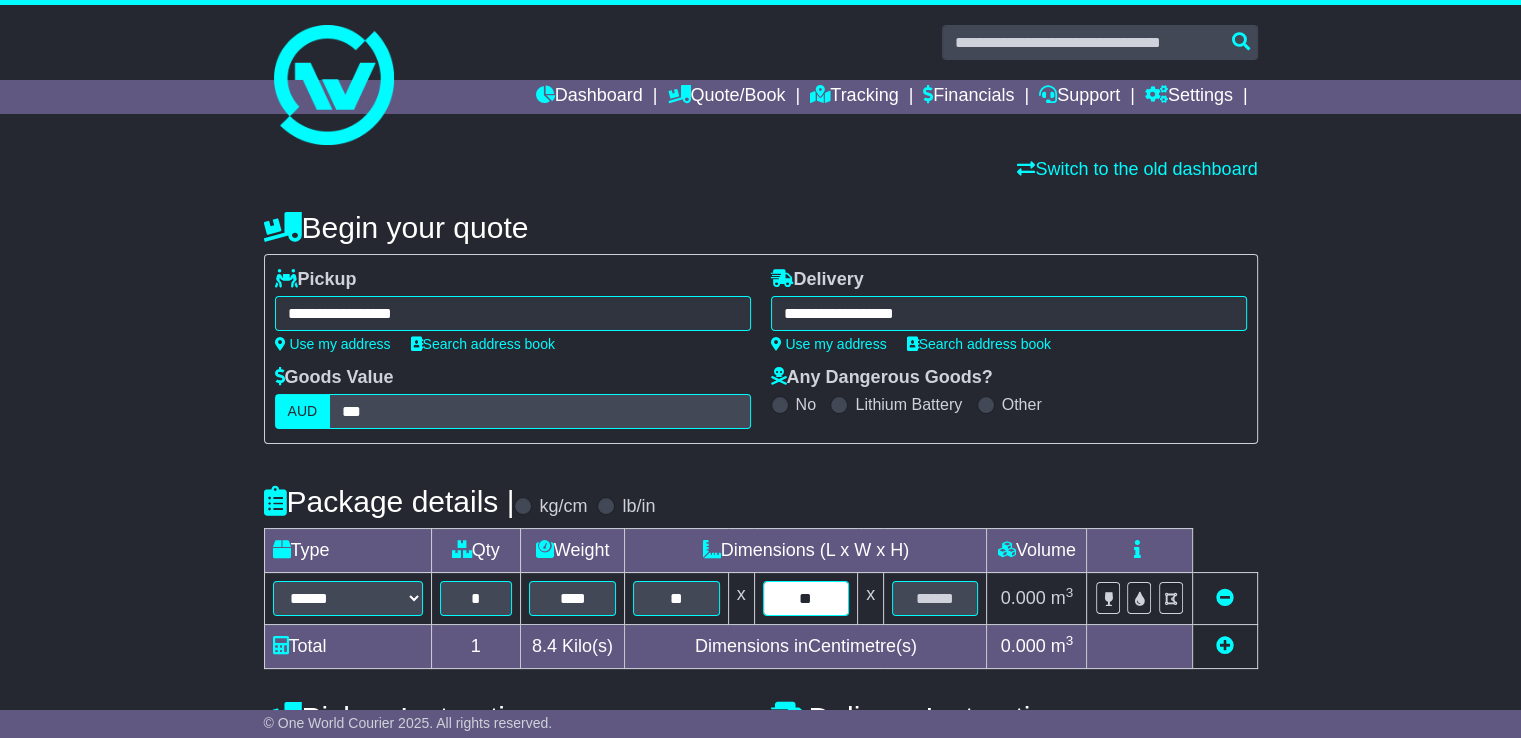 type on "**" 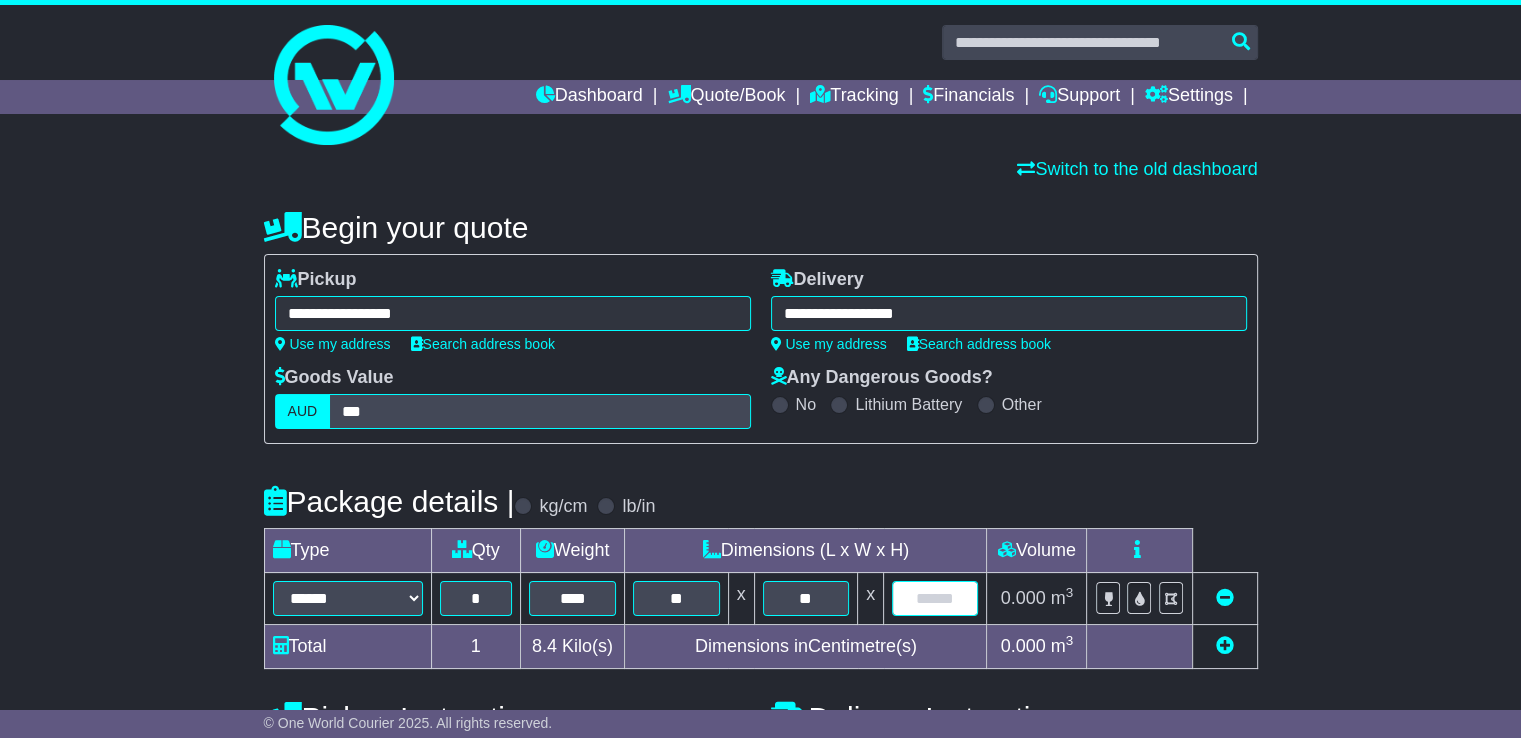 click at bounding box center (935, 598) 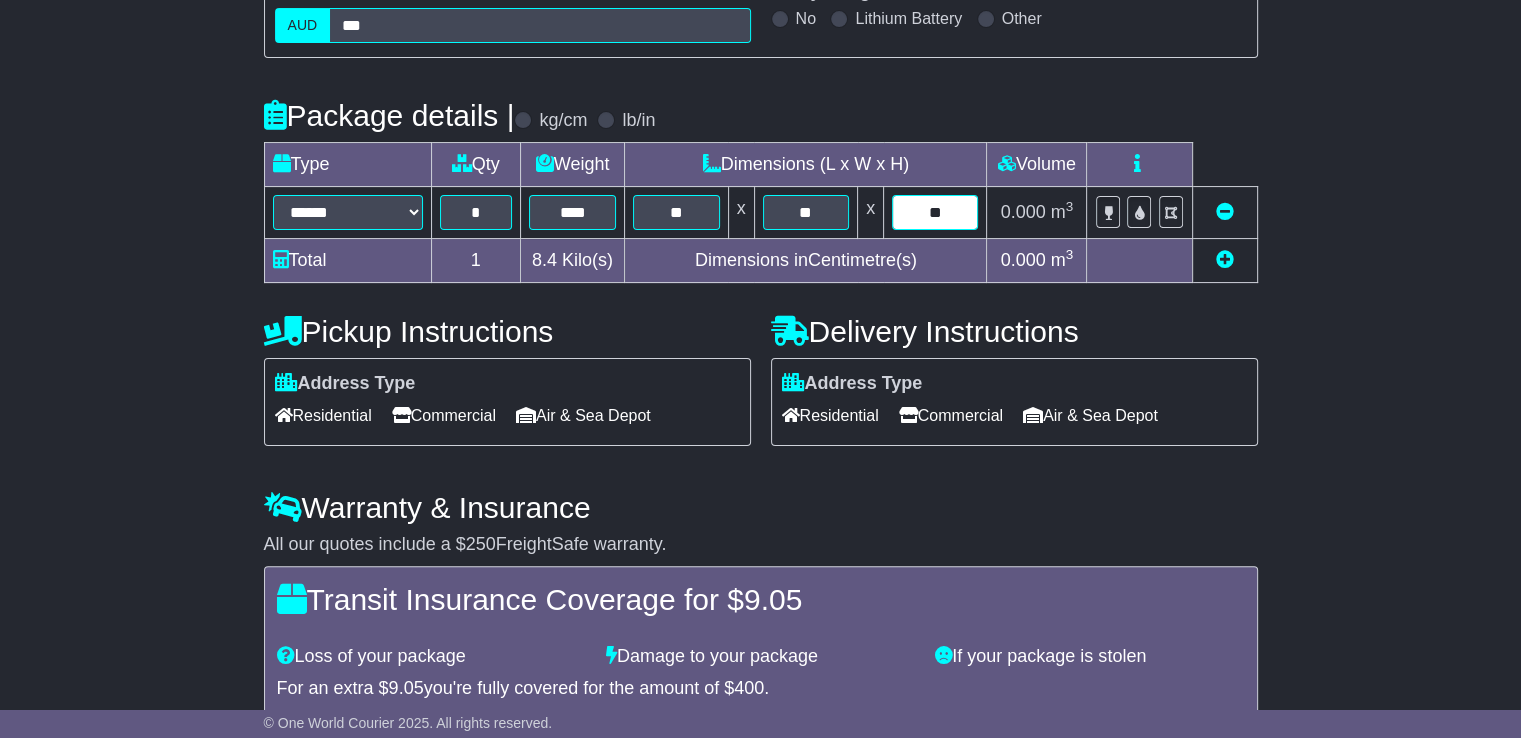 scroll, scrollTop: 398, scrollLeft: 0, axis: vertical 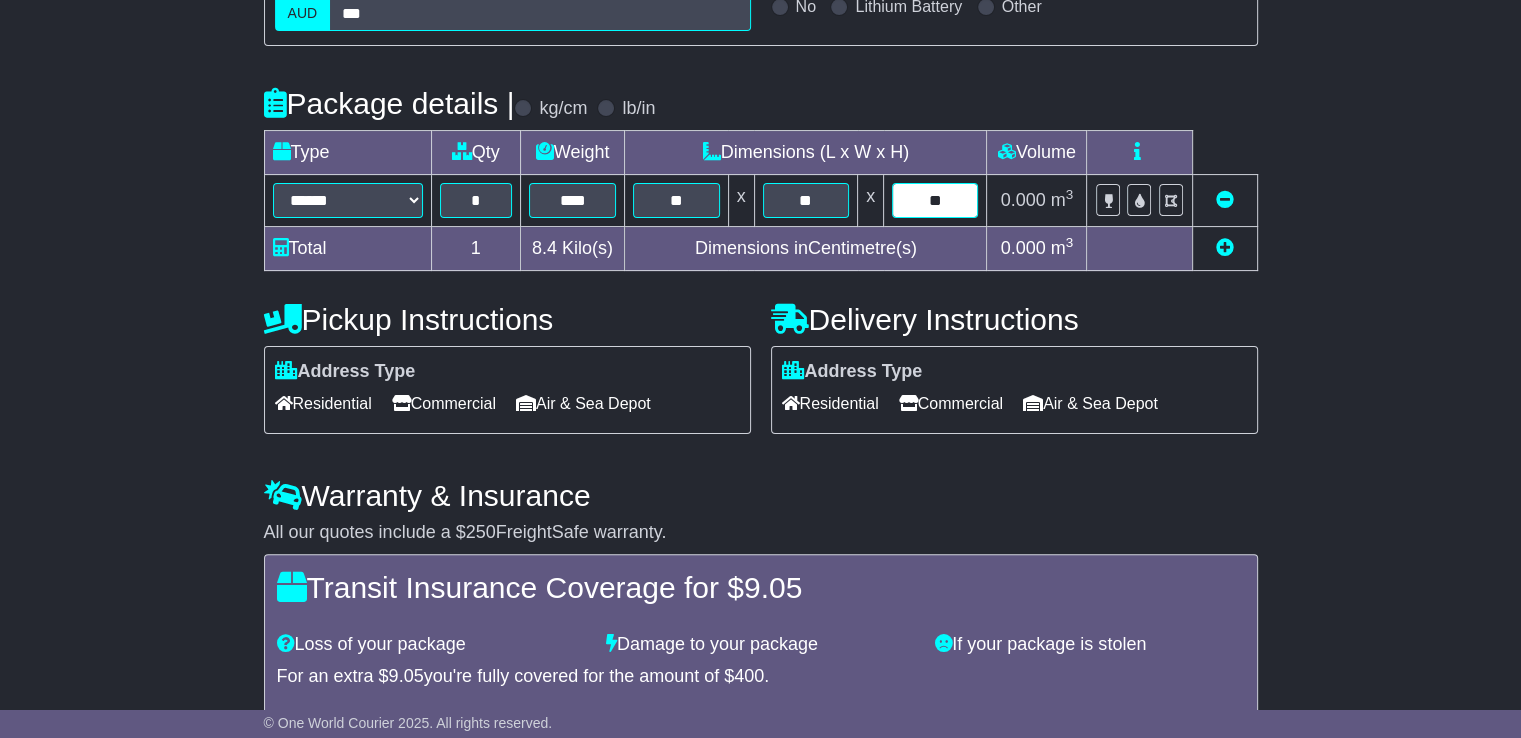 type on "**" 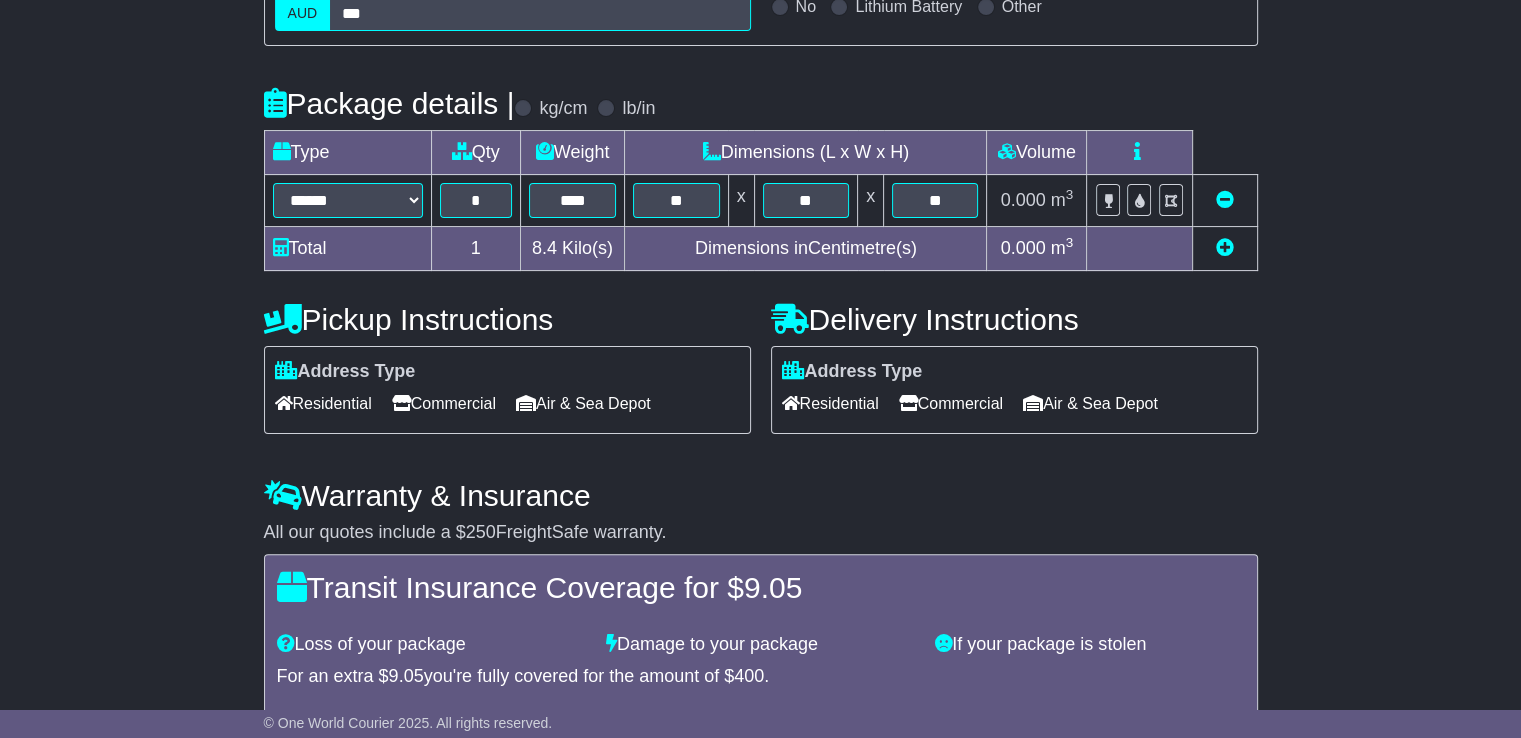 click on "Commercial" at bounding box center (444, 403) 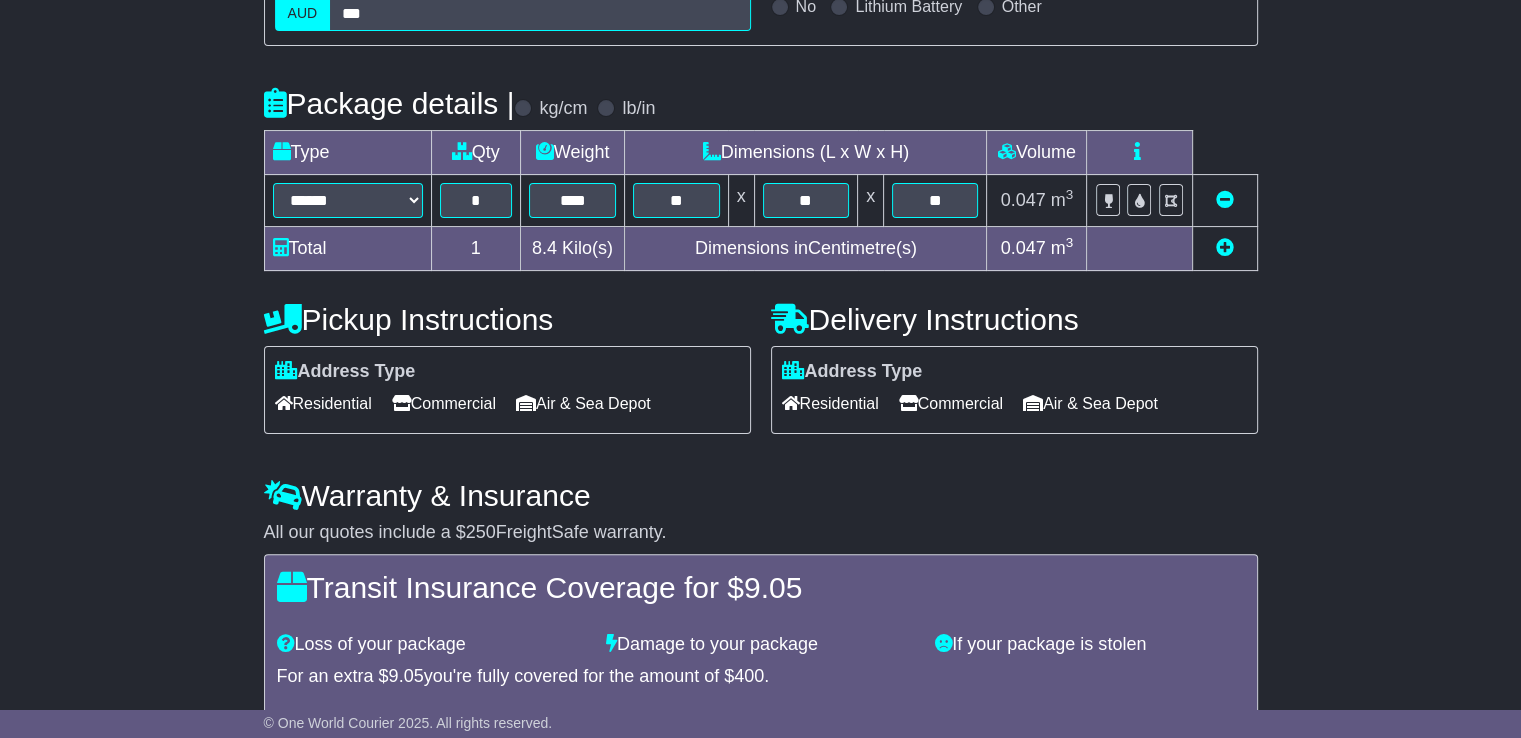 click on "Commercial" at bounding box center (951, 403) 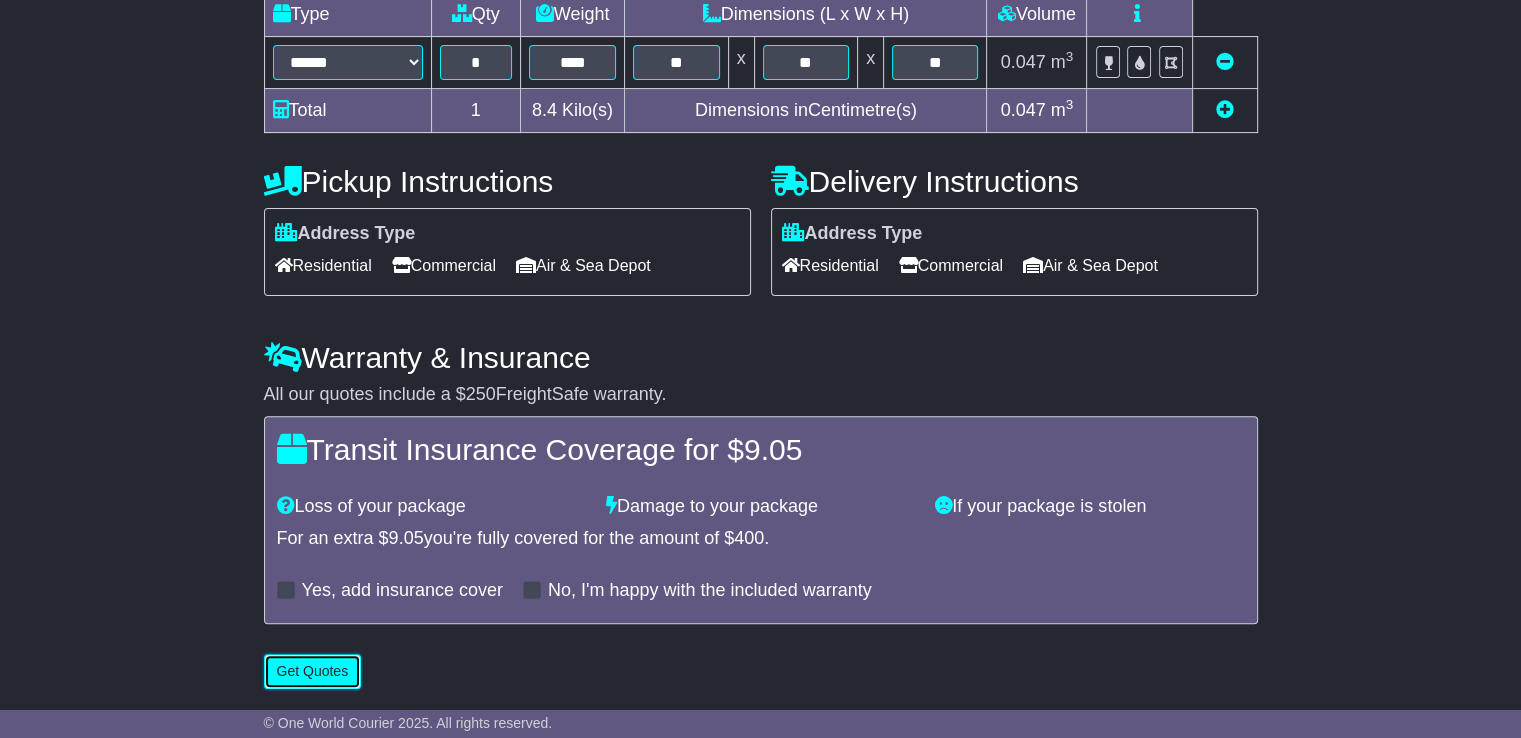 click on "Get Quotes" at bounding box center (313, 671) 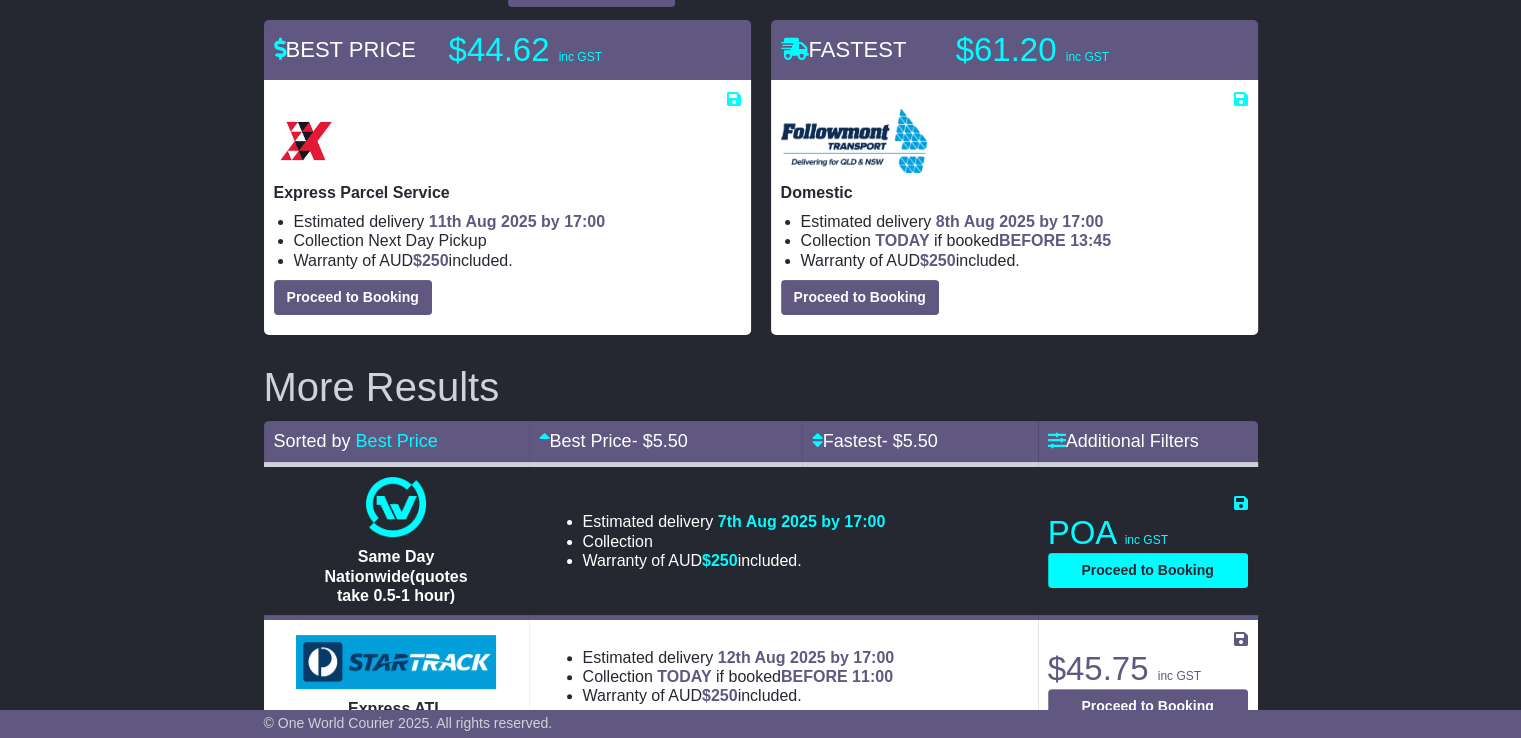 scroll, scrollTop: 408, scrollLeft: 0, axis: vertical 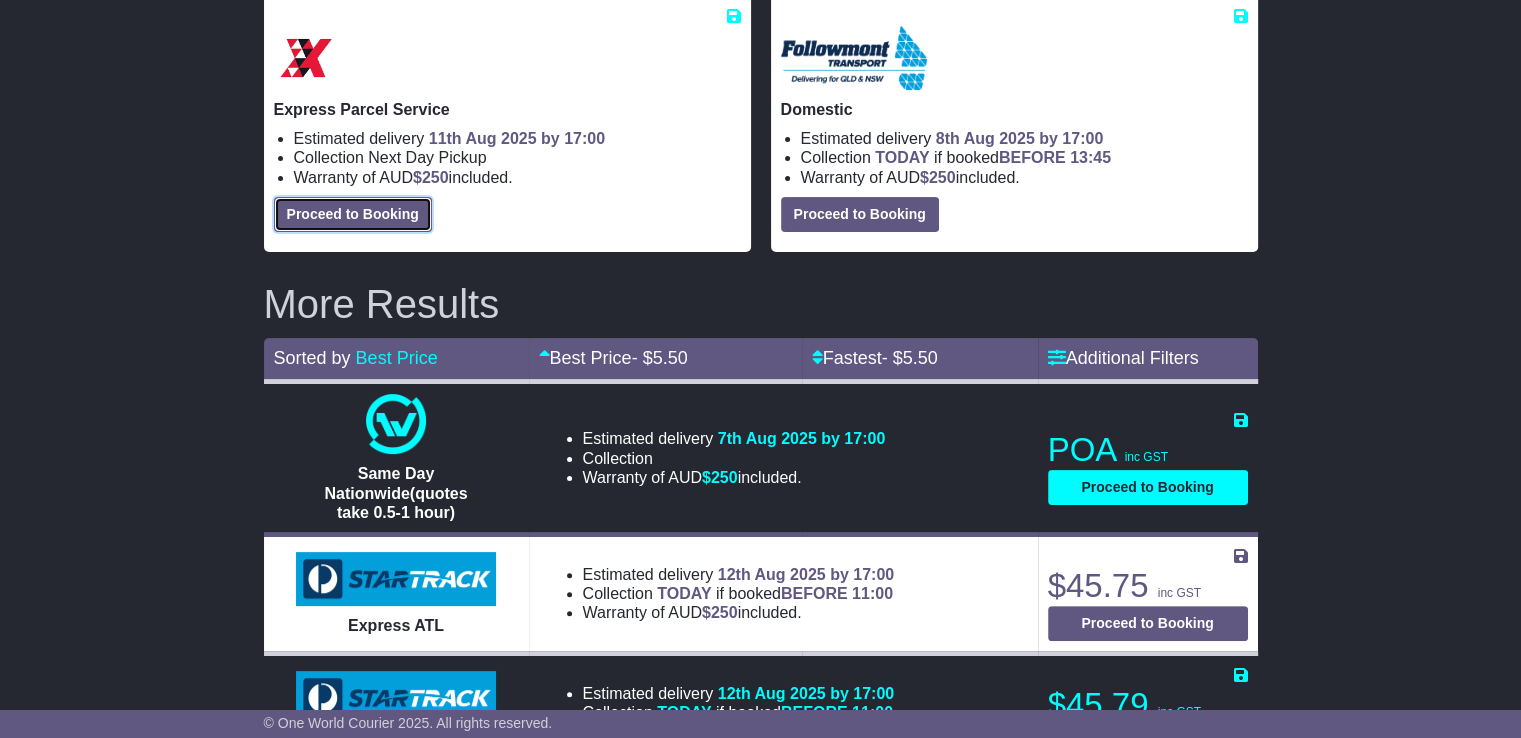 click on "Proceed to Booking" at bounding box center [353, 214] 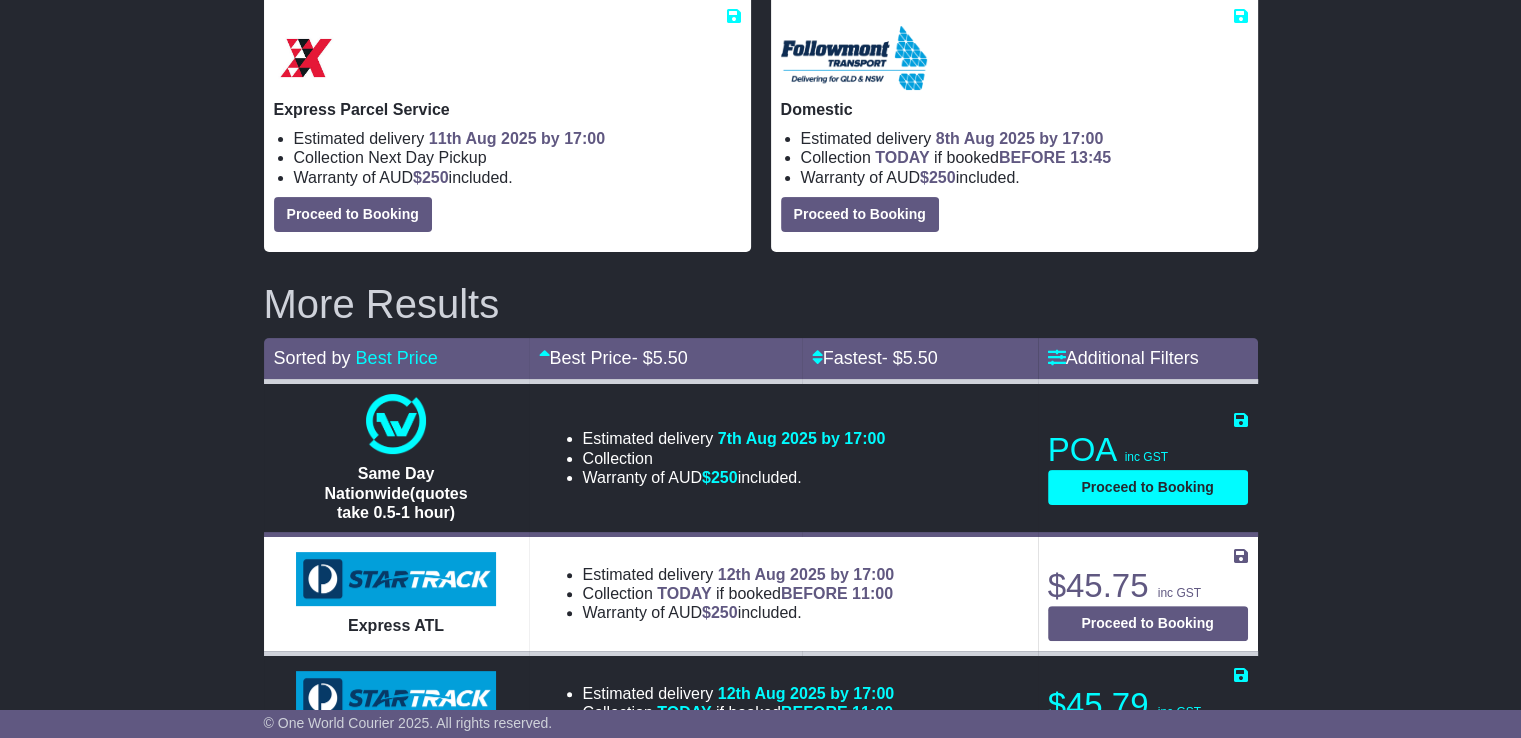 select on "*****" 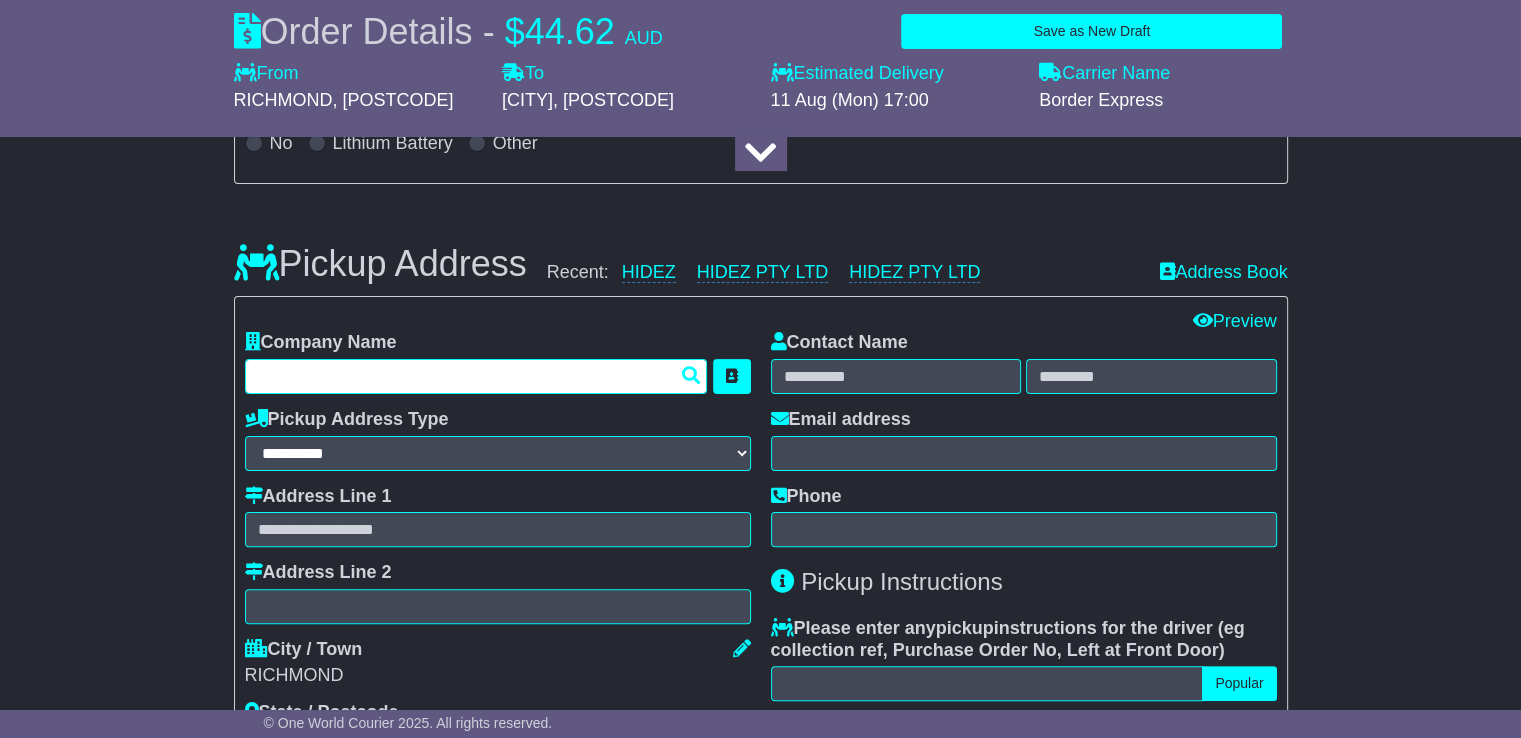 click at bounding box center (476, 376) 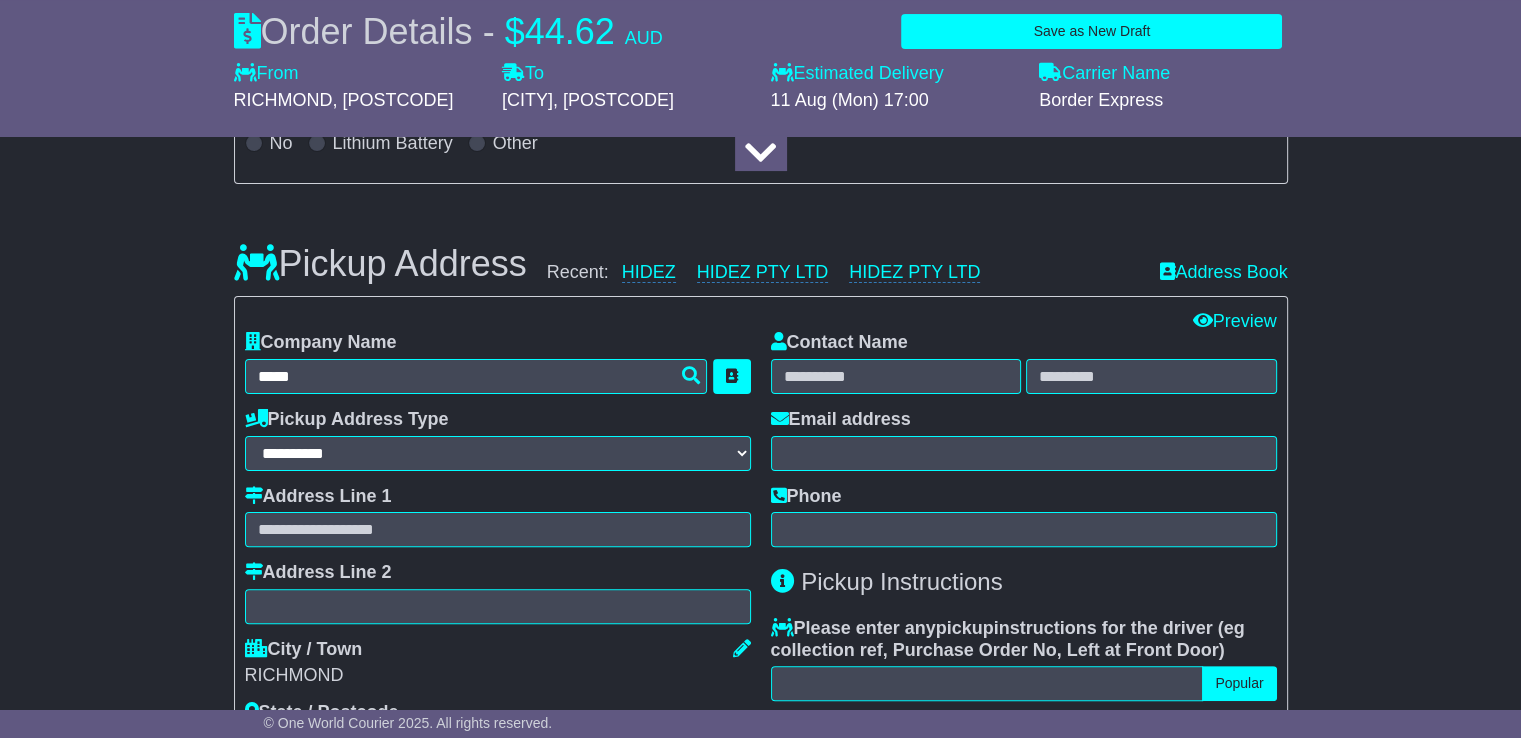 type on "**********" 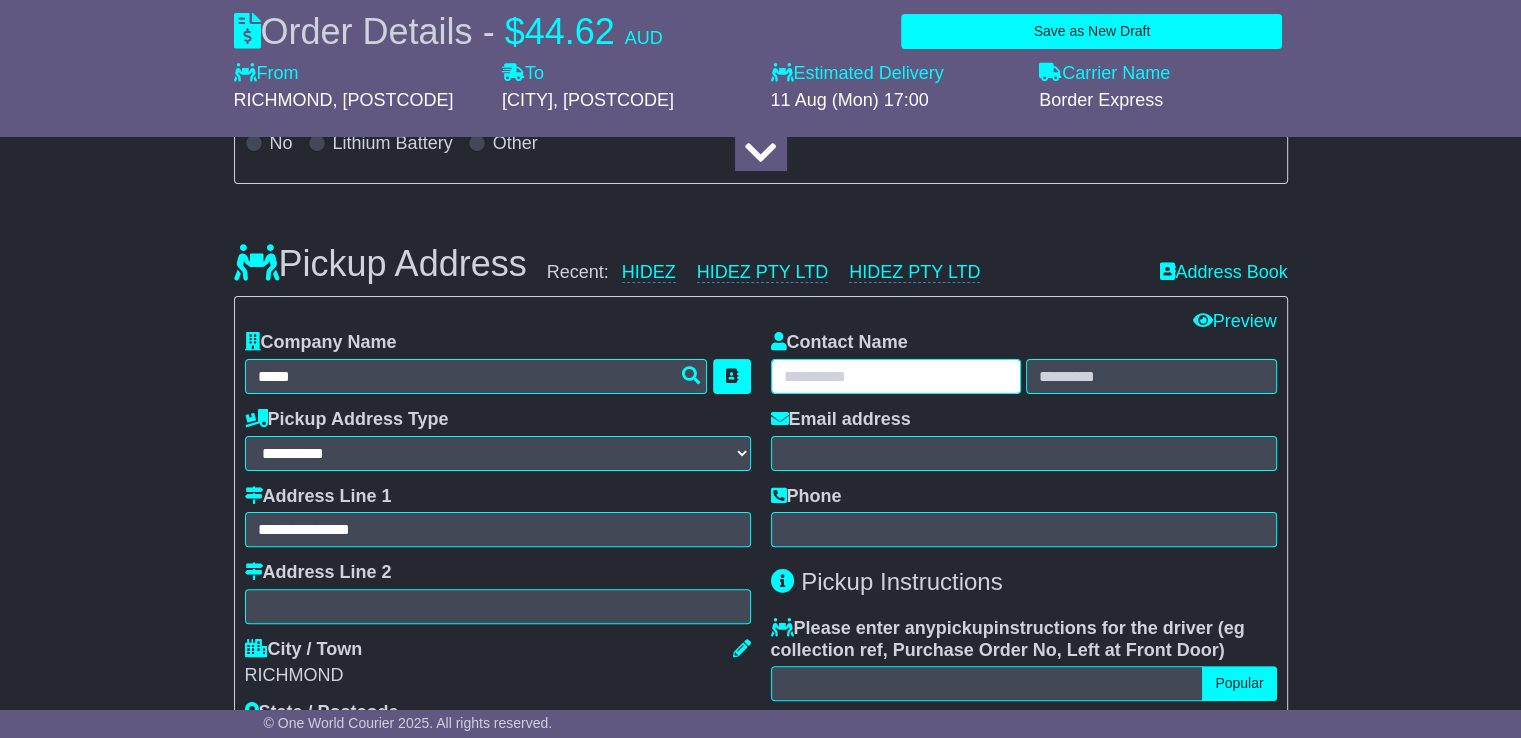 type on "*****" 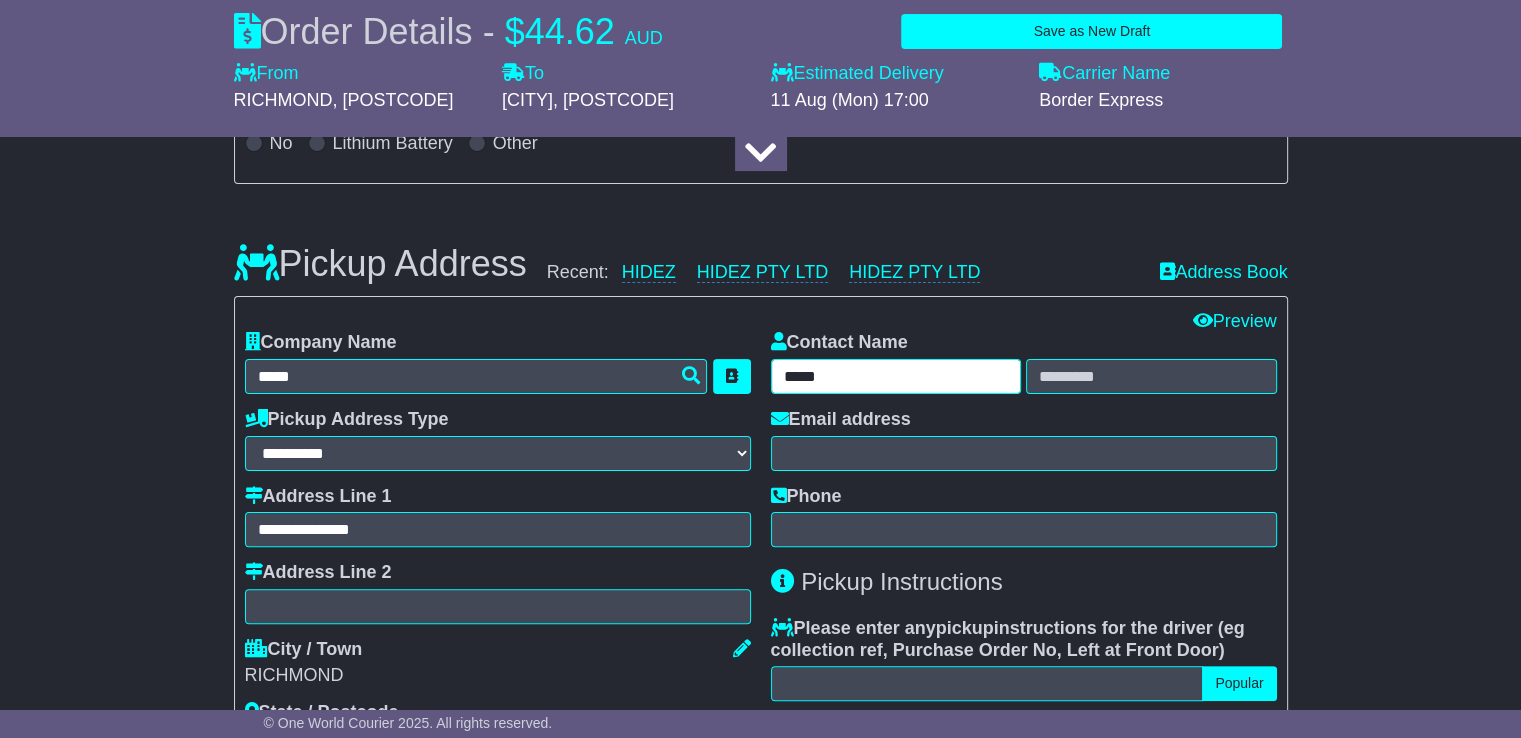 type on "******" 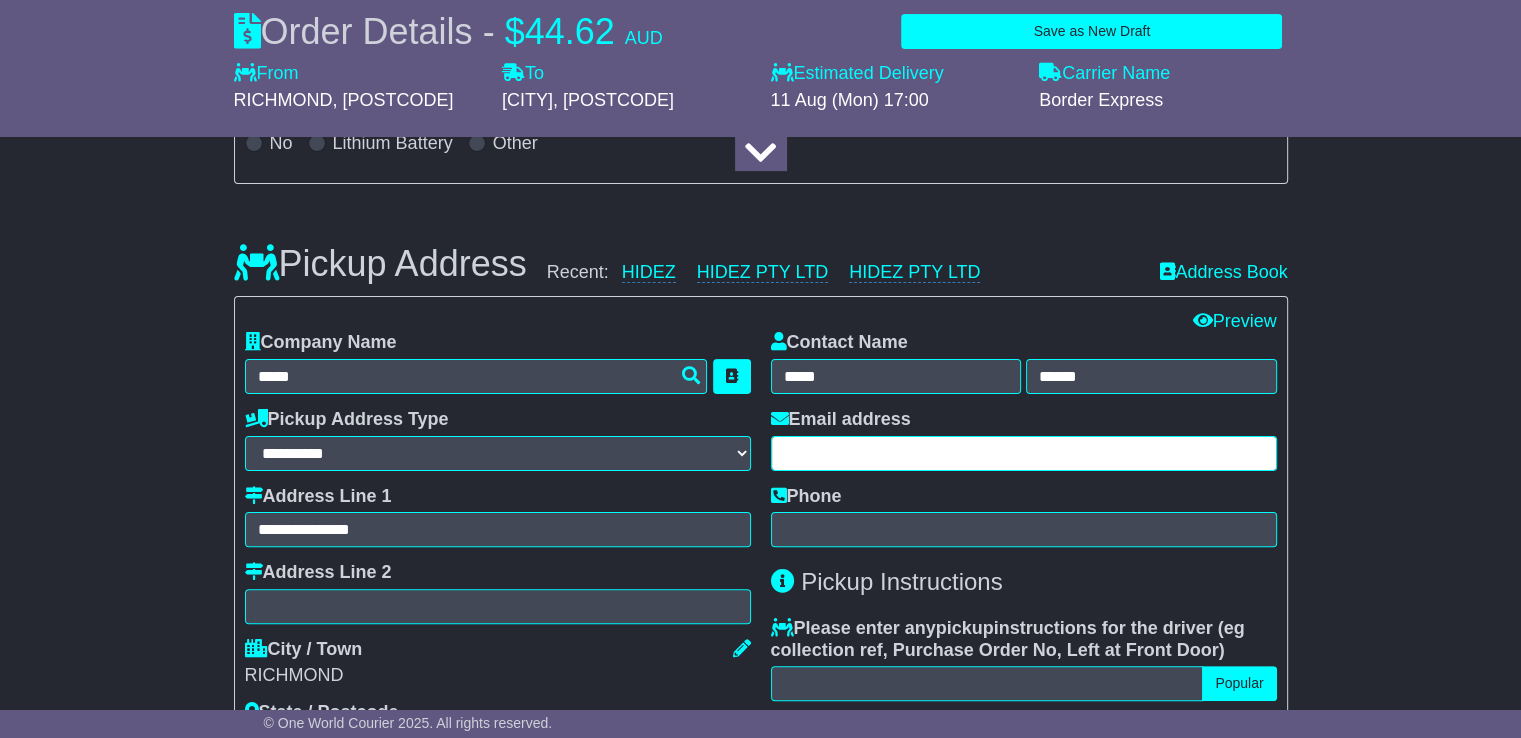 type on "**********" 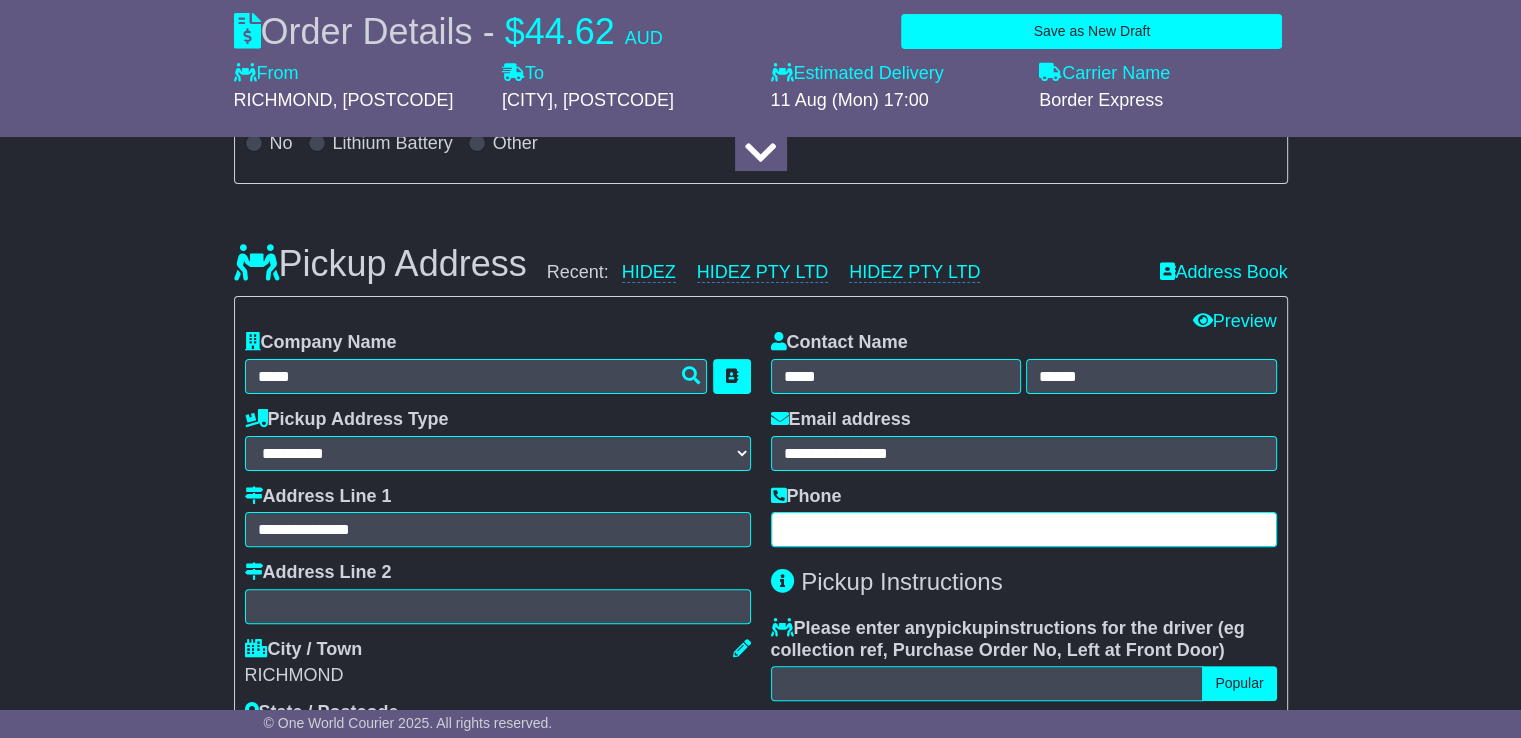 type on "*********" 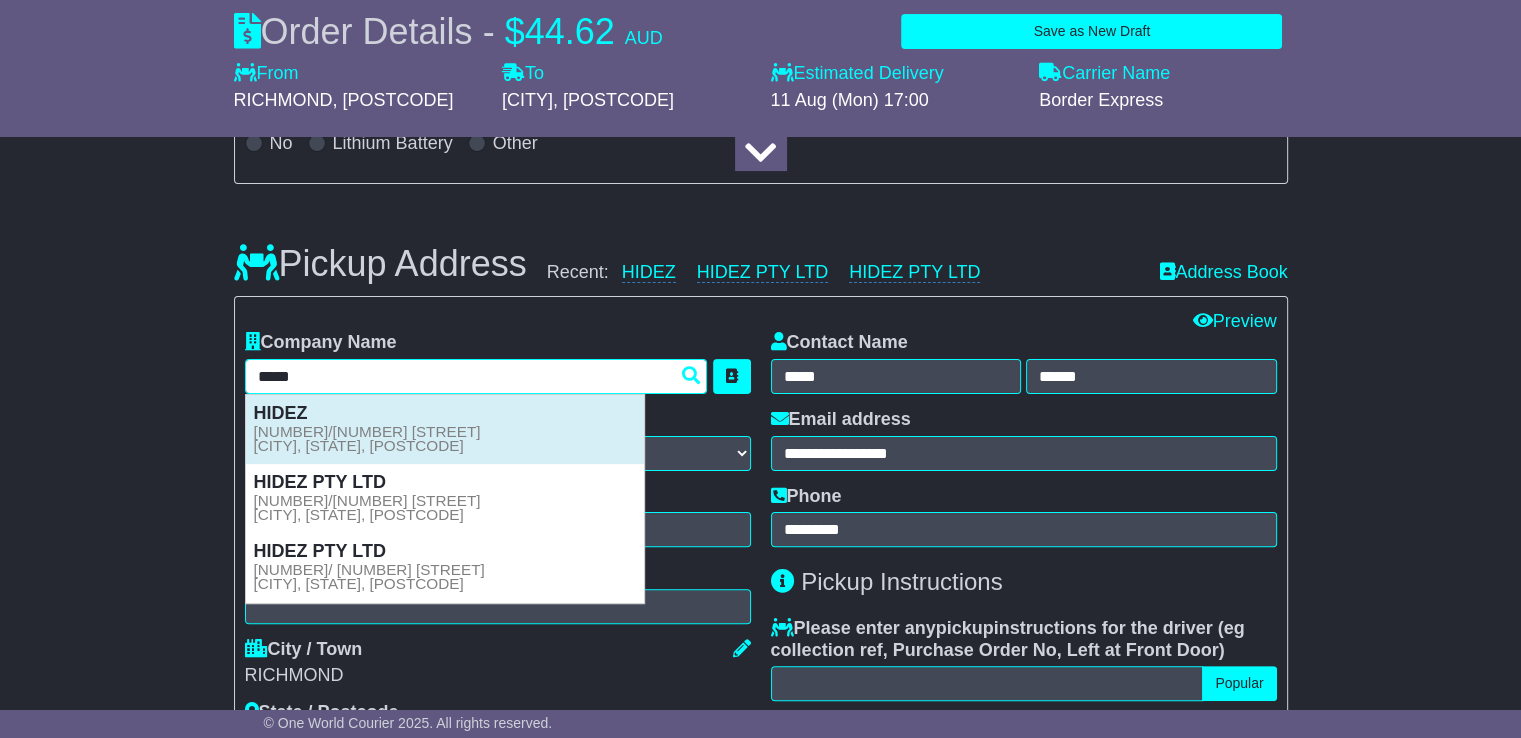 click on "HIDEZ 2/22 WINDSOR ST   RICHMOND, NSW, 2753" at bounding box center [445, 429] 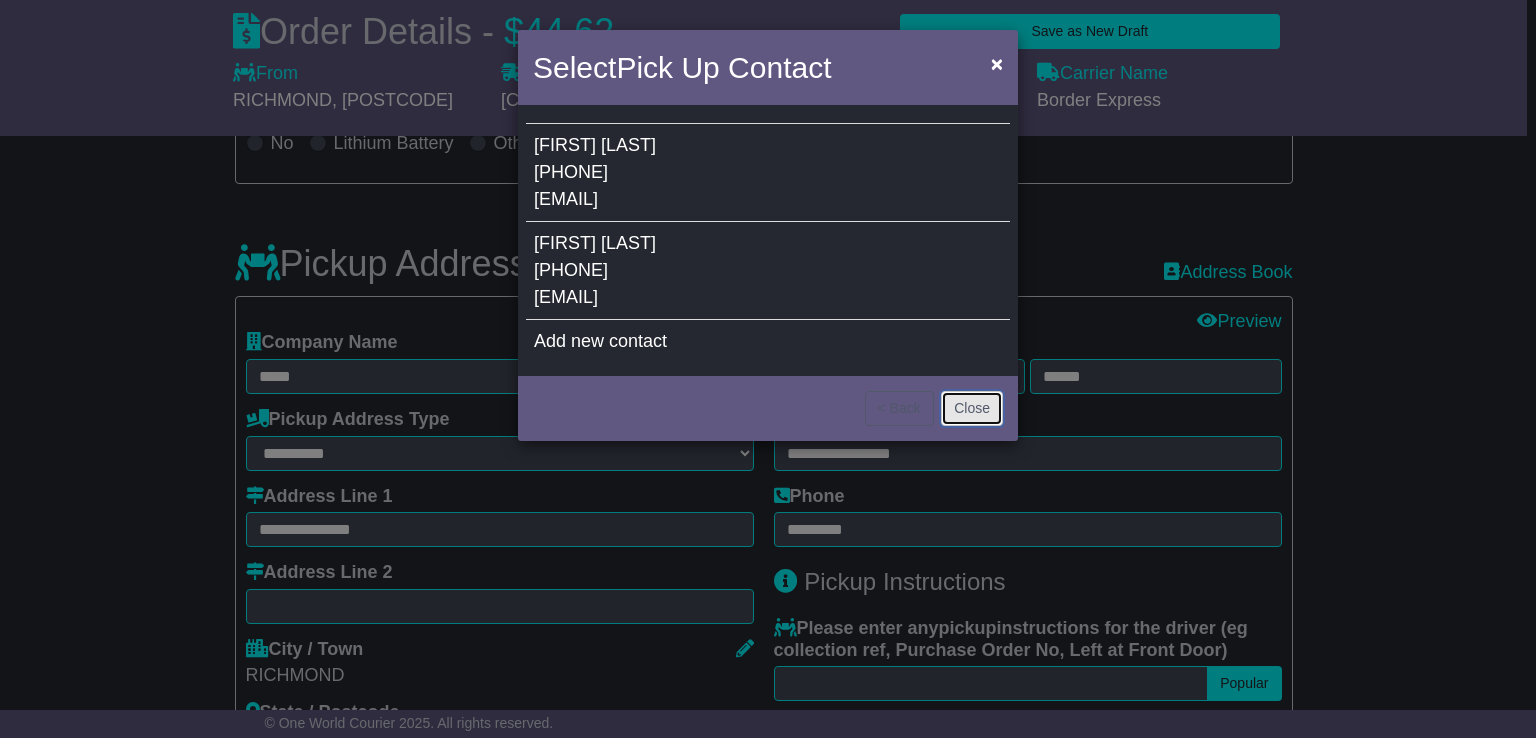 click on "Close" at bounding box center (972, 408) 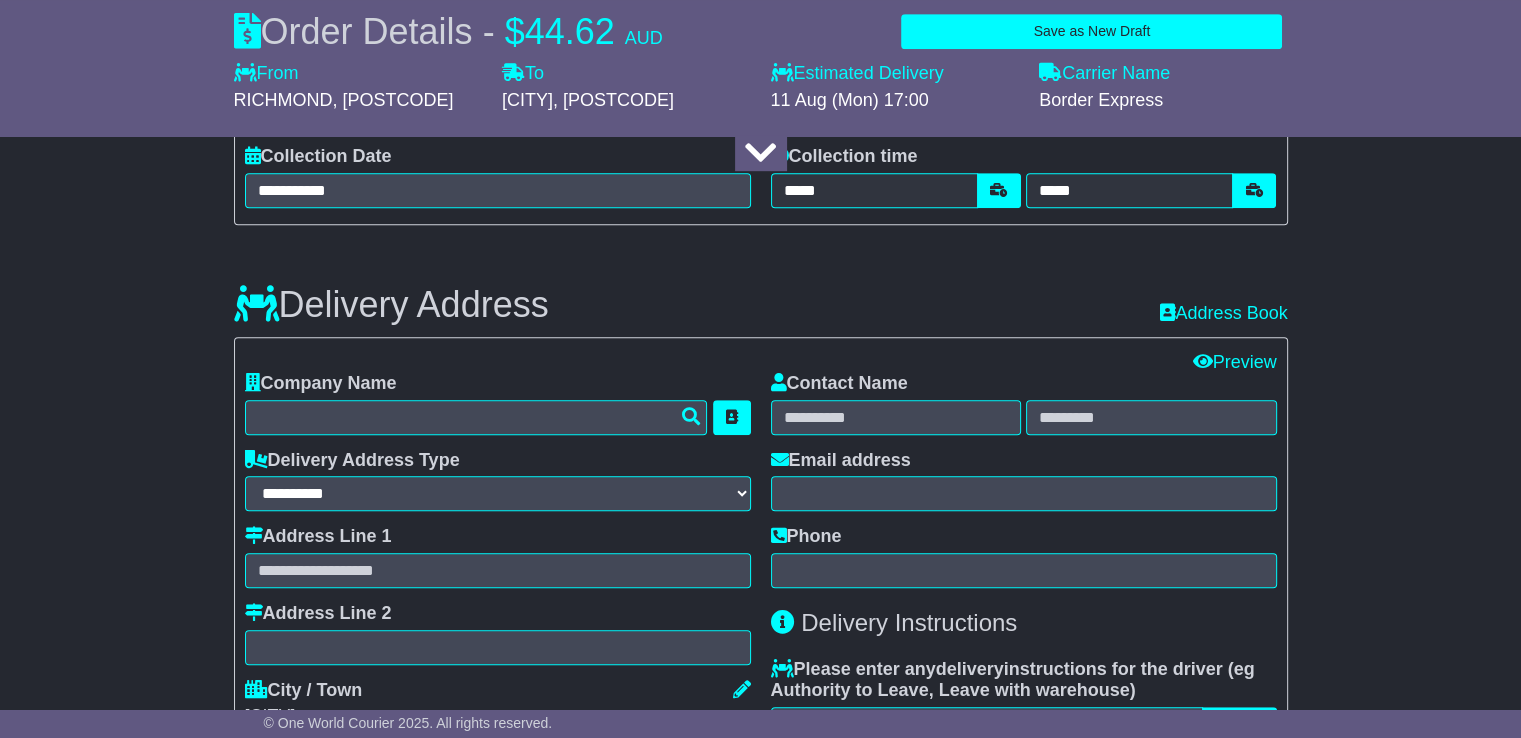 scroll, scrollTop: 1220, scrollLeft: 0, axis: vertical 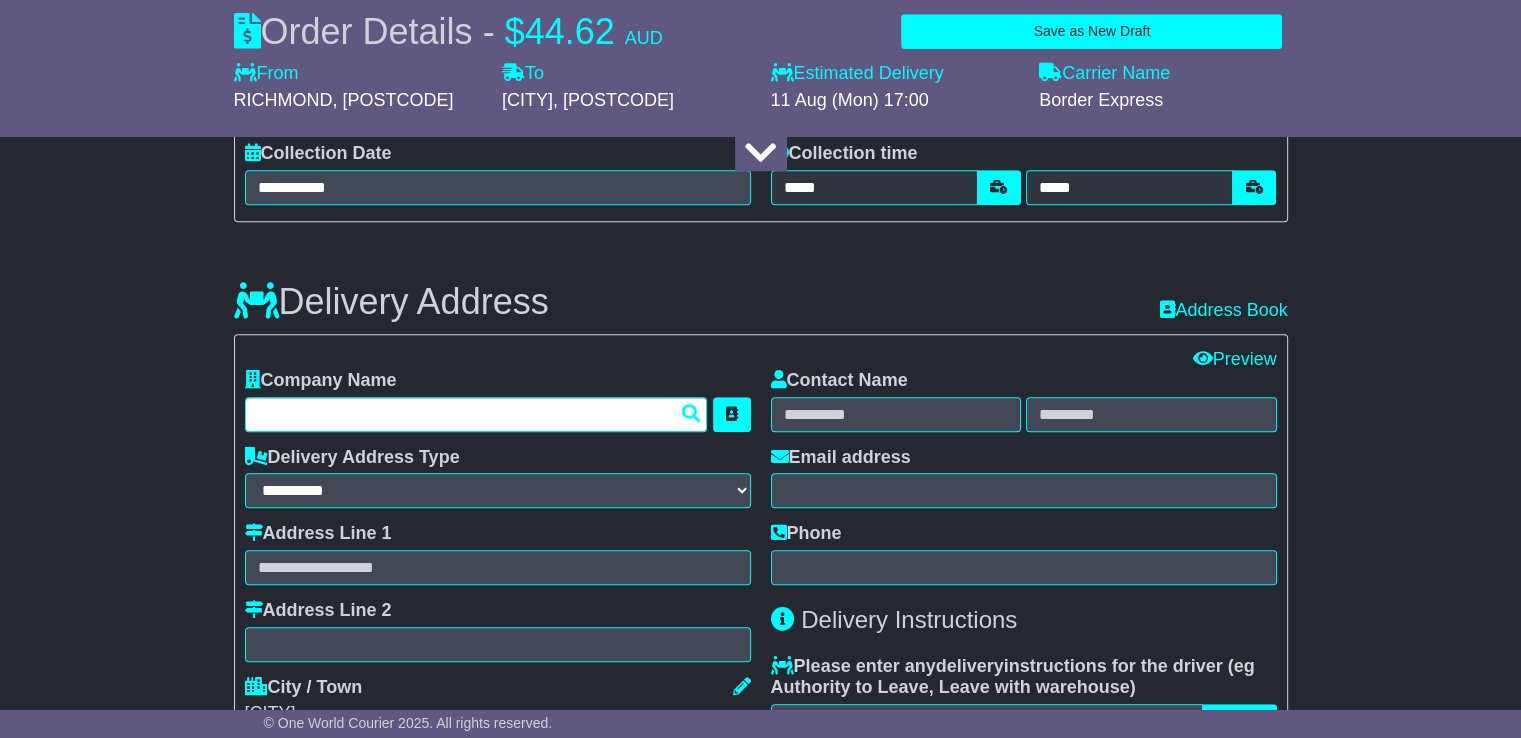 click at bounding box center [476, 414] 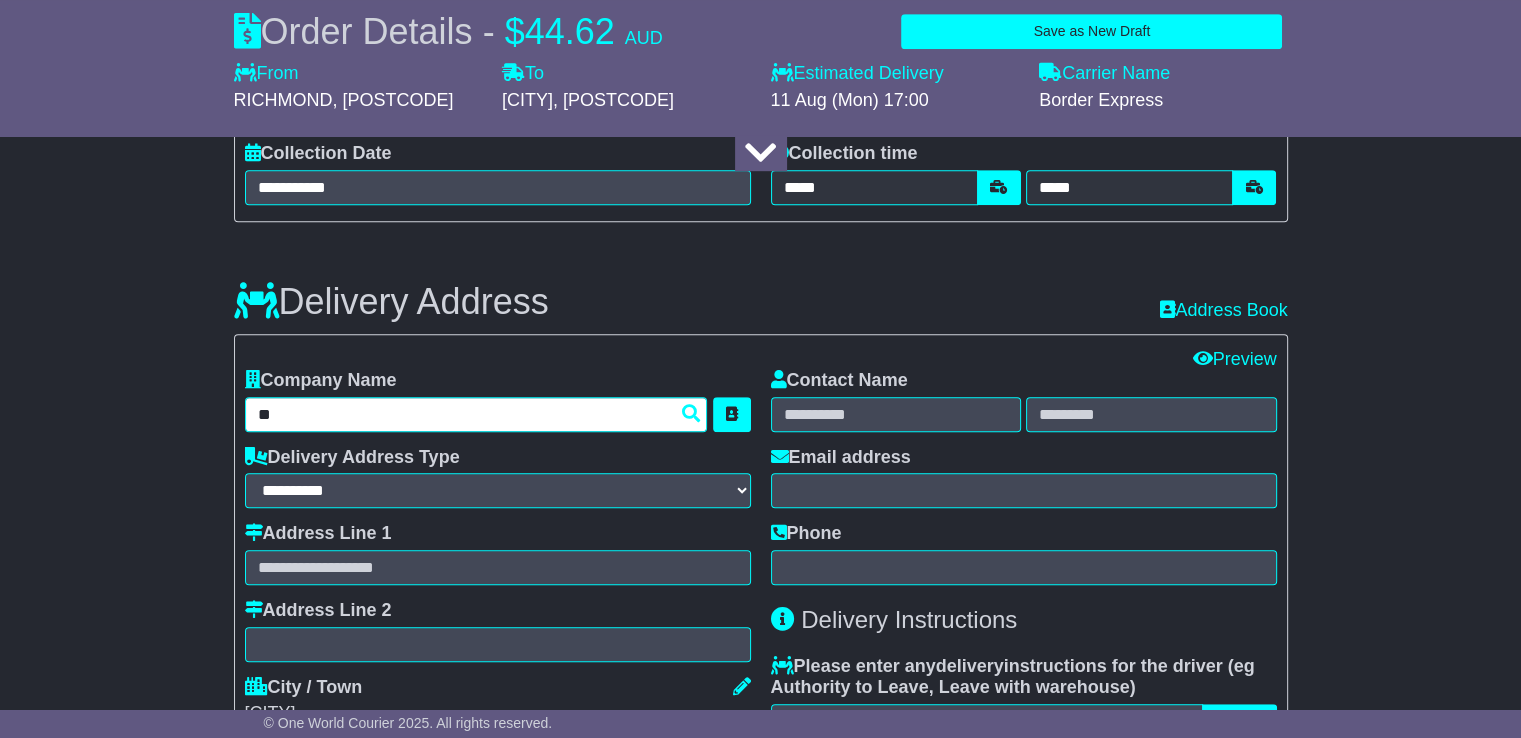 type on "*" 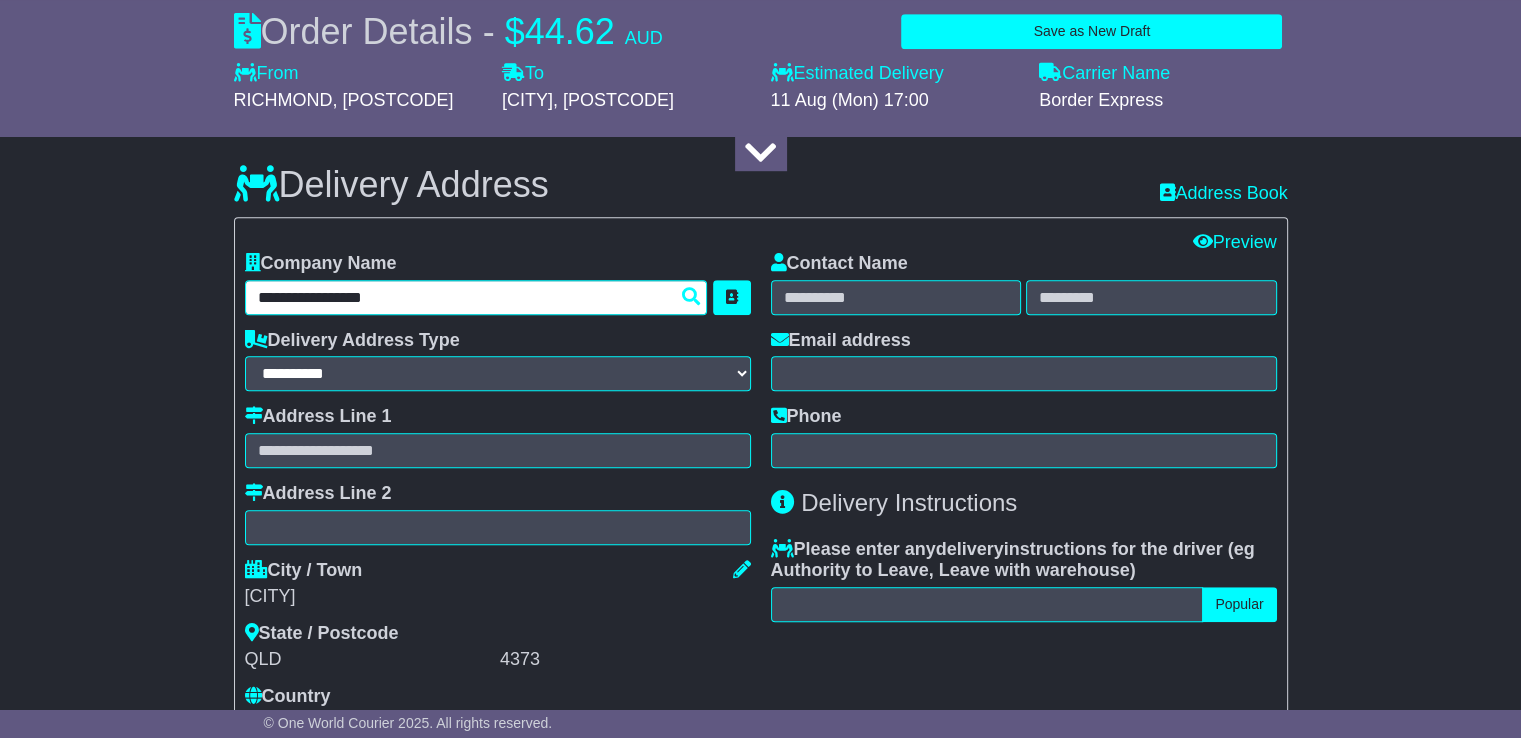 scroll, scrollTop: 1348, scrollLeft: 0, axis: vertical 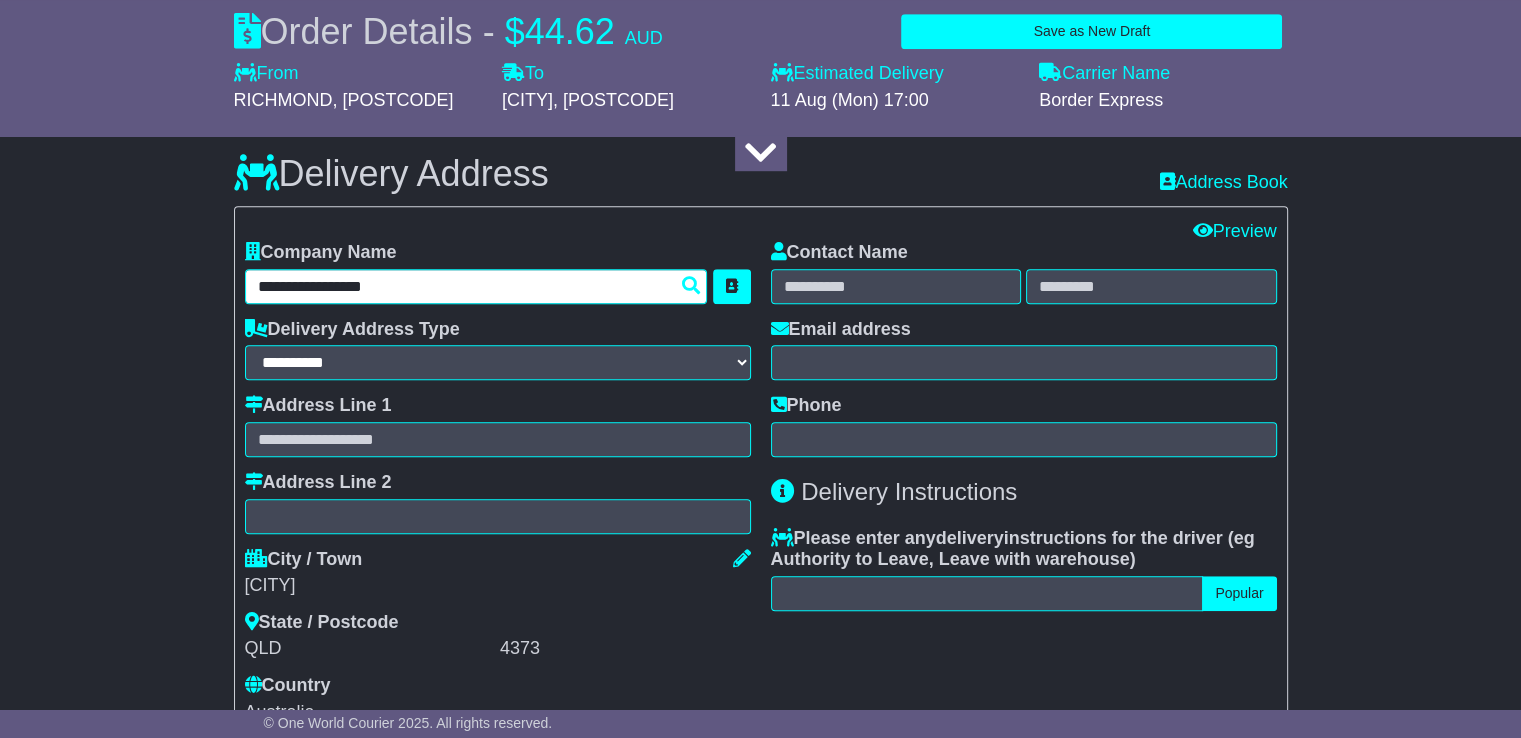 type on "**********" 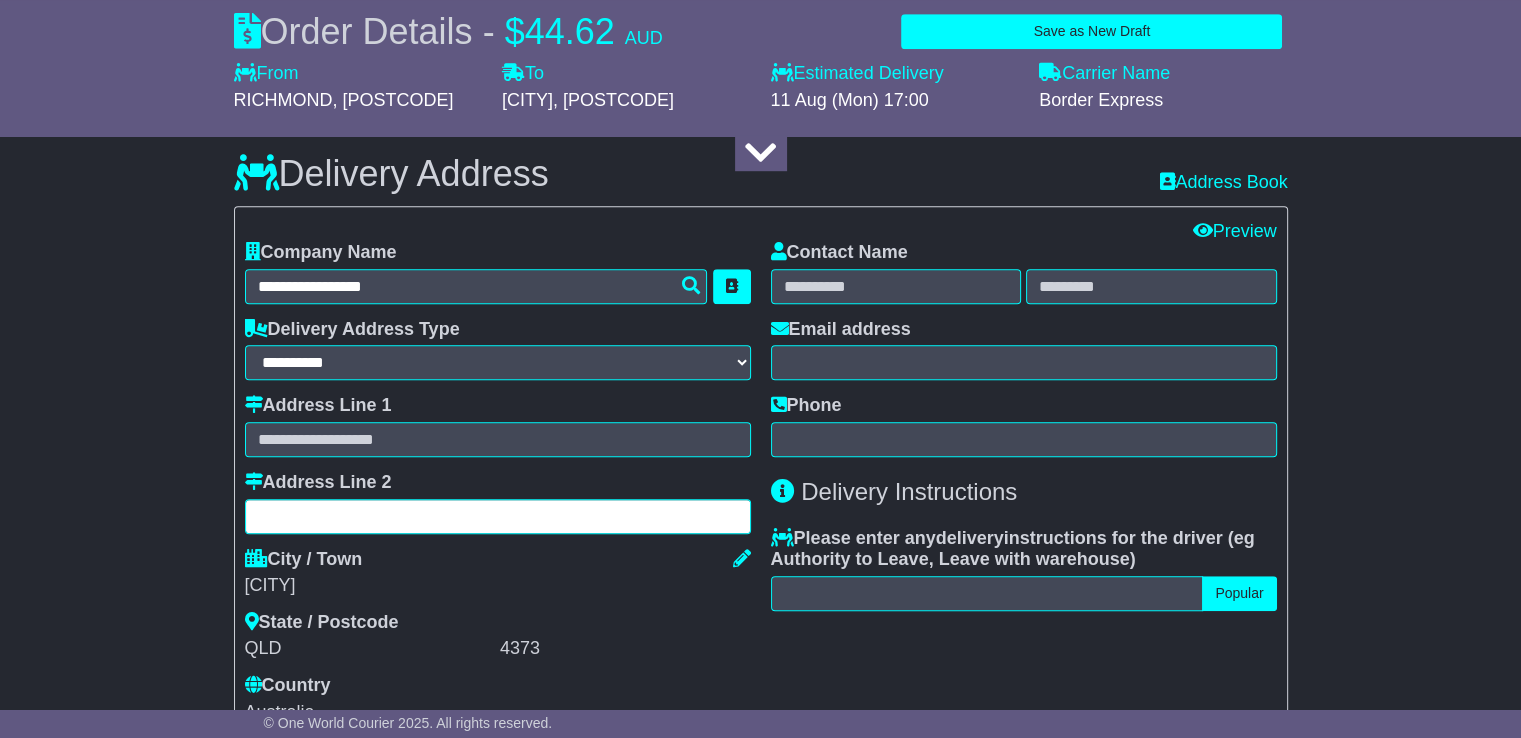 click at bounding box center [498, 516] 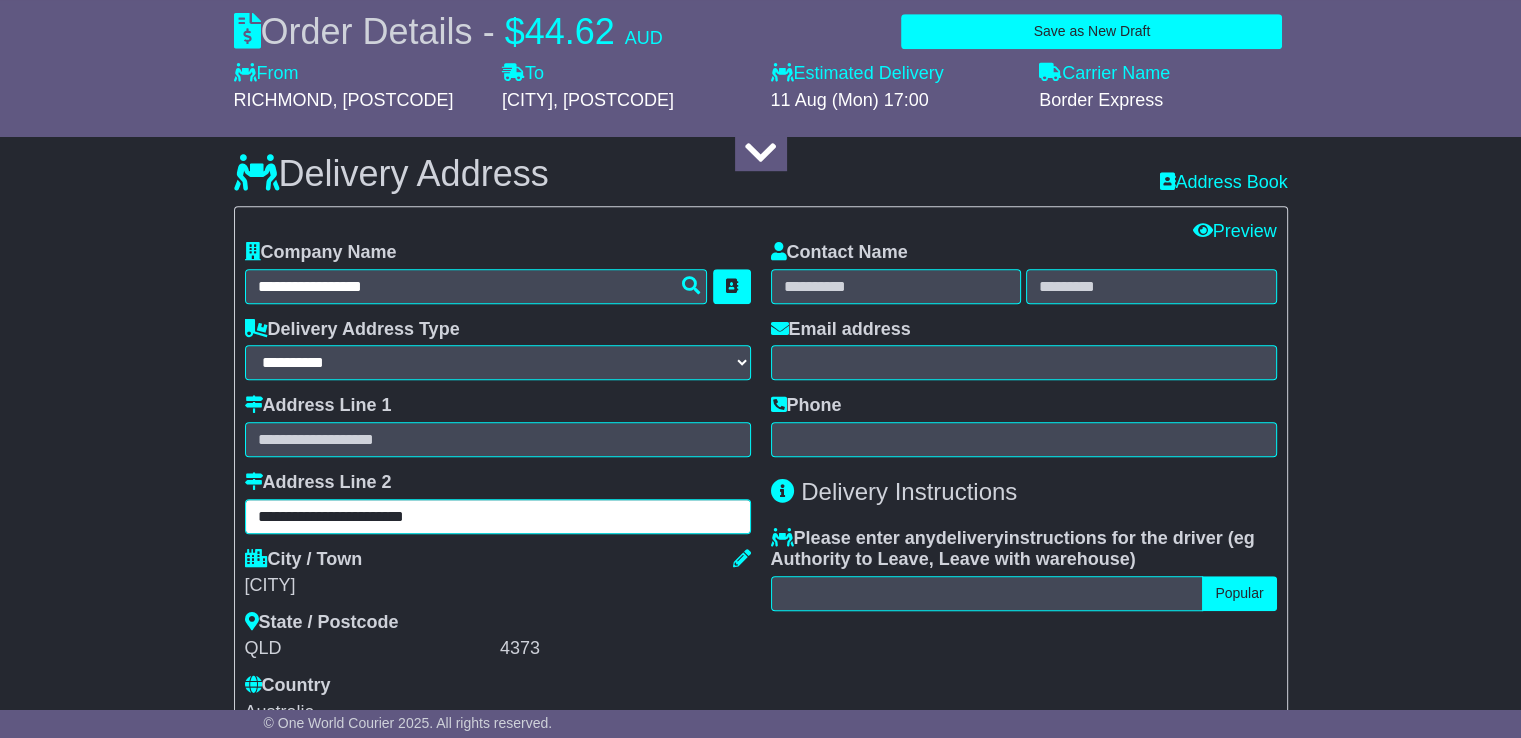 type on "**********" 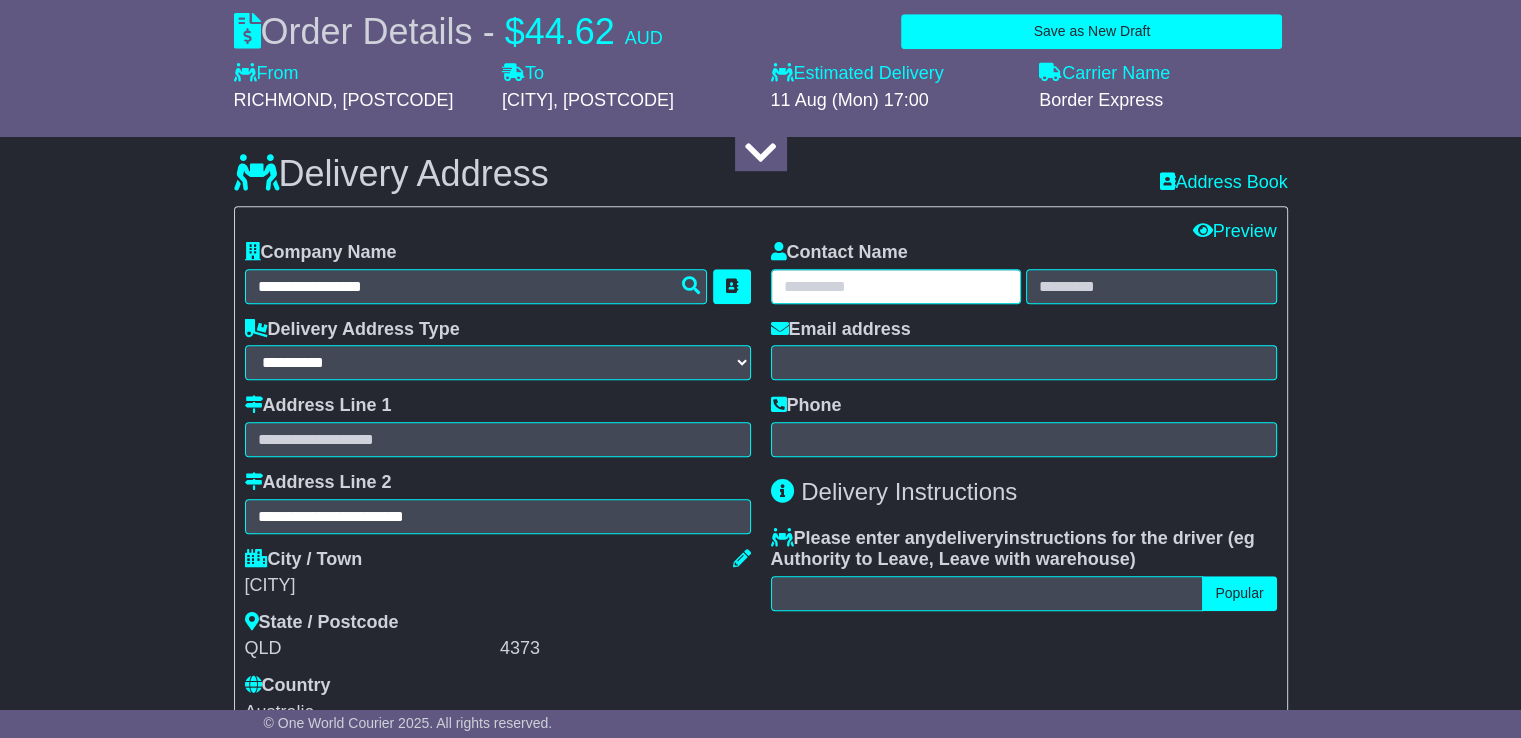 click at bounding box center (896, 286) 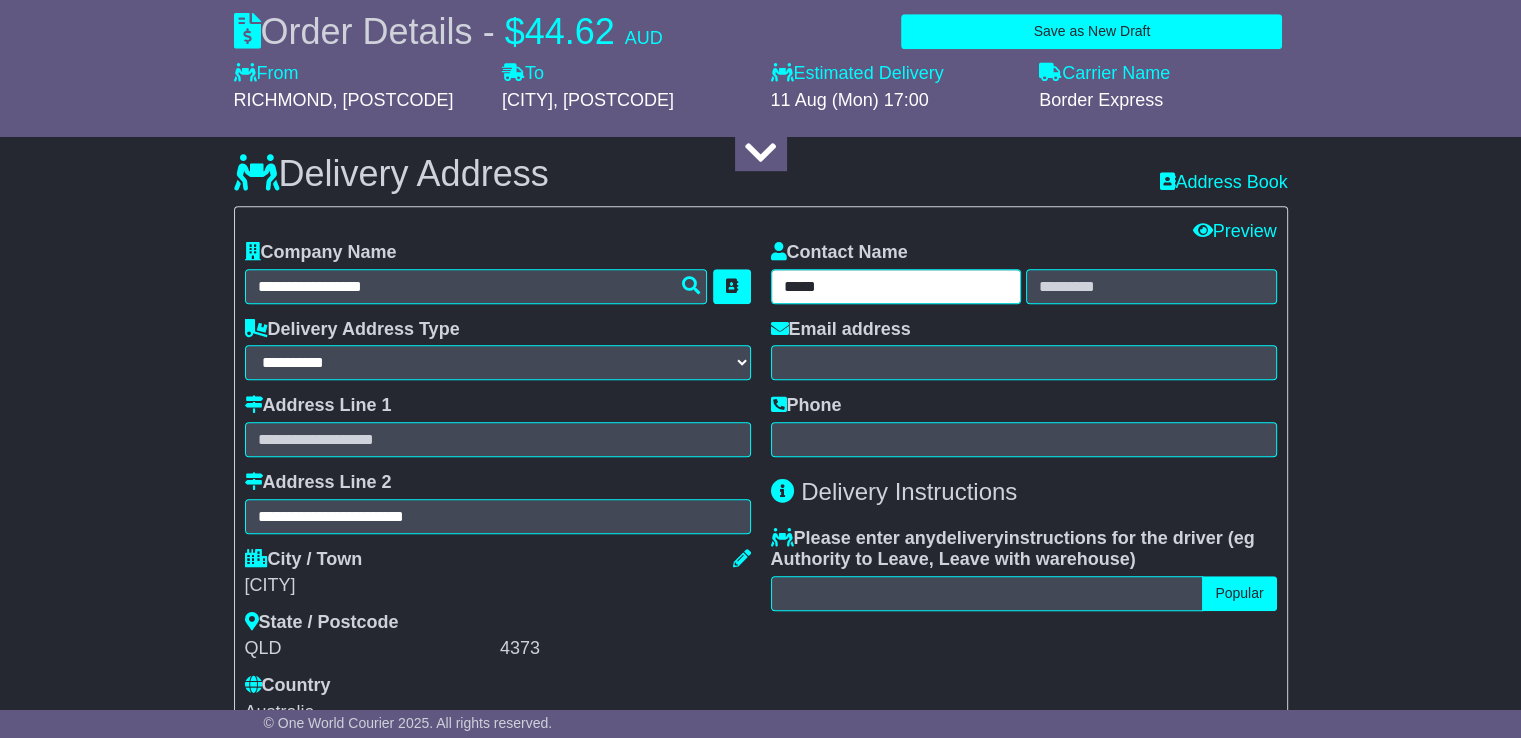 type on "****" 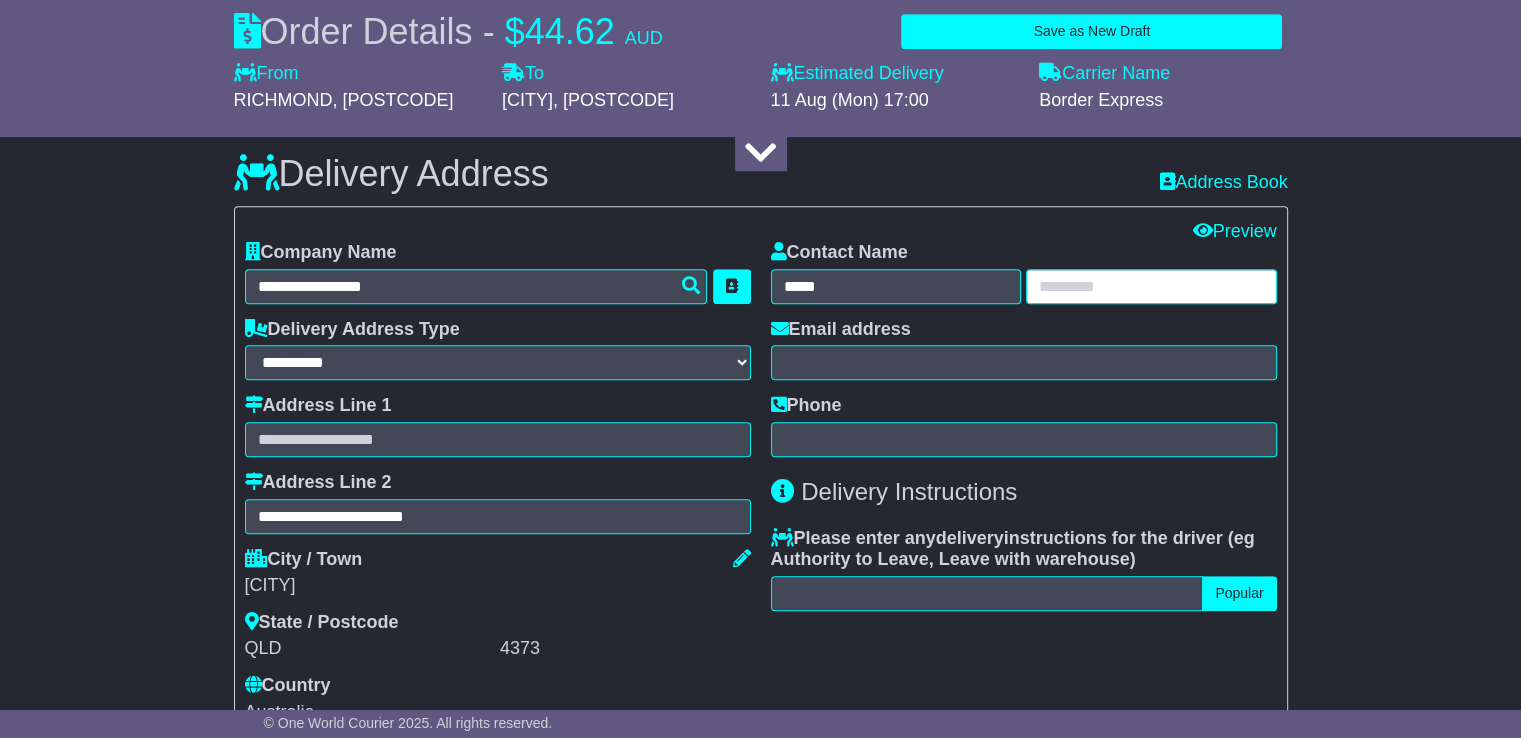click at bounding box center [1151, 286] 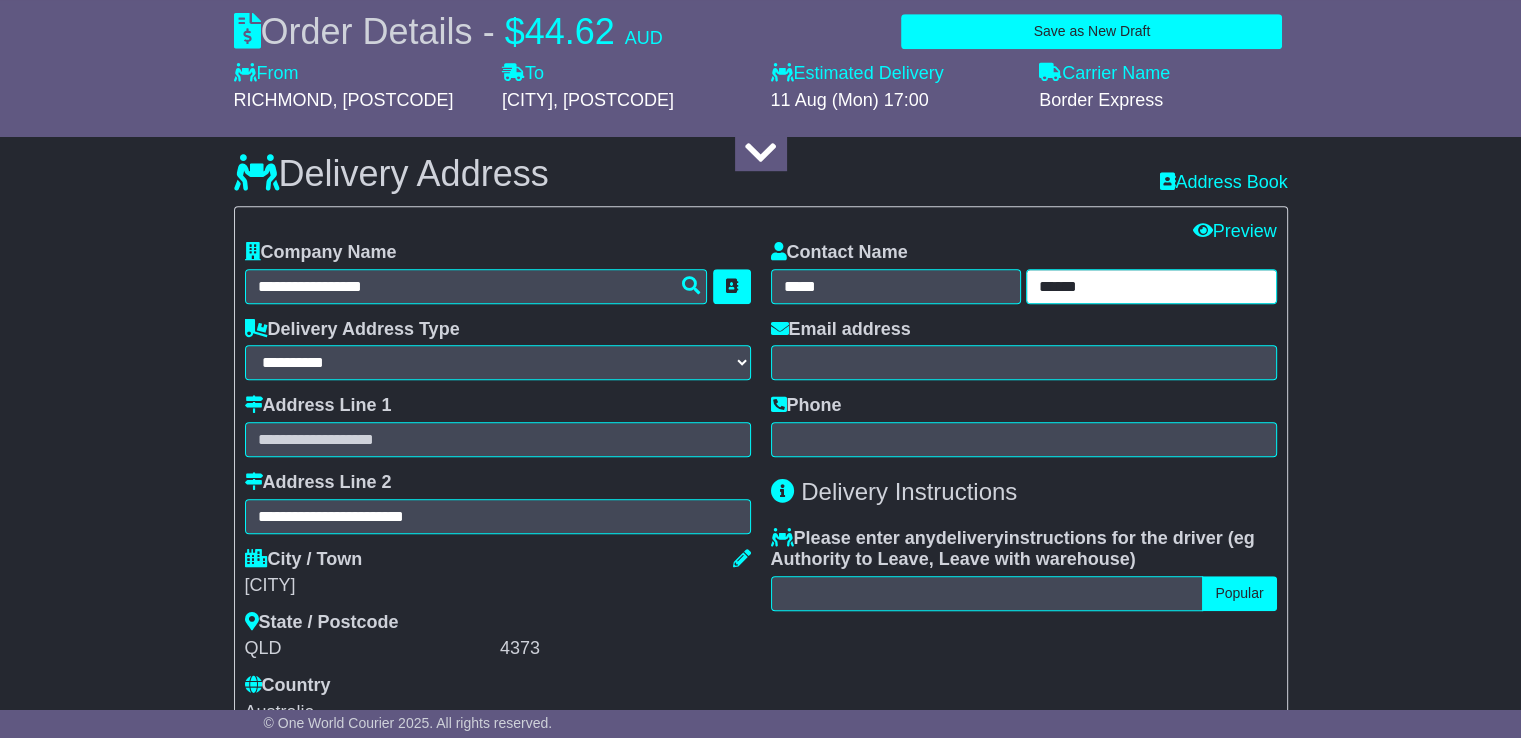 type on "******" 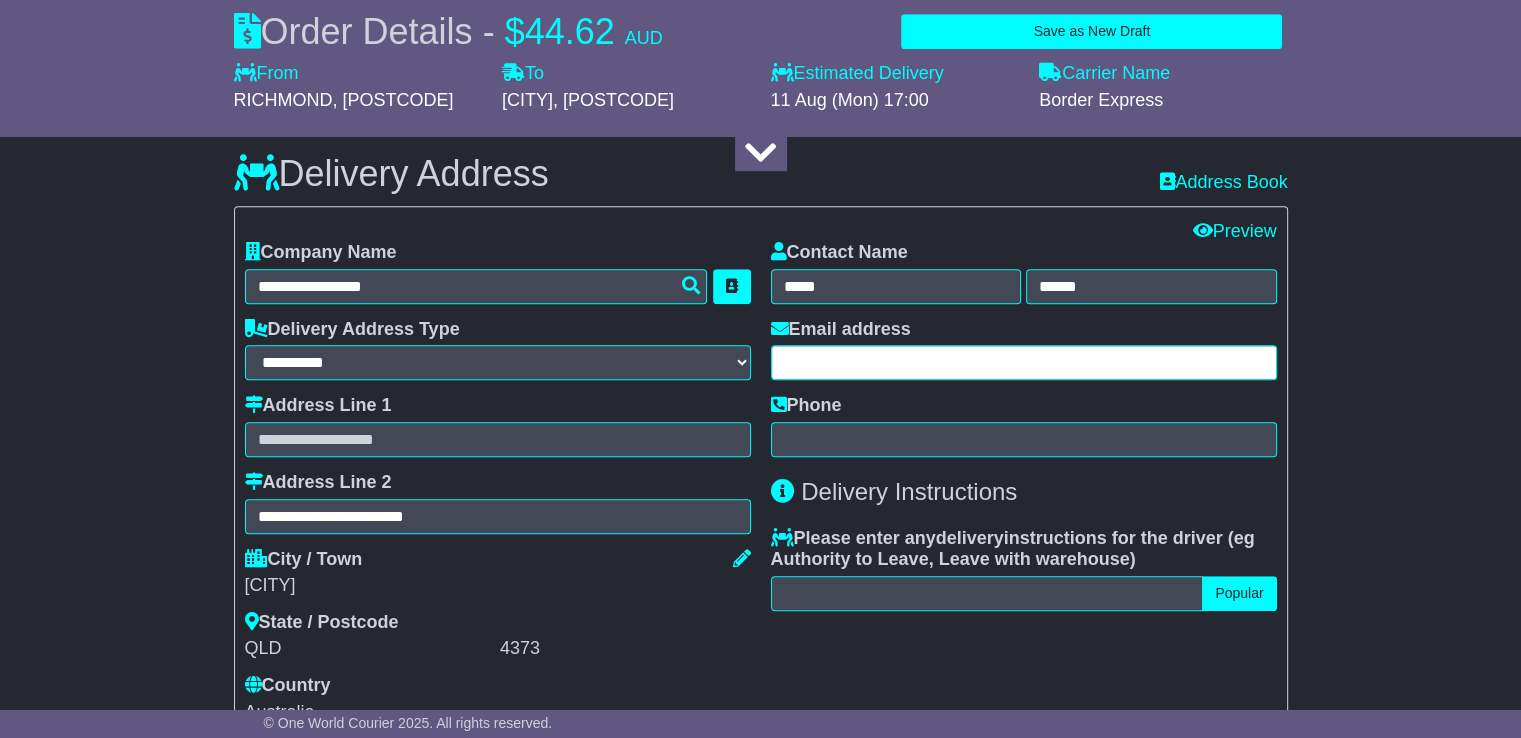 click at bounding box center (1024, 362) 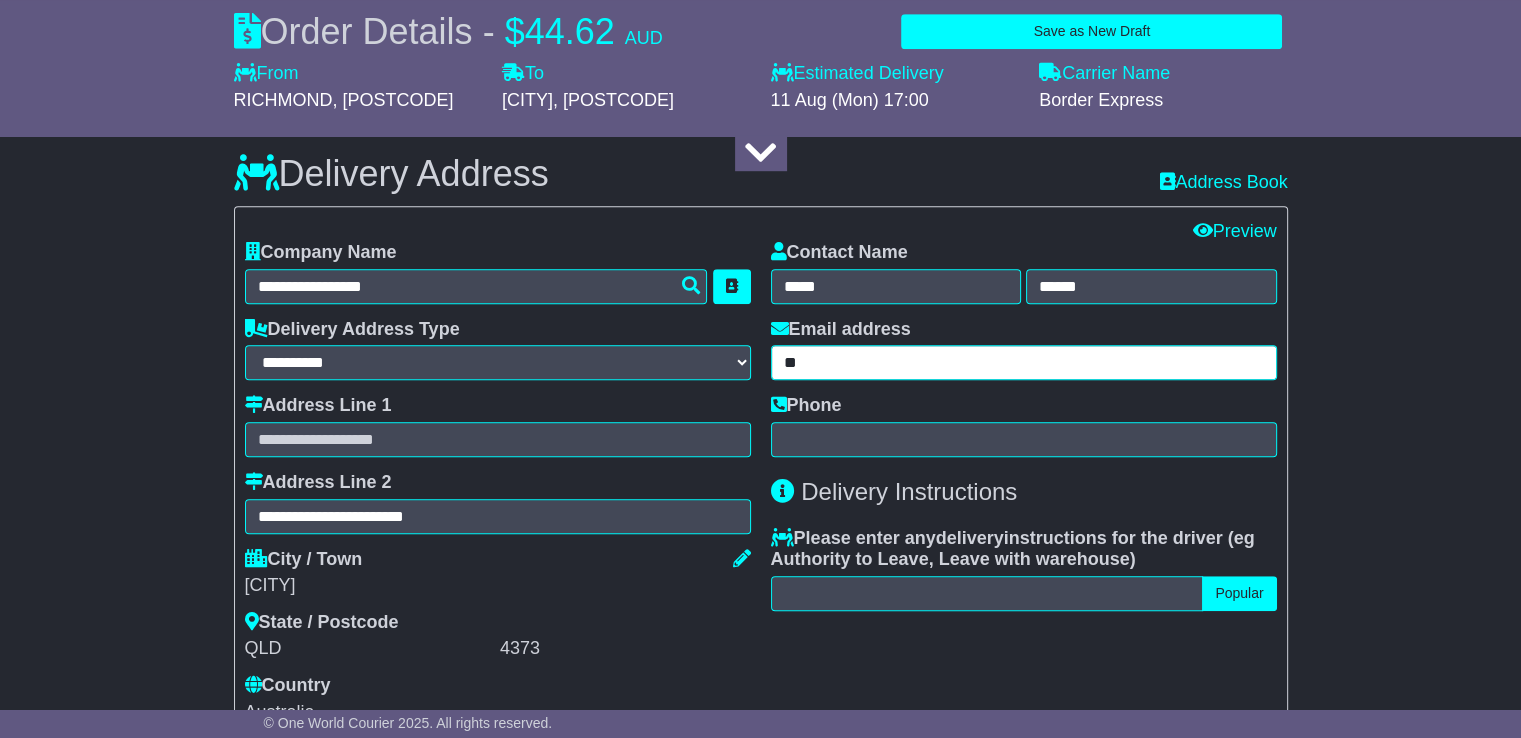 type on "*" 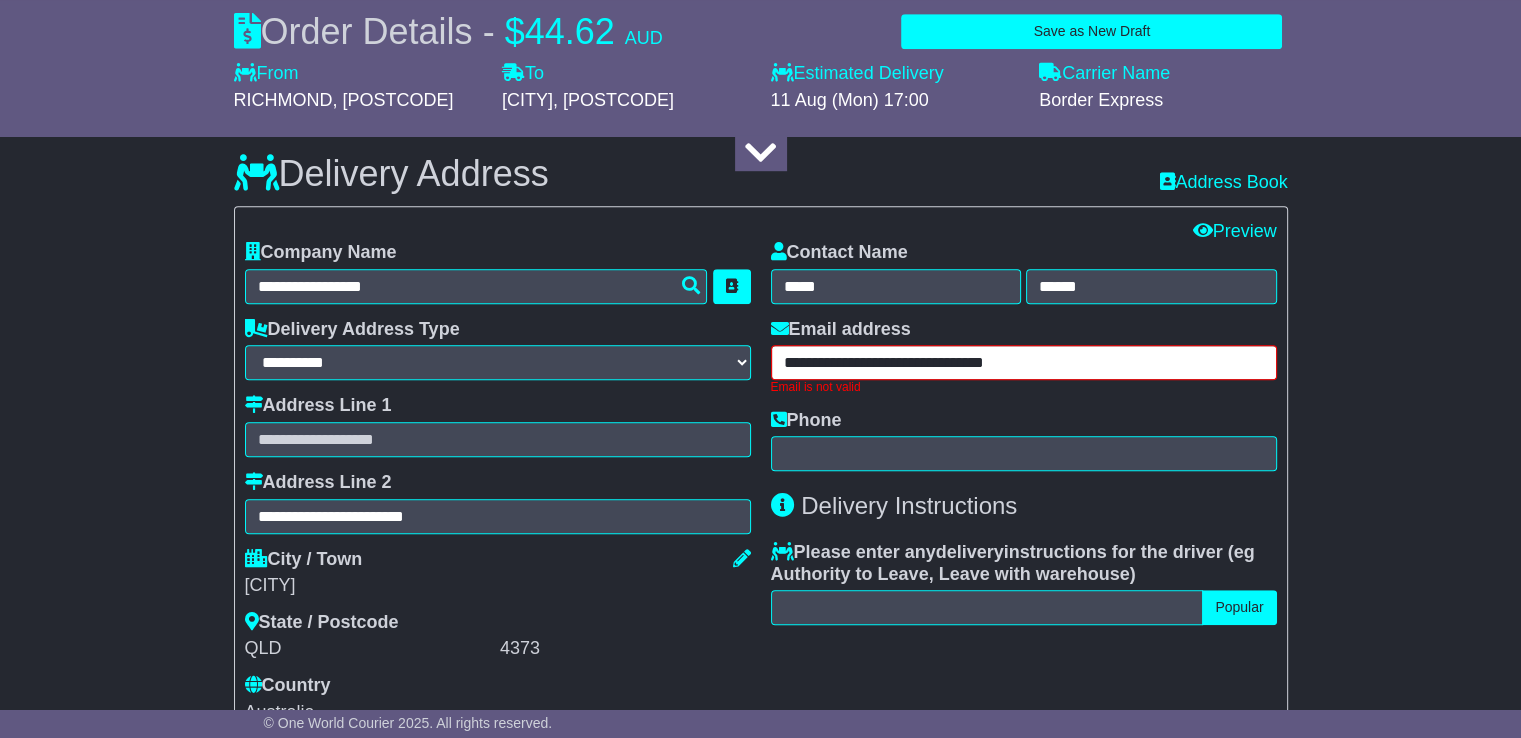 type on "**********" 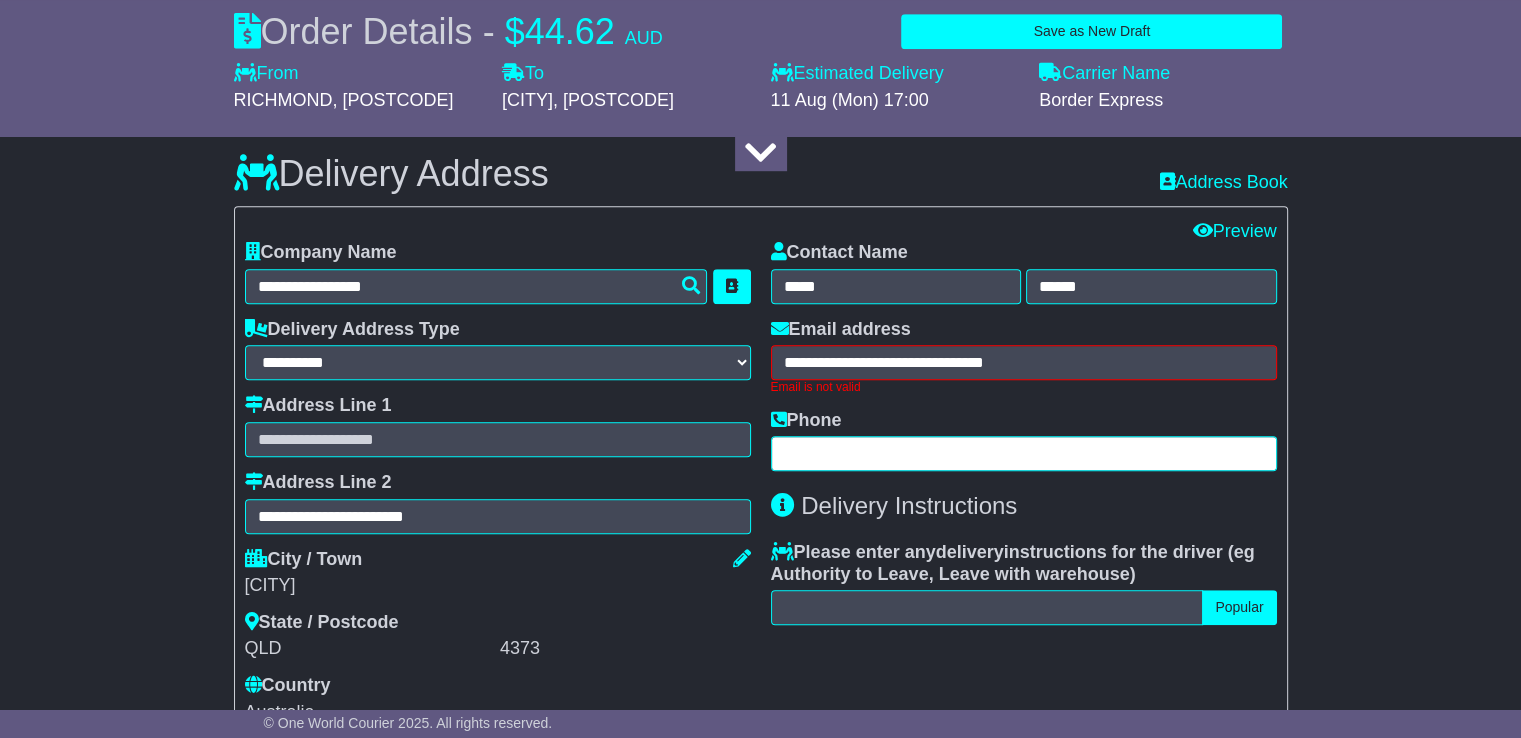 click at bounding box center (1024, 453) 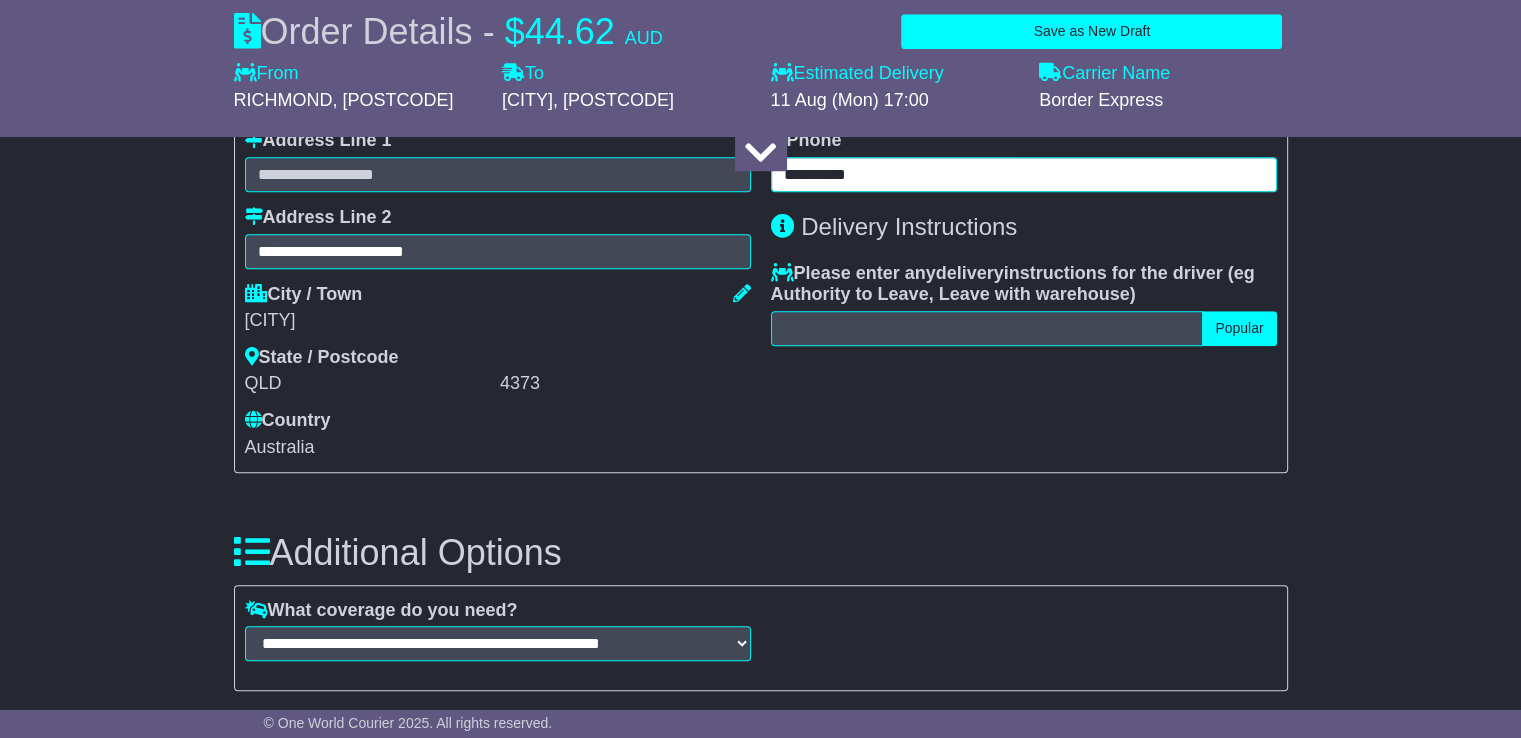 scroll, scrollTop: 1620, scrollLeft: 0, axis: vertical 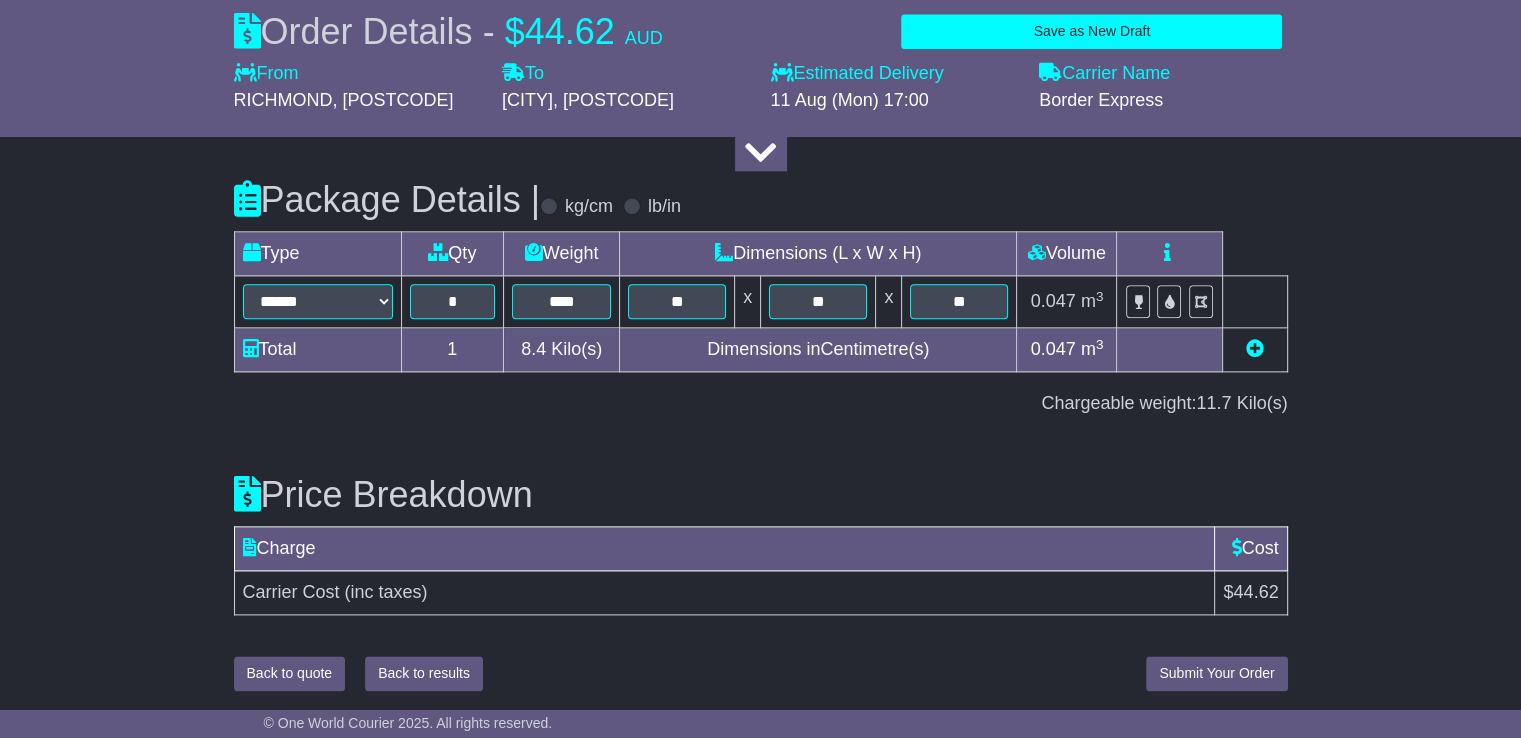 type on "**********" 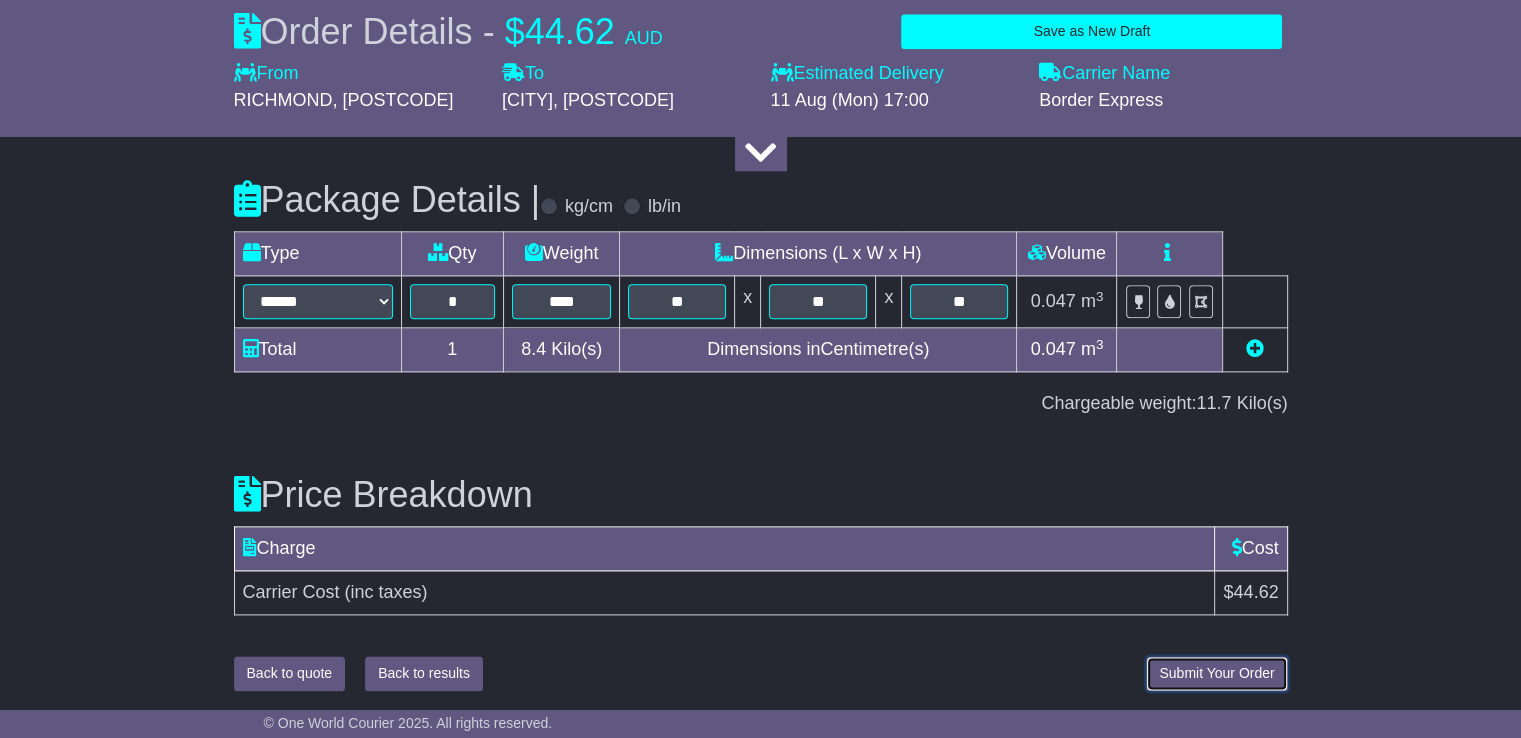click on "Submit Your Order" at bounding box center (1216, 673) 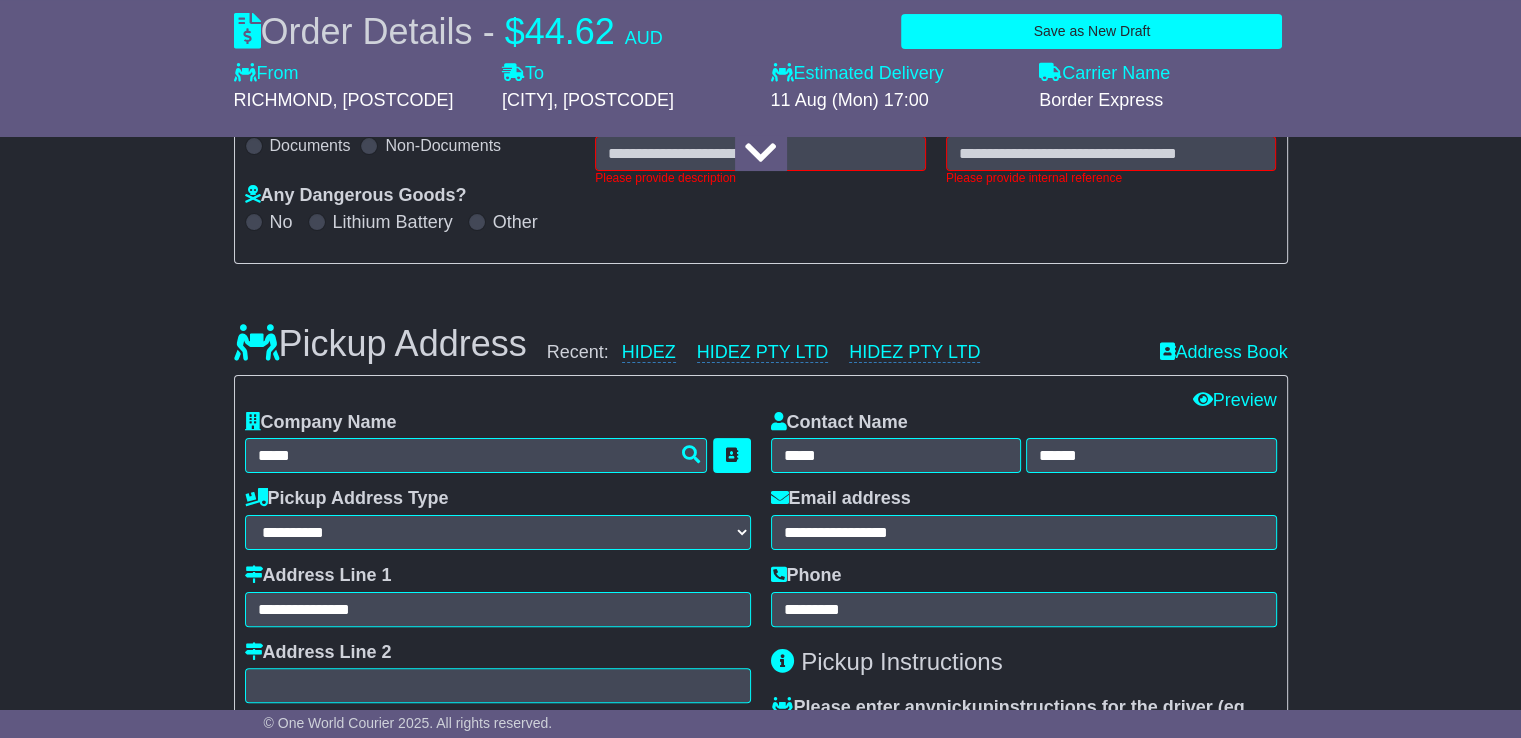 scroll, scrollTop: 292, scrollLeft: 0, axis: vertical 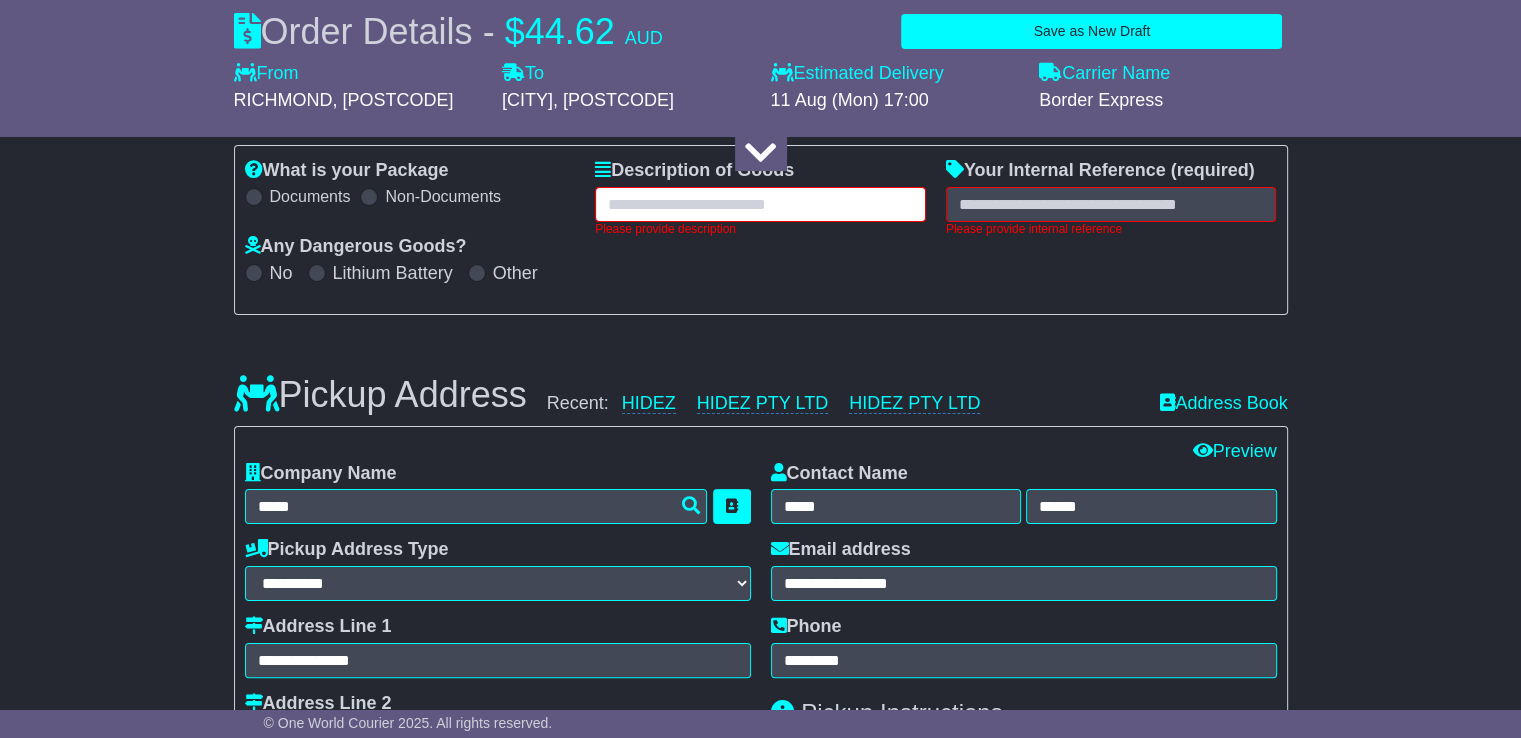 click at bounding box center (760, 204) 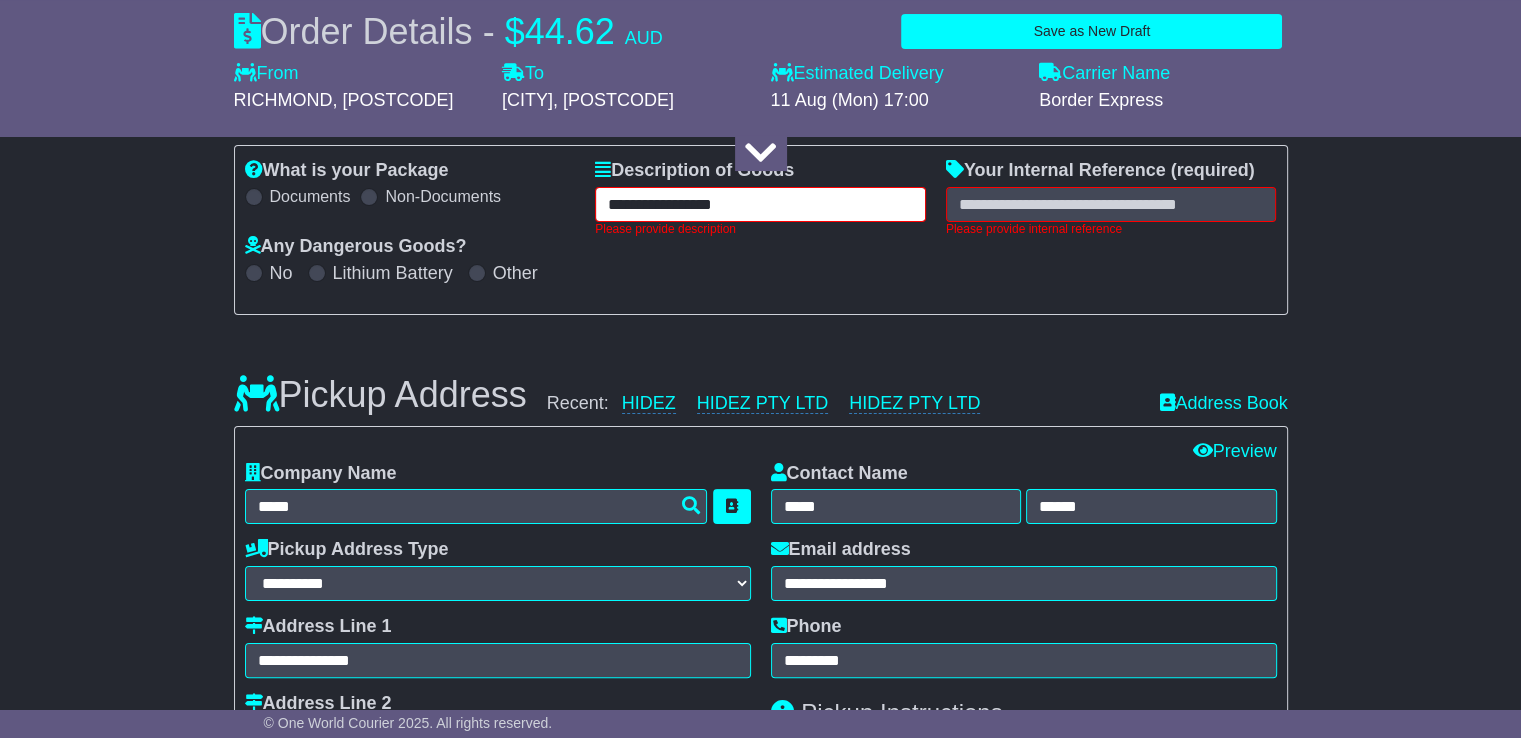type on "**********" 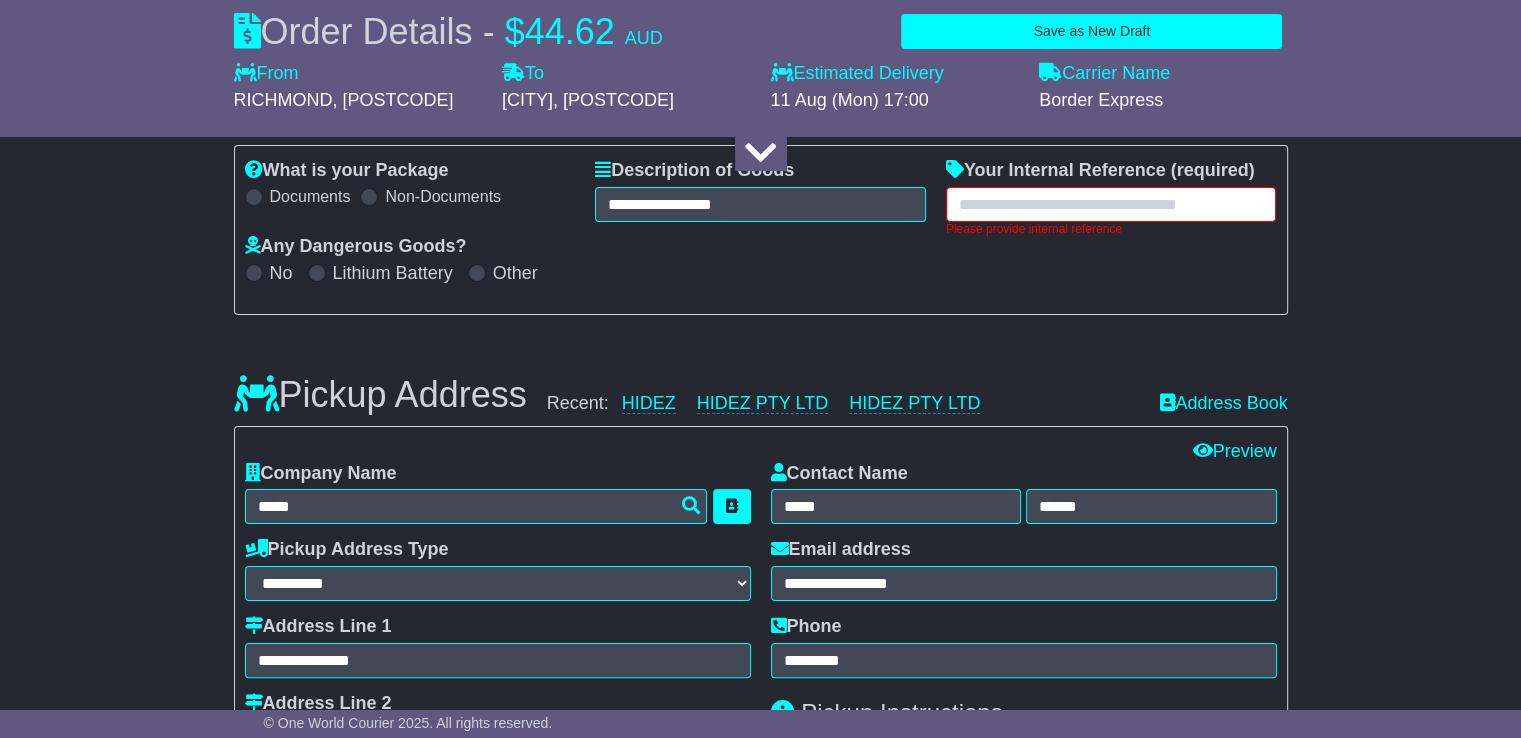 click at bounding box center (1111, 204) 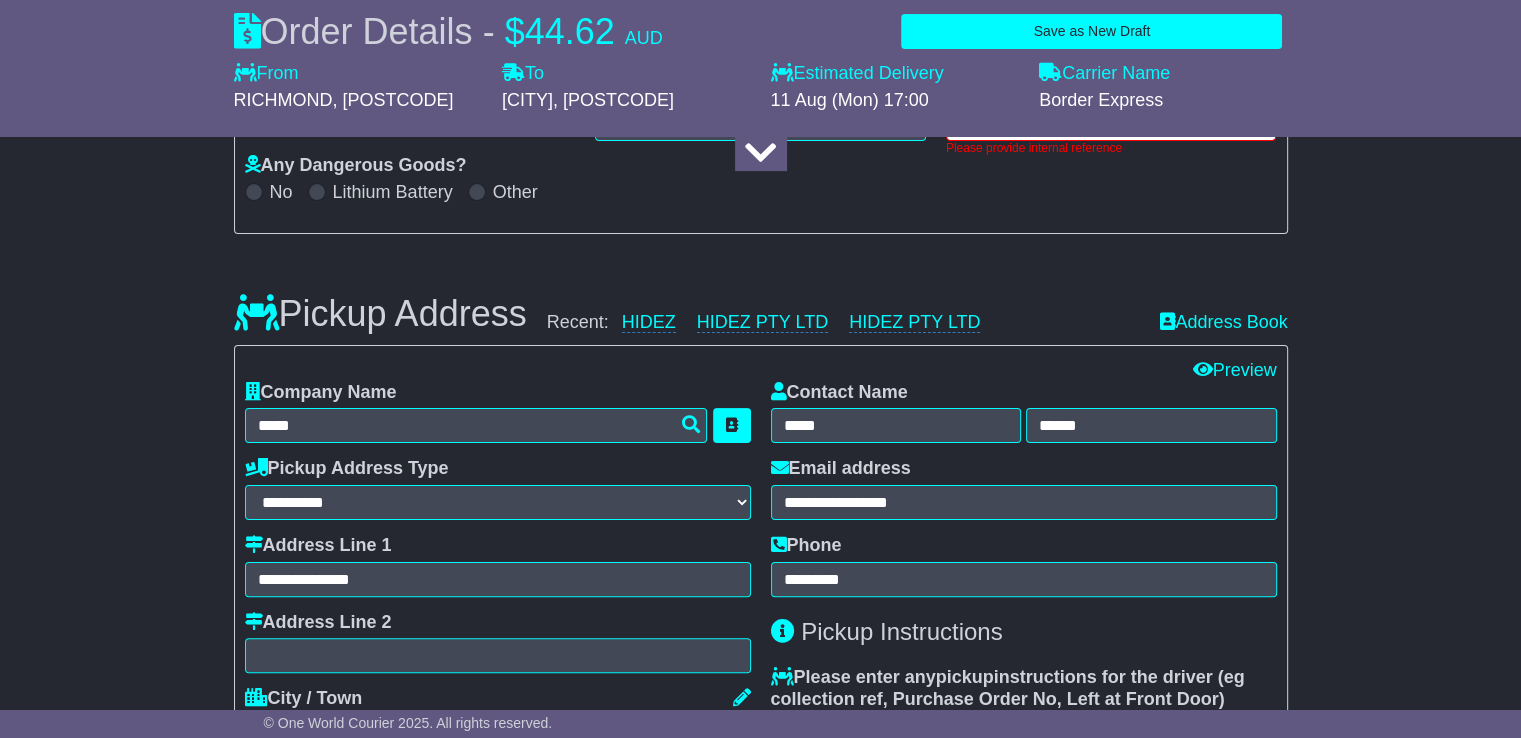 scroll, scrollTop: 0, scrollLeft: 0, axis: both 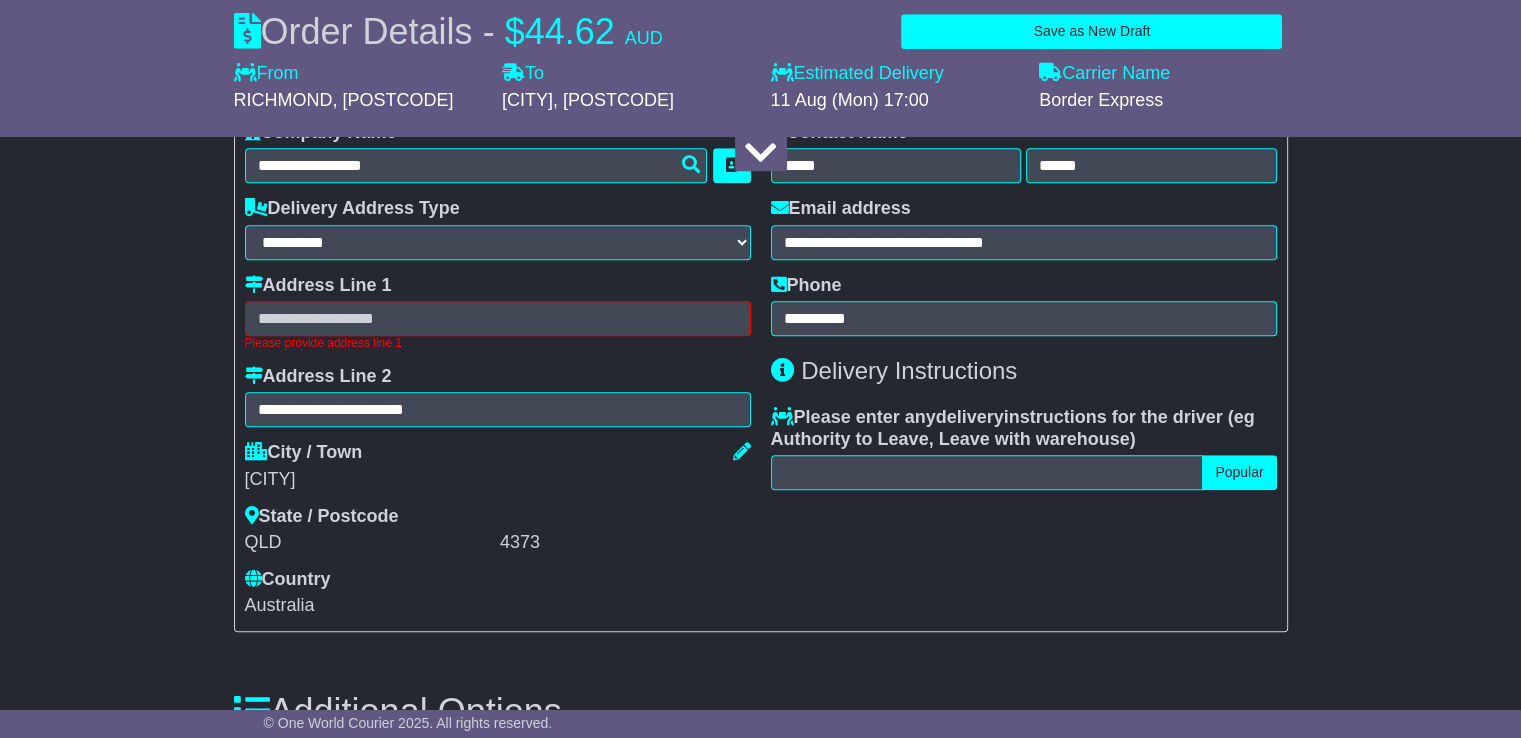 type on "**********" 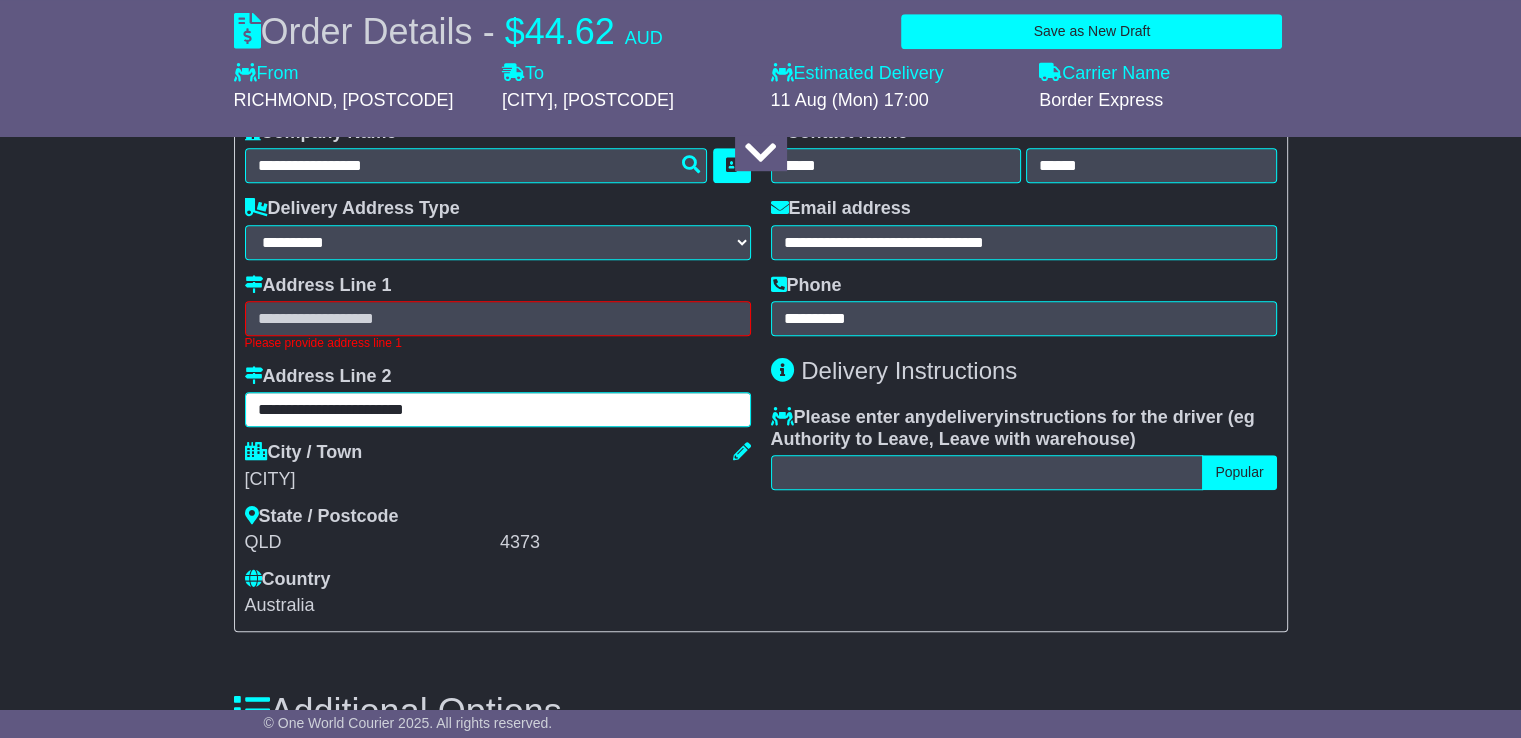 scroll, scrollTop: 1468, scrollLeft: 0, axis: vertical 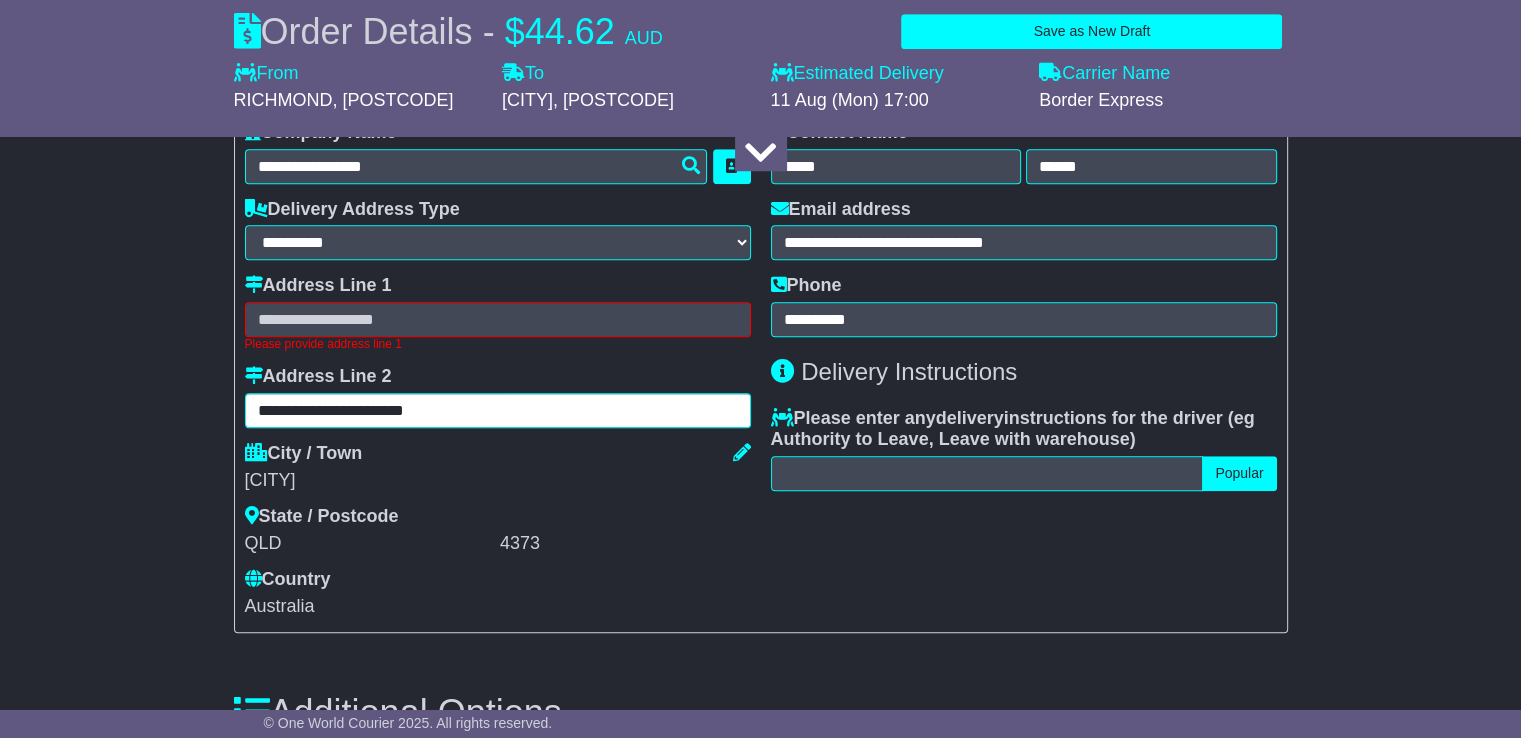 drag, startPoint x: 496, startPoint y: 415, endPoint x: 73, endPoint y: 399, distance: 423.3025 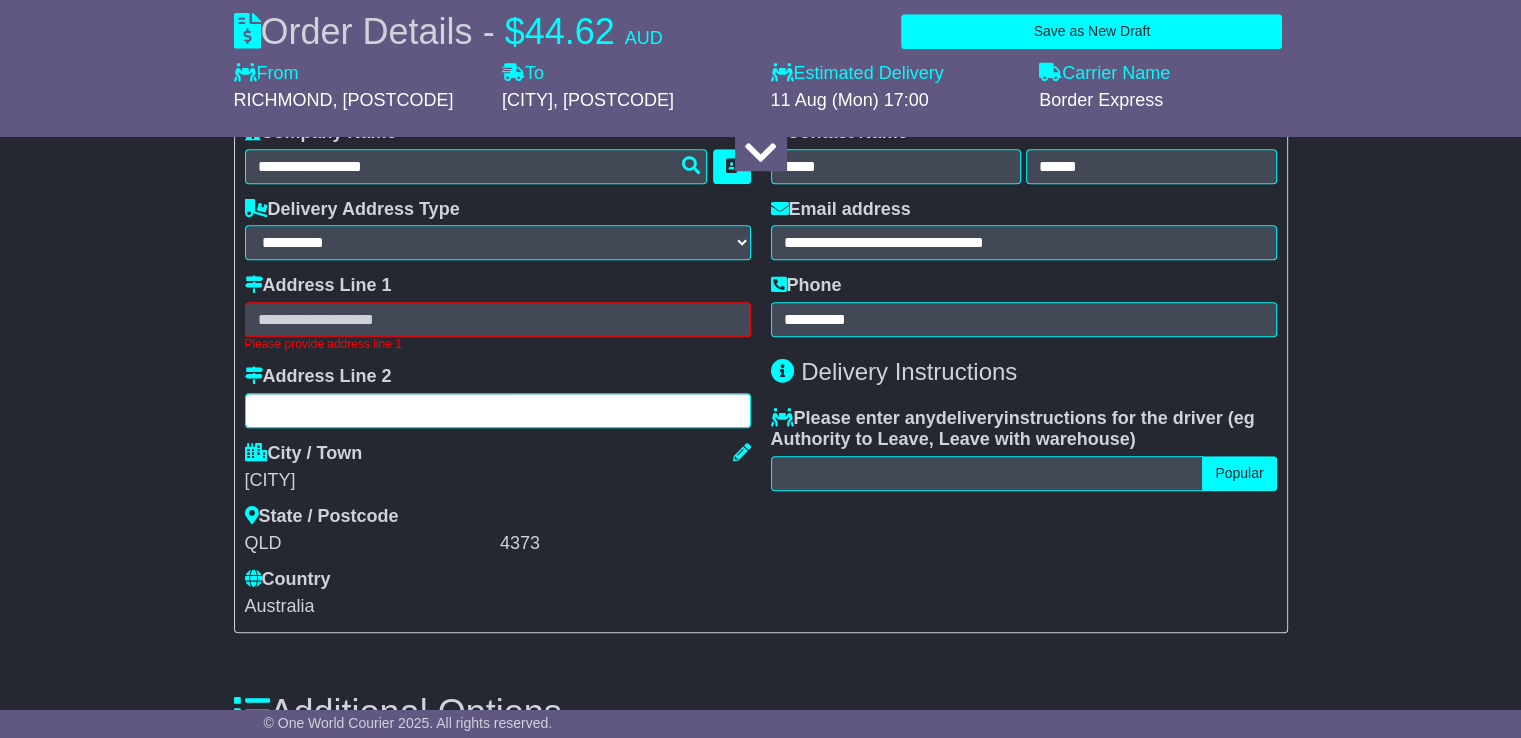 type 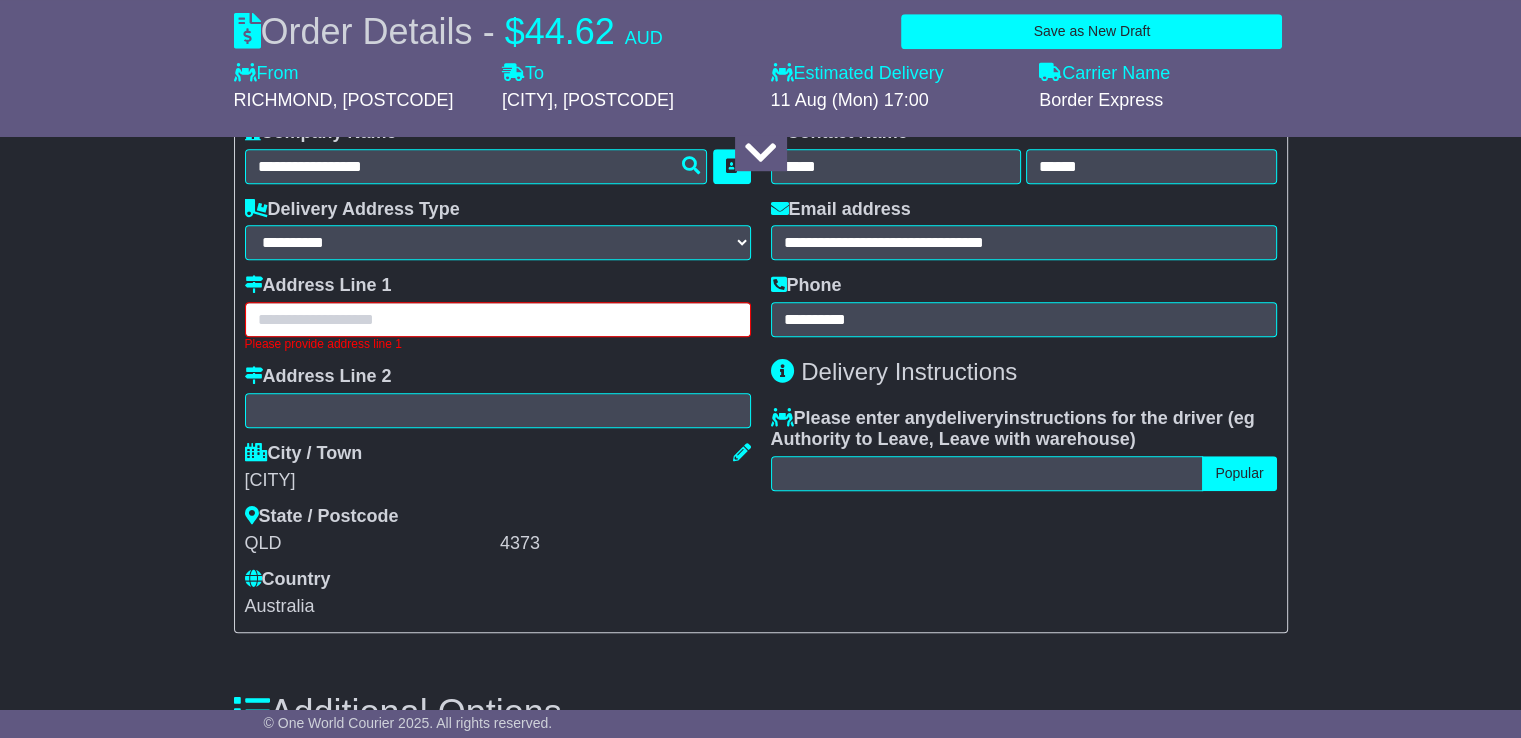 click at bounding box center (498, 319) 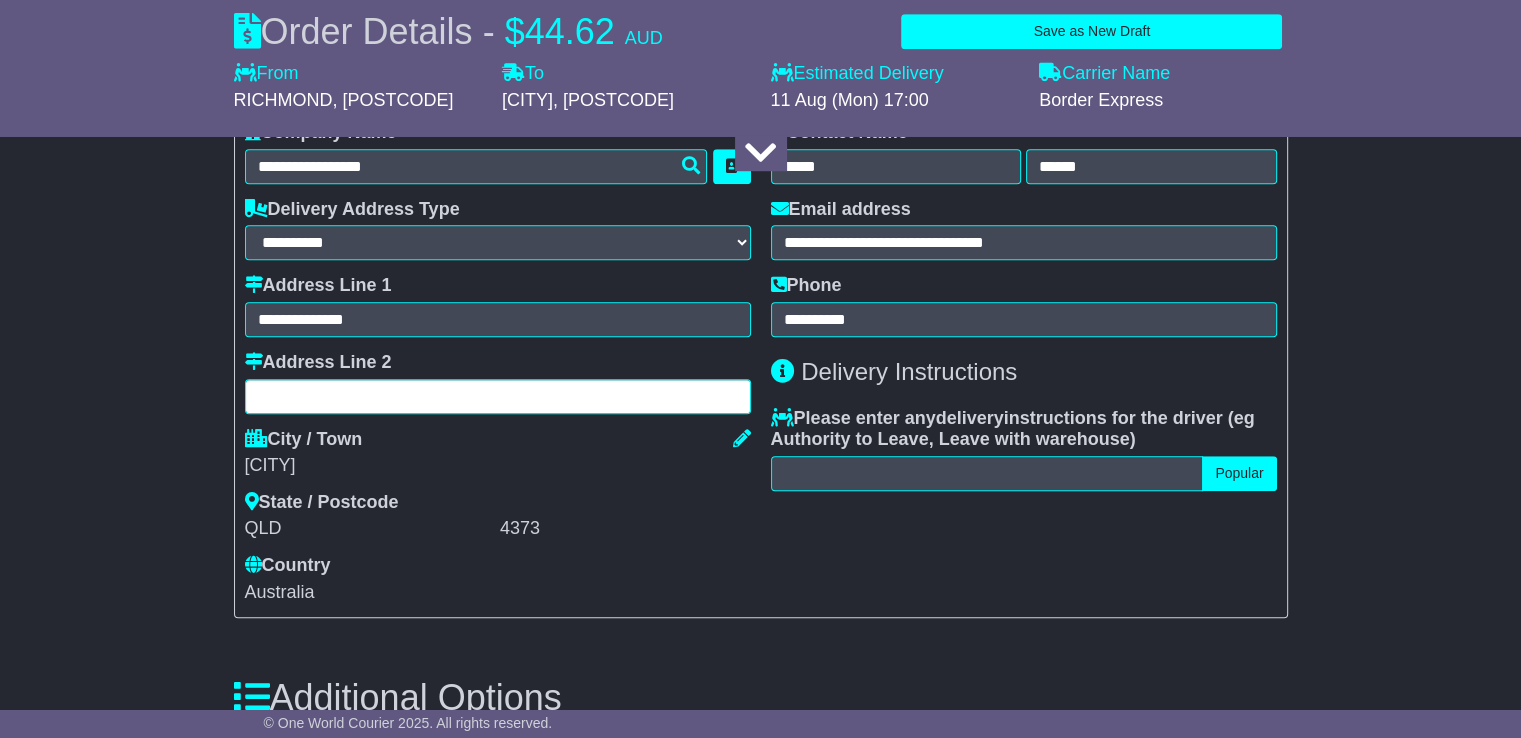 click at bounding box center [498, 396] 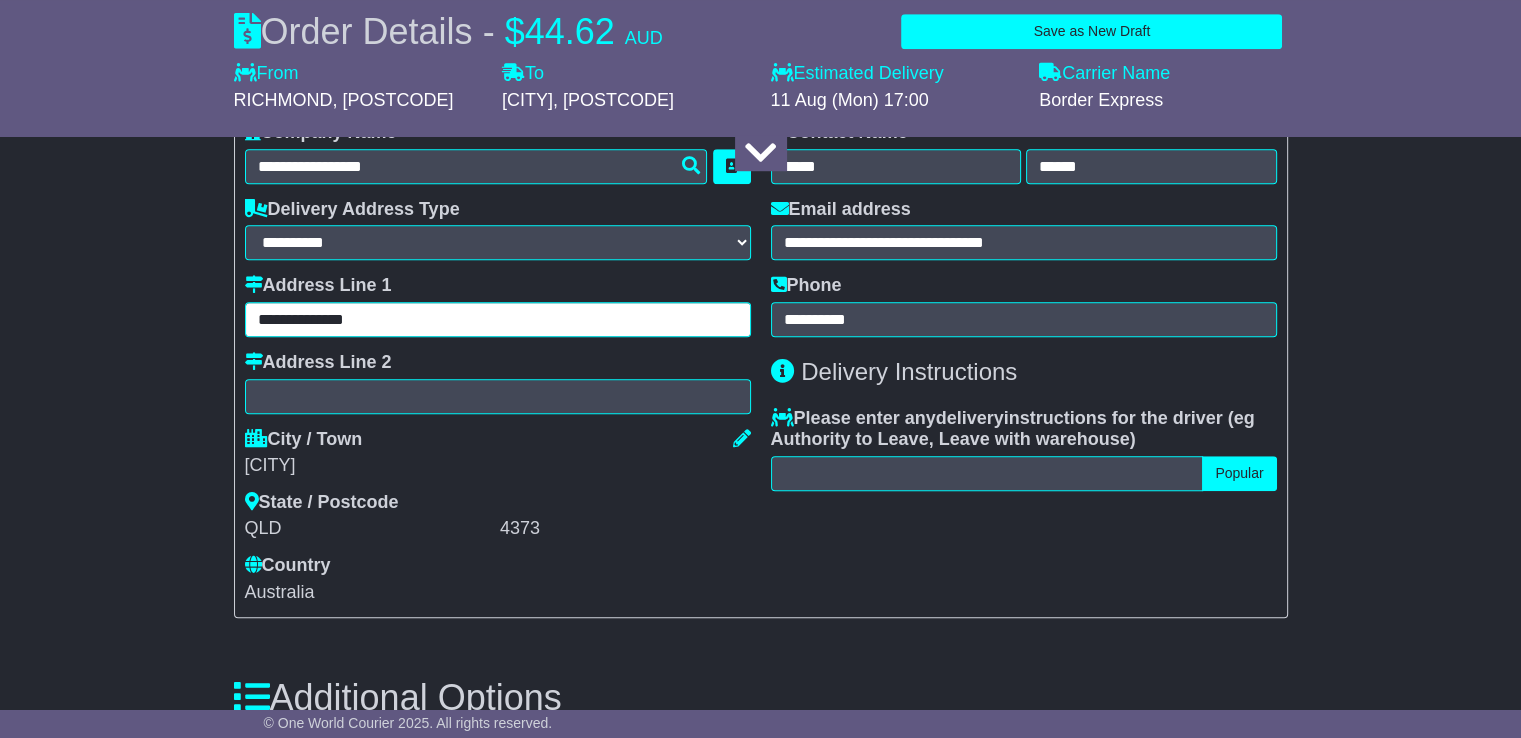 click on "**********" at bounding box center [498, 319] 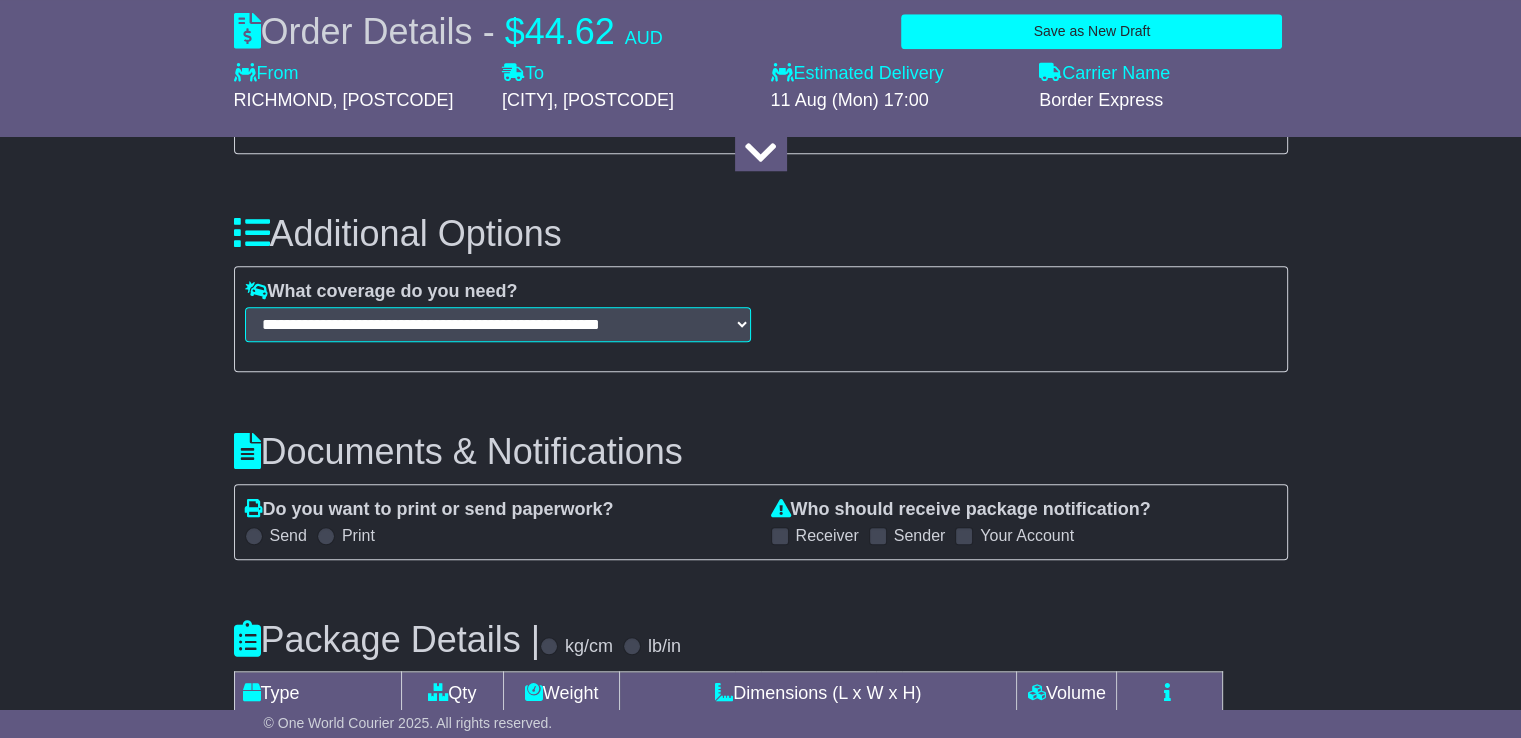 scroll, scrollTop: 2372, scrollLeft: 0, axis: vertical 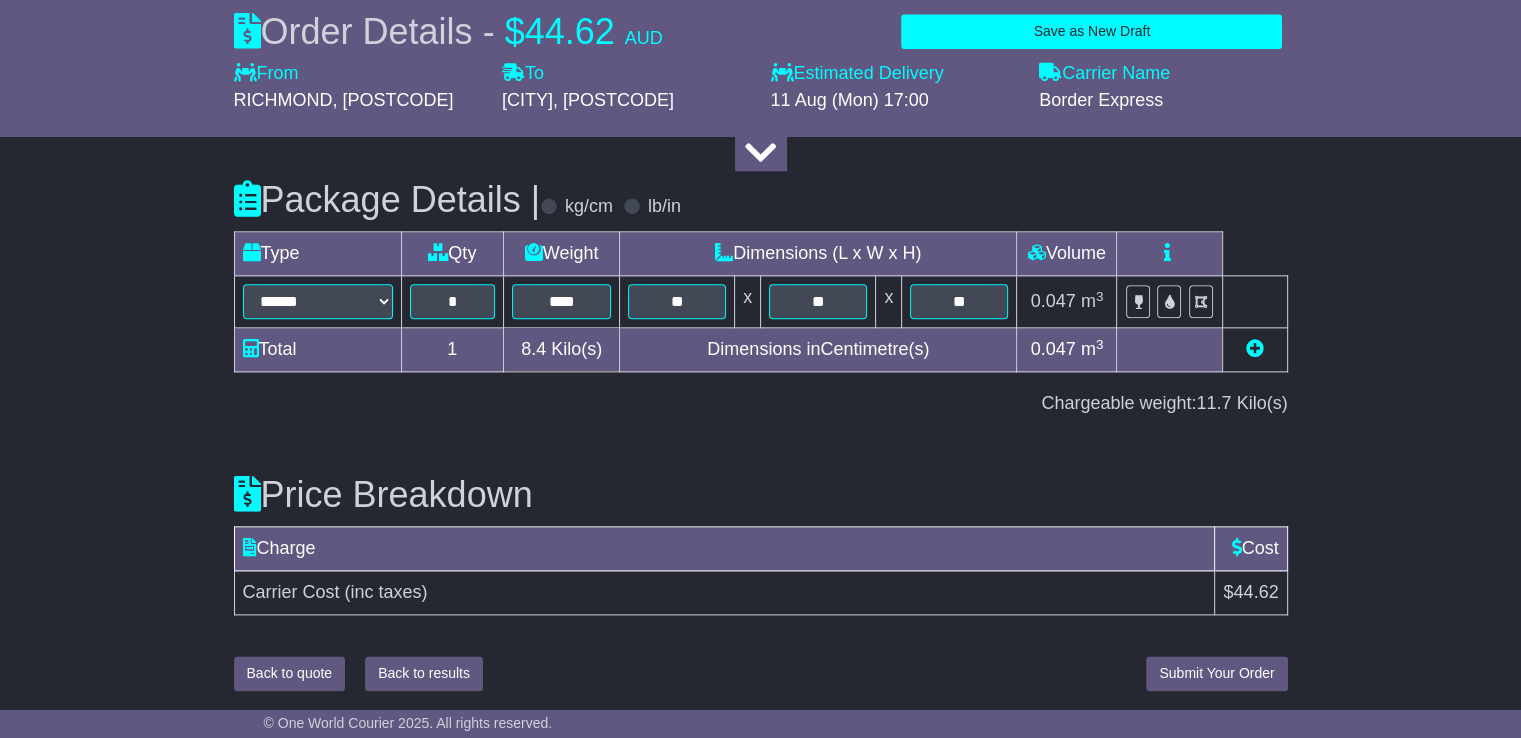 type on "**********" 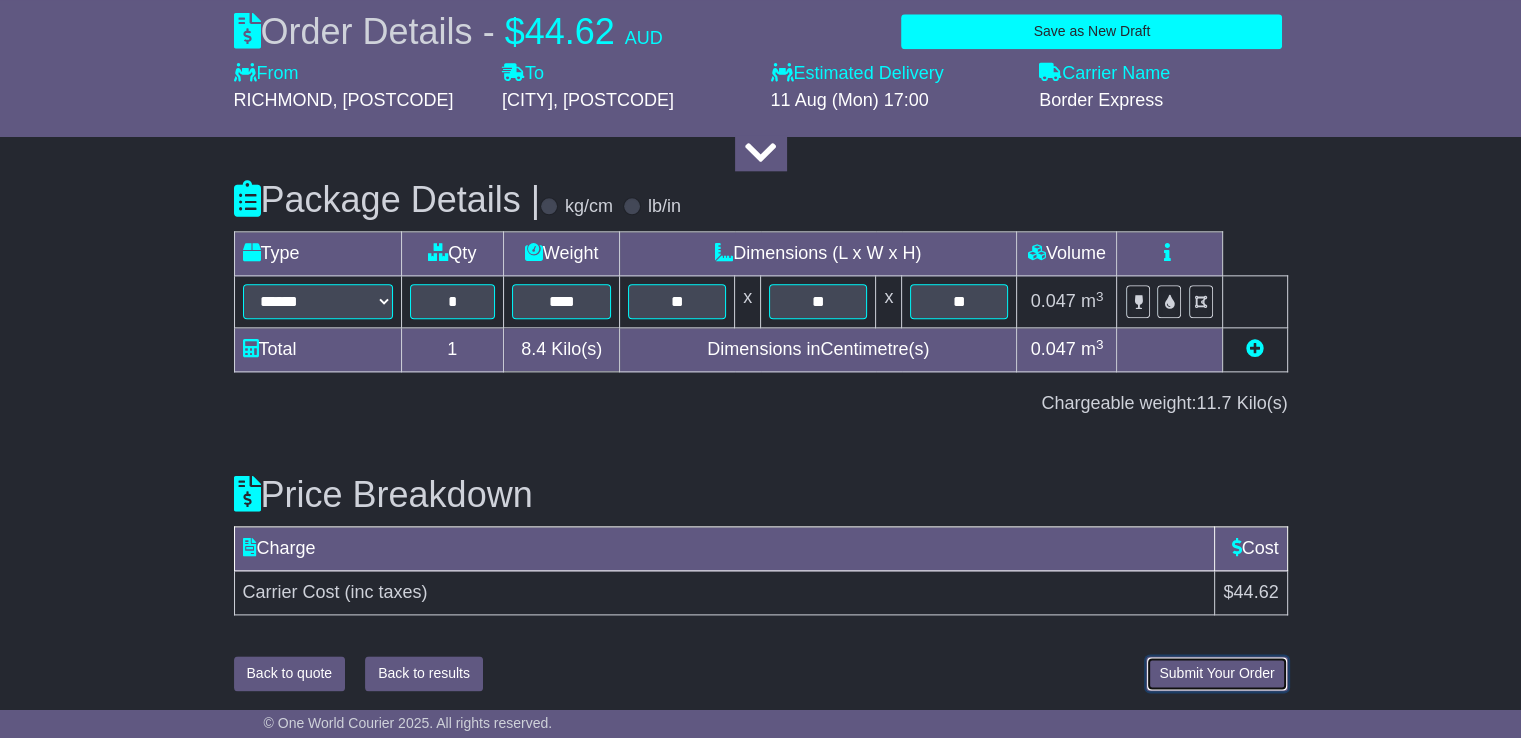 click on "Submit Your Order" at bounding box center (1216, 673) 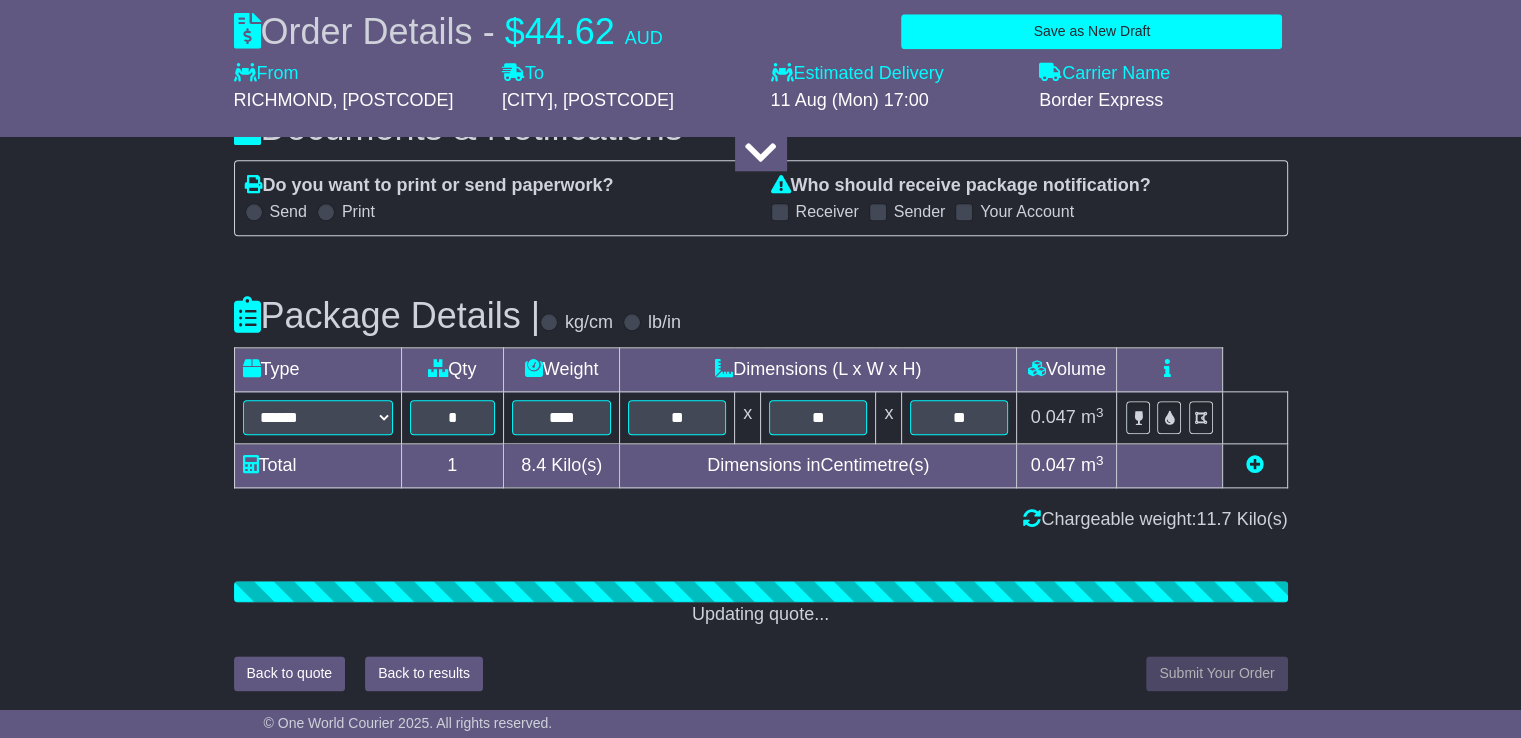 scroll, scrollTop: 2372, scrollLeft: 0, axis: vertical 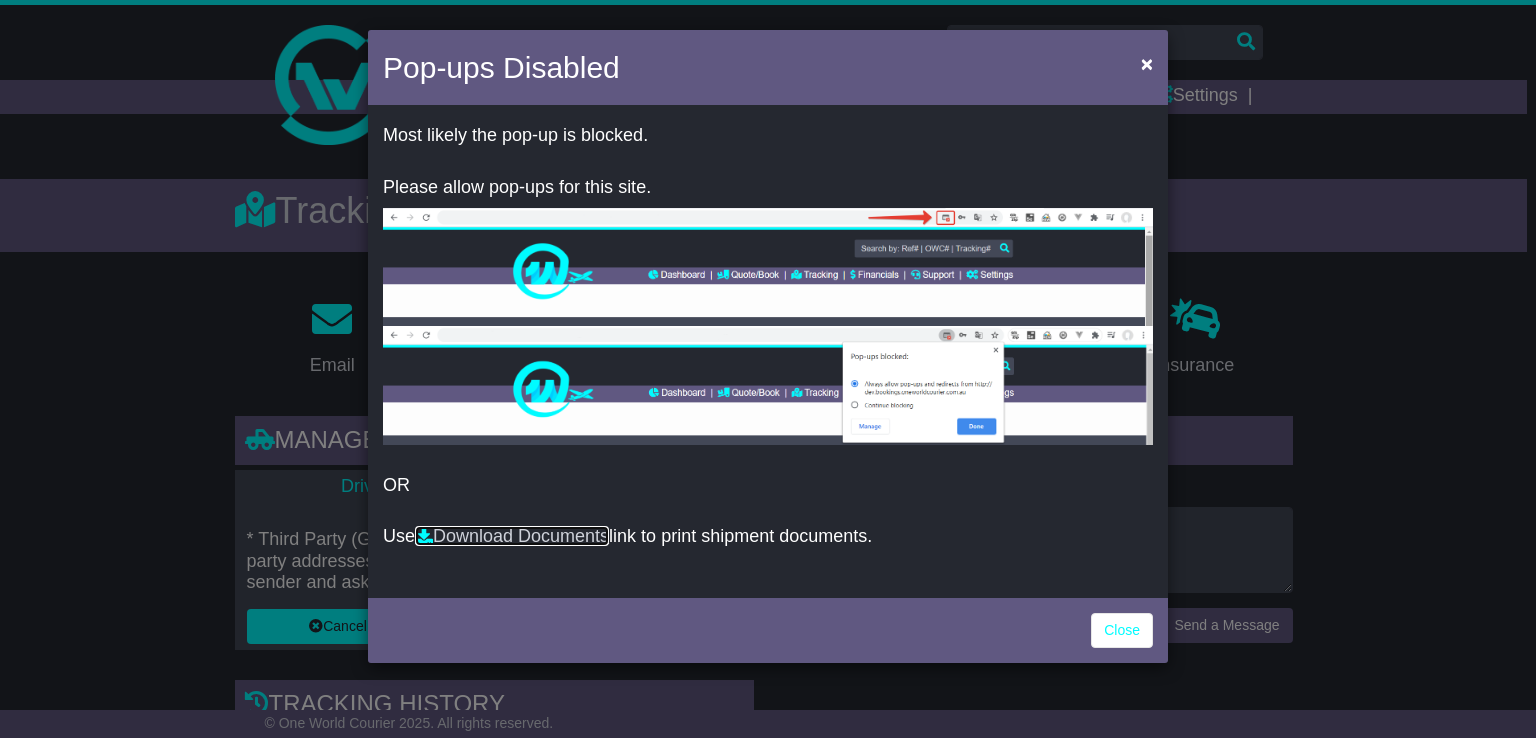 click on "Download Documents" at bounding box center (512, 536) 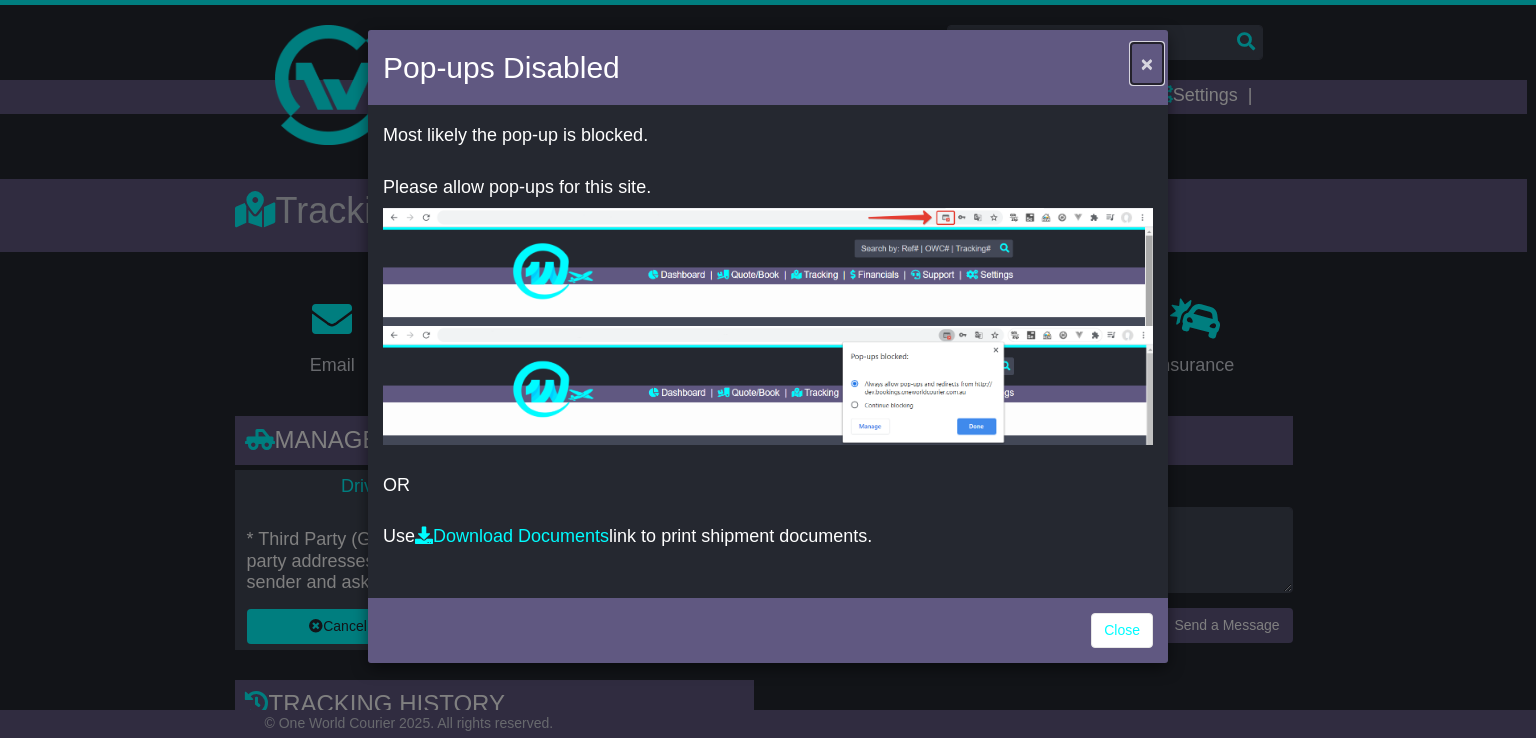 click on "×" at bounding box center (1147, 63) 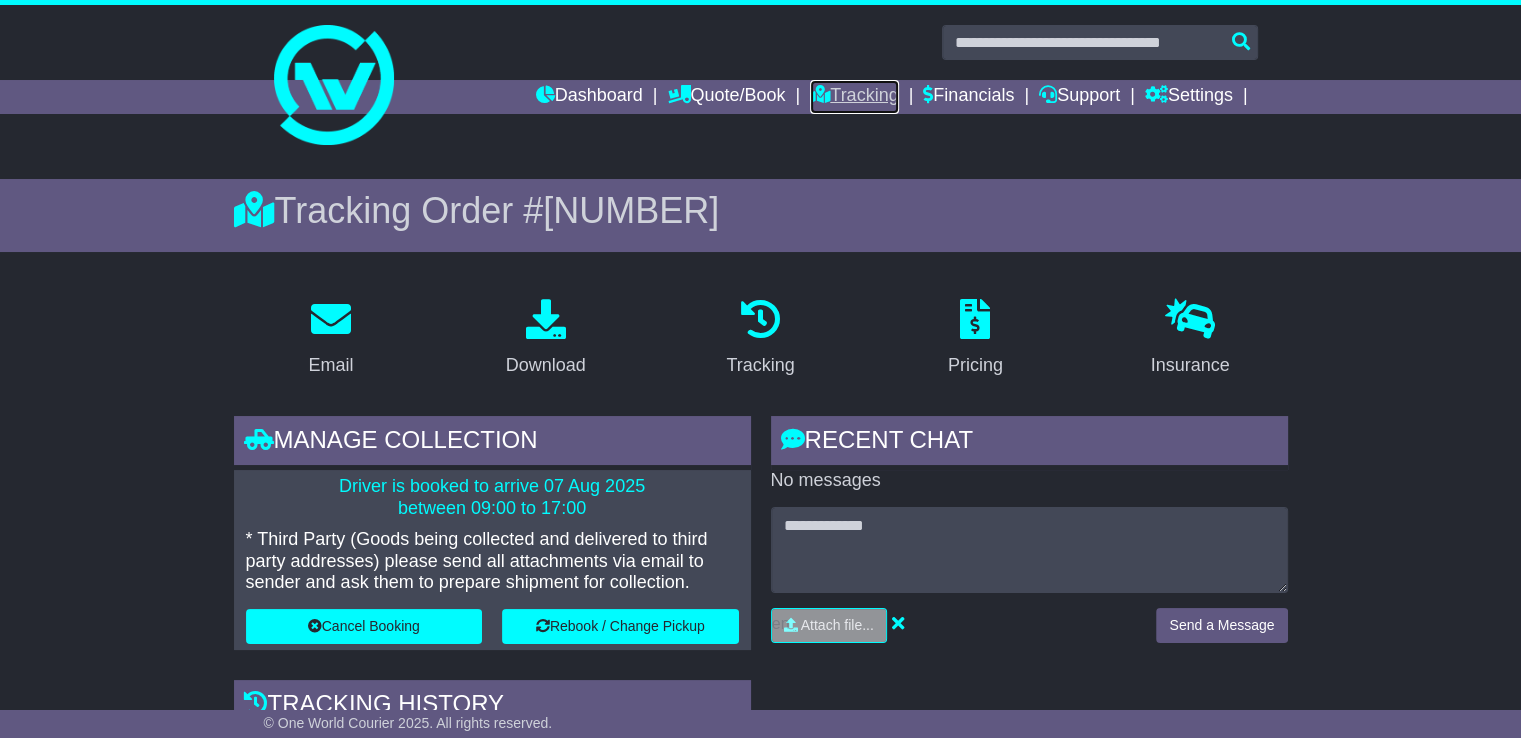 click on "Tracking" at bounding box center [854, 97] 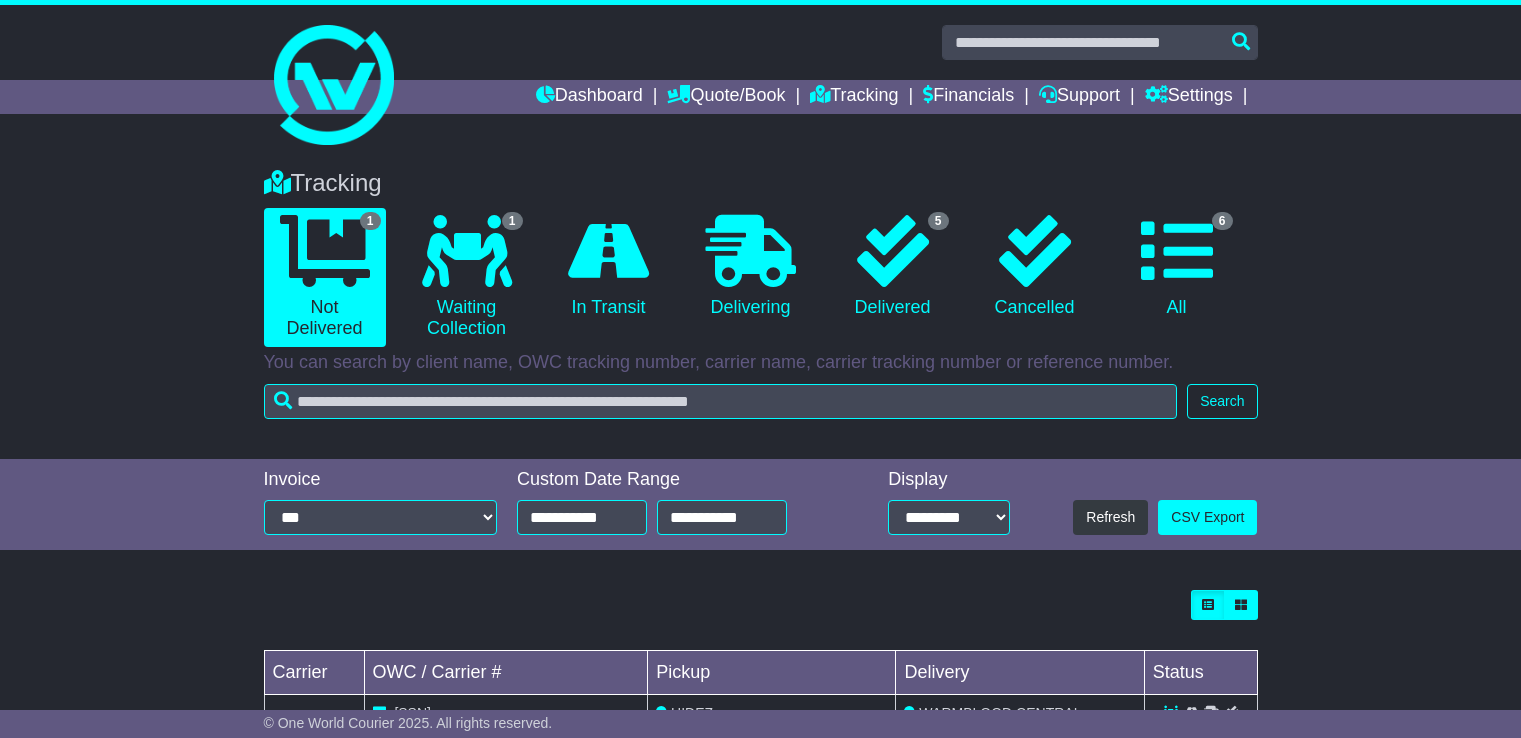 scroll, scrollTop: 0, scrollLeft: 0, axis: both 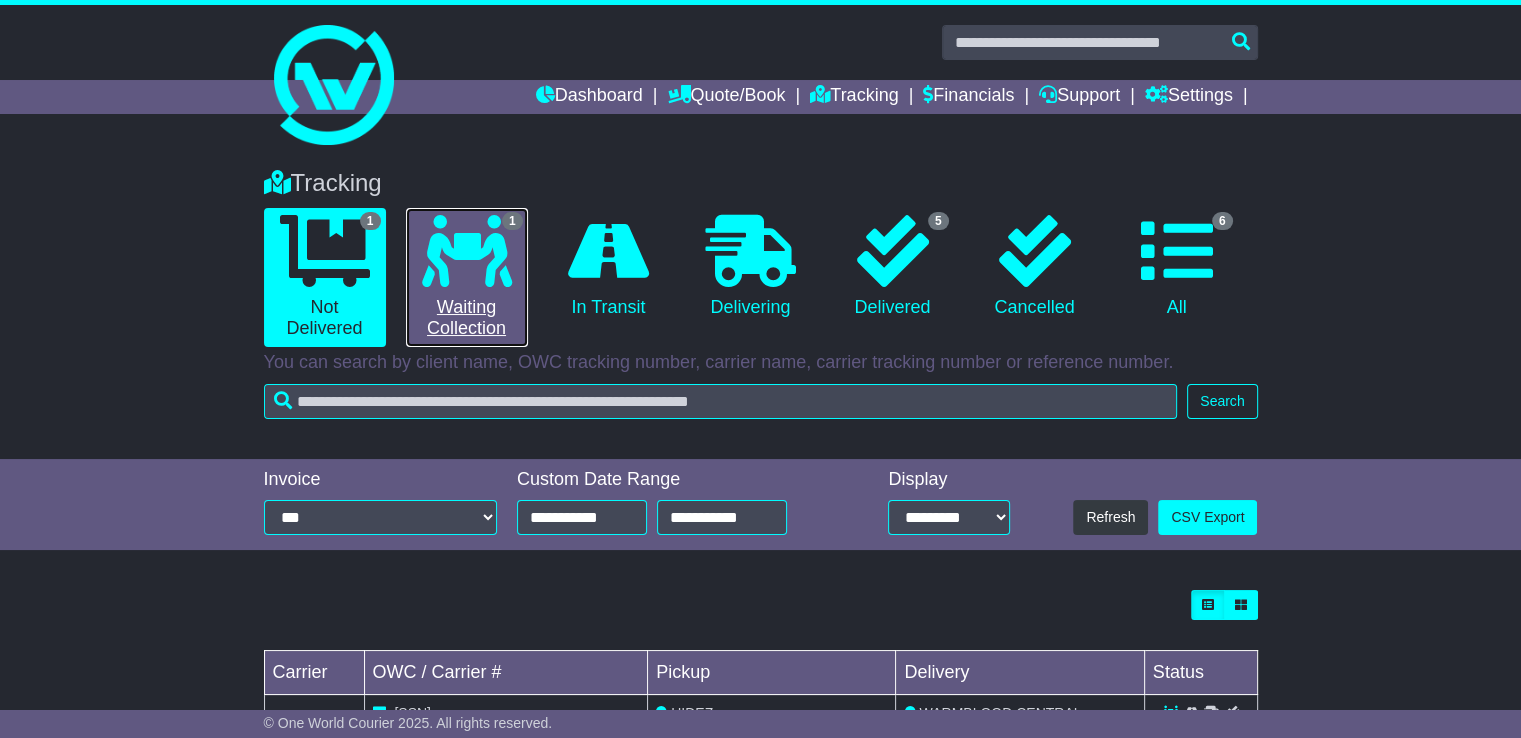 click at bounding box center (467, 251) 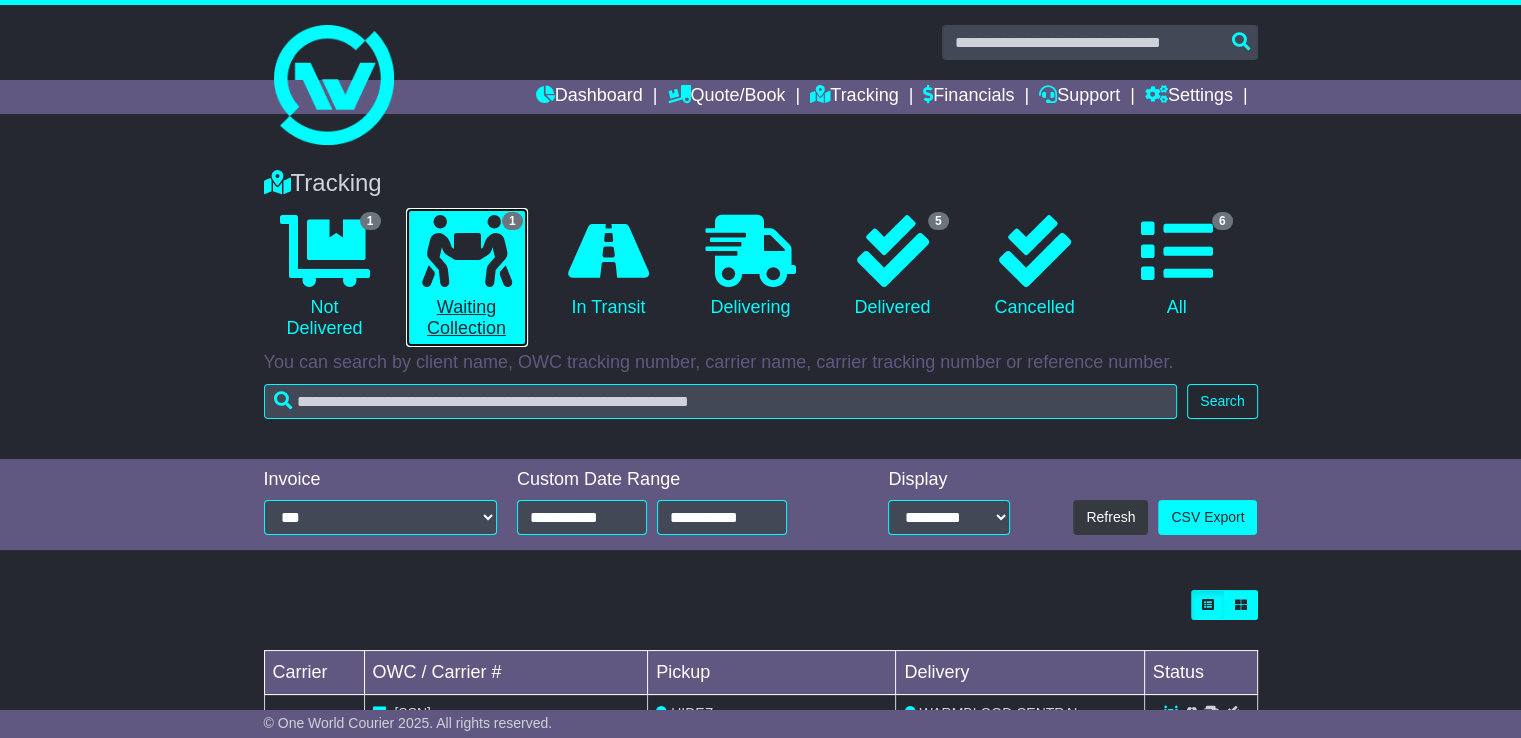 click at bounding box center [467, 251] 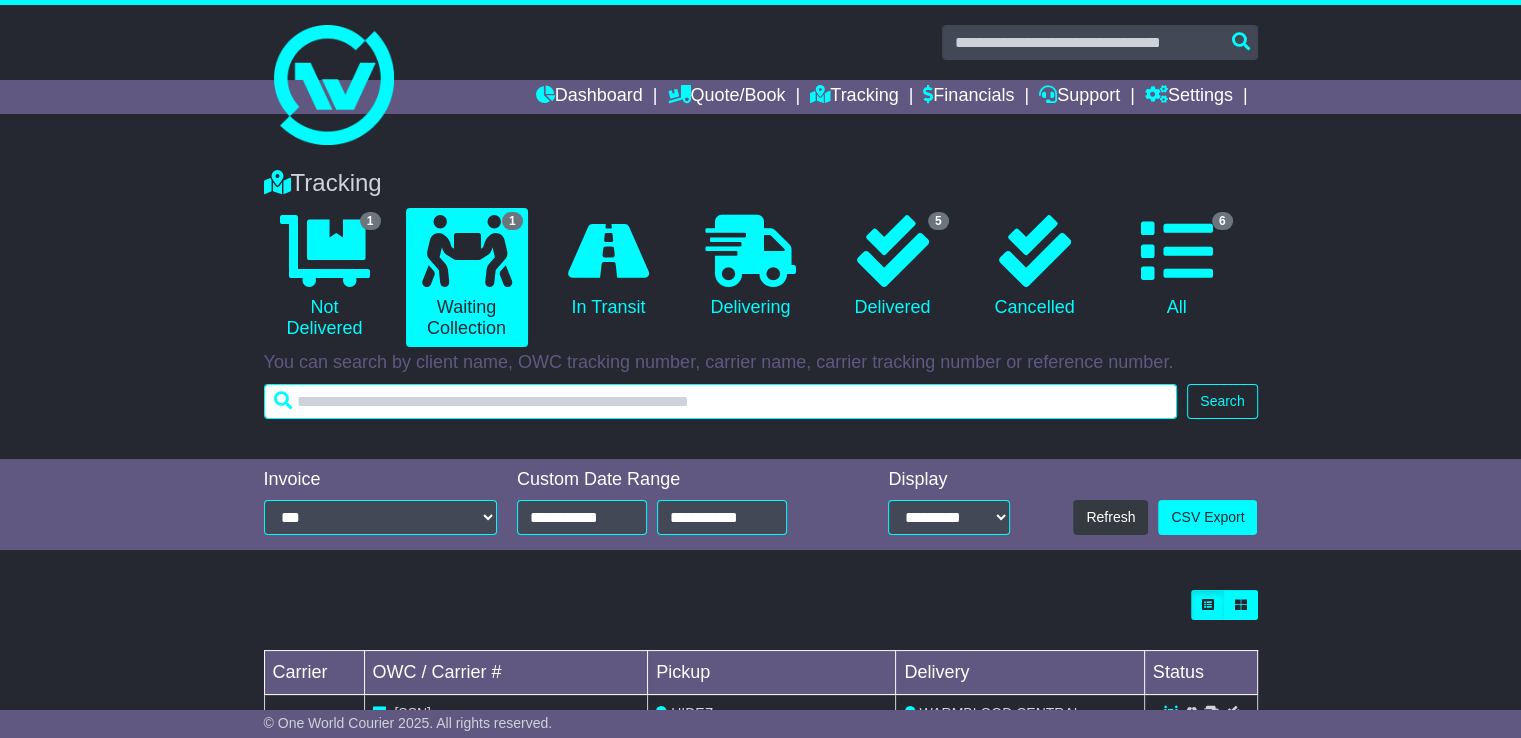 click at bounding box center (721, 401) 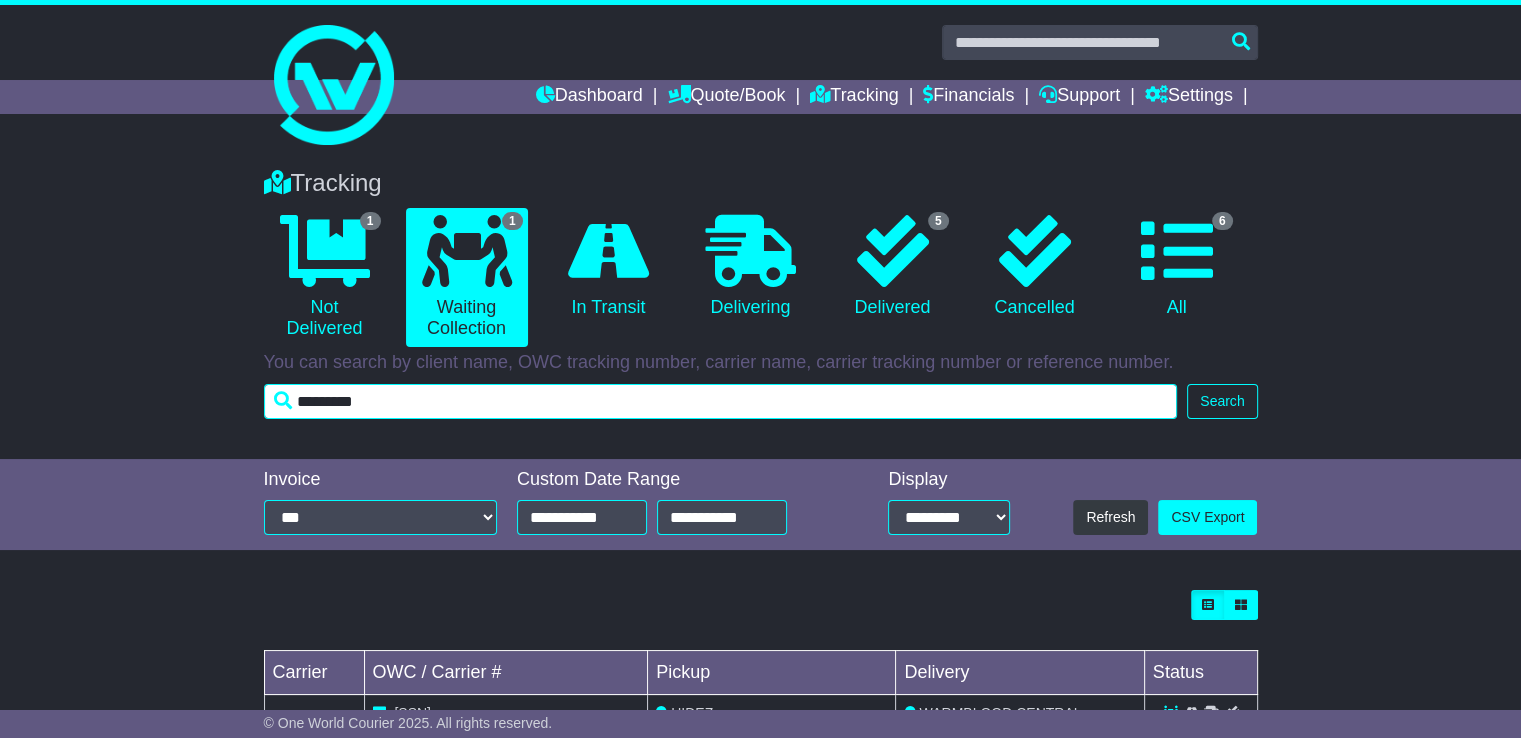 type on "*********" 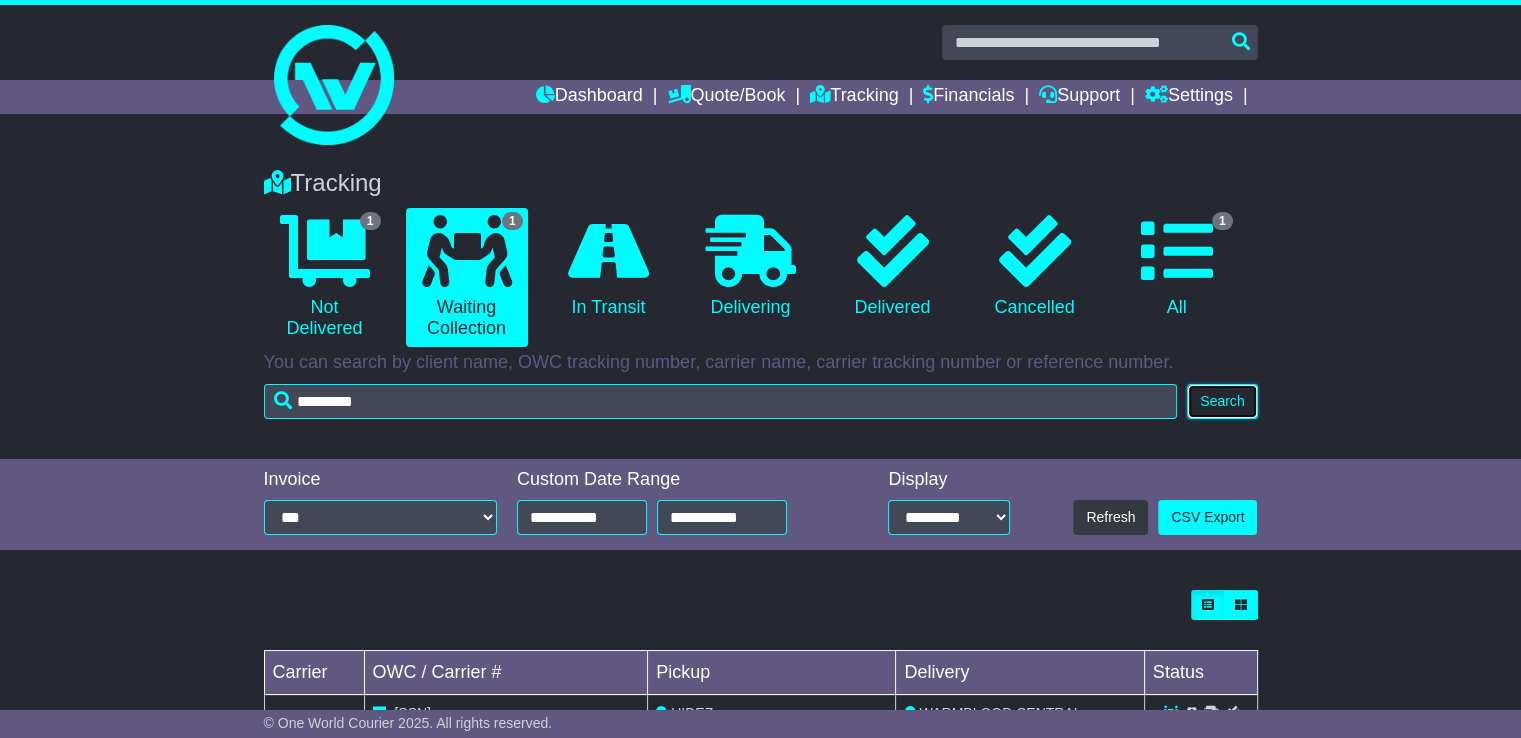 click on "Search" at bounding box center (1222, 401) 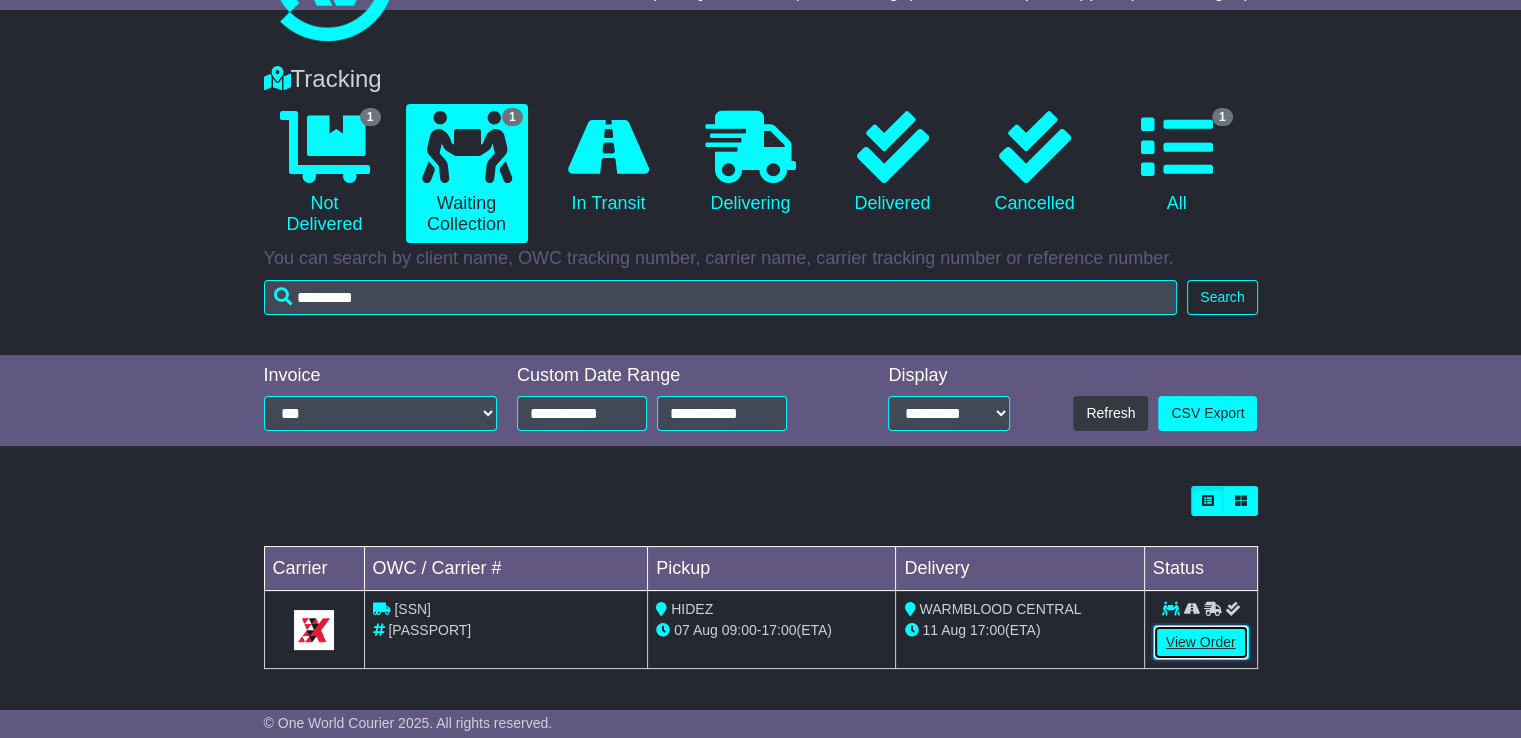 click on "View Order" at bounding box center (1201, 642) 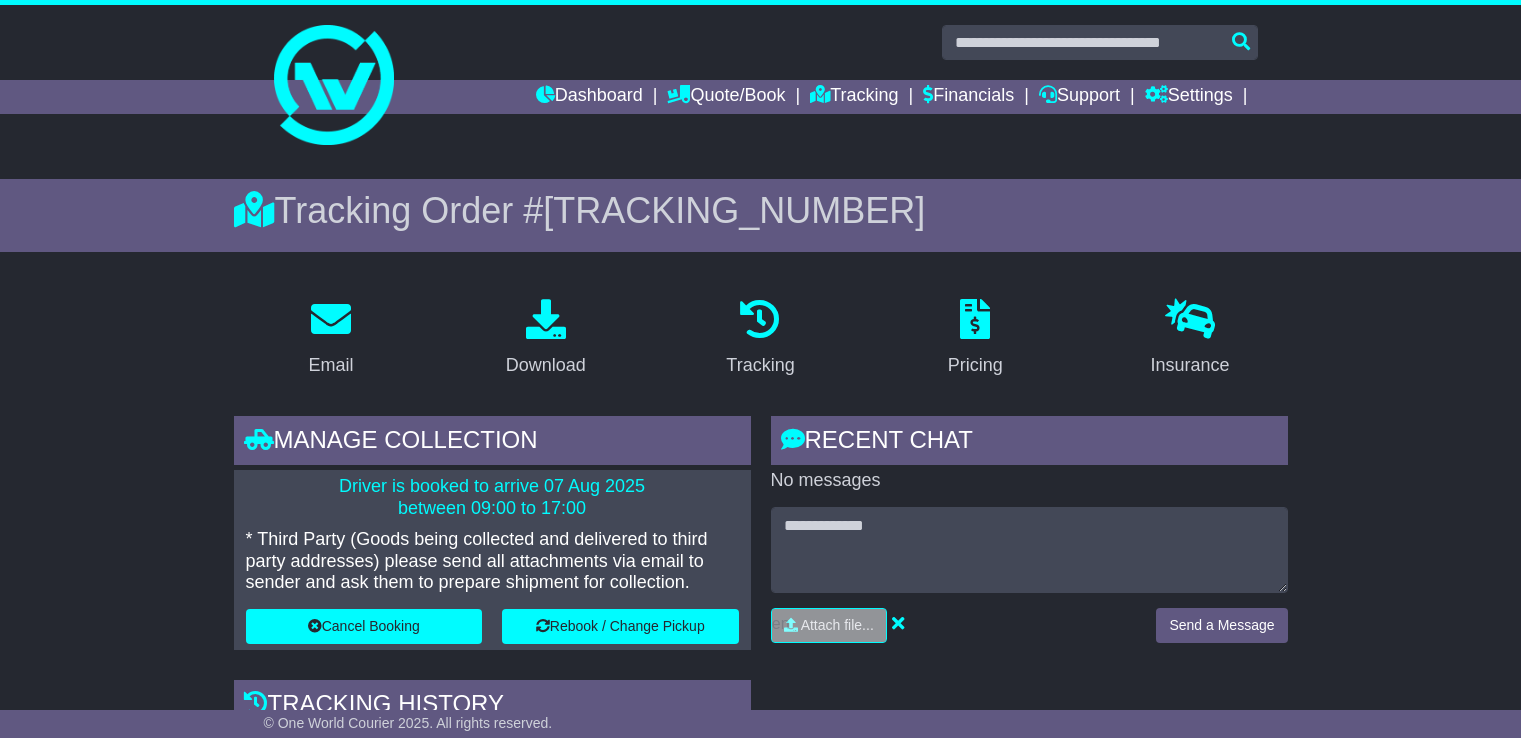 scroll, scrollTop: 0, scrollLeft: 0, axis: both 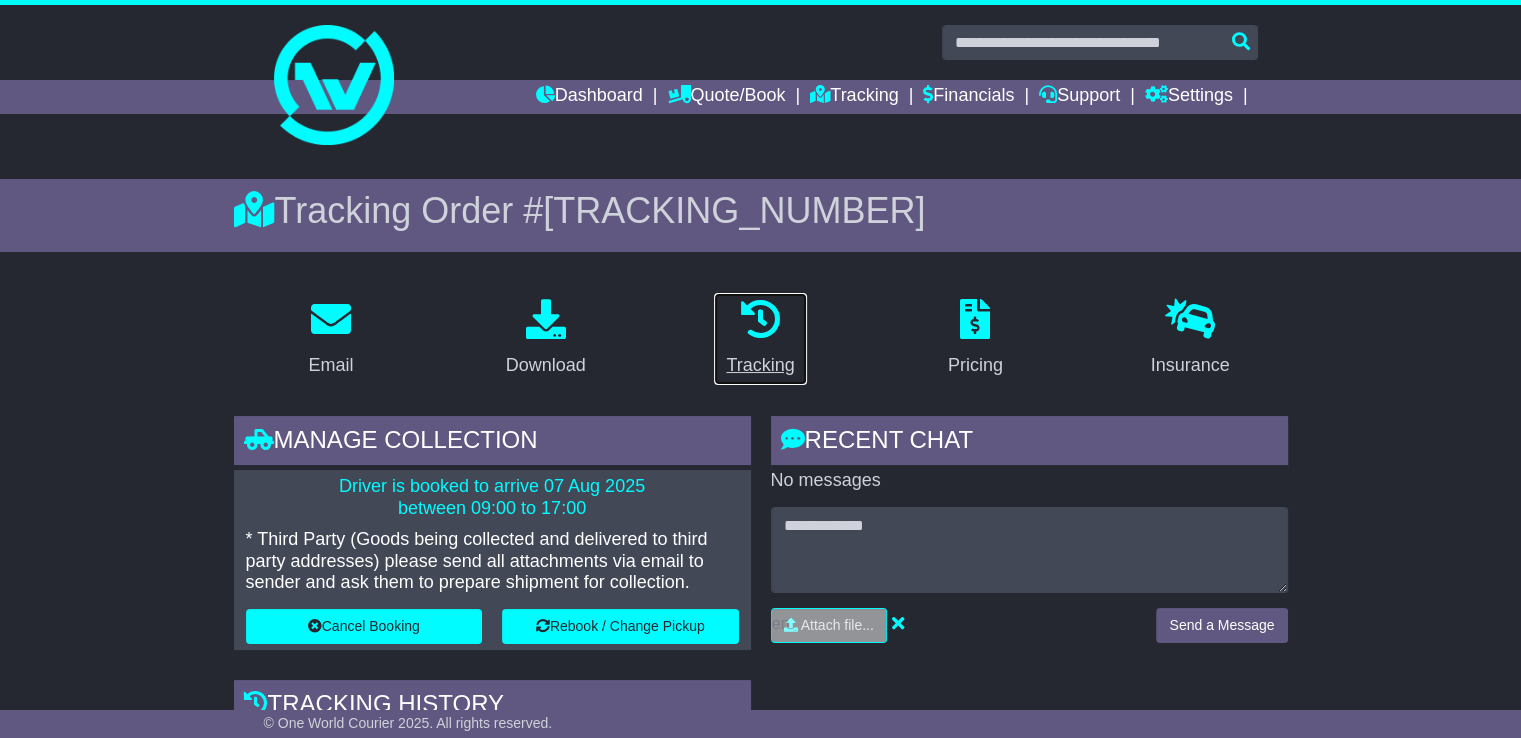 click at bounding box center (760, 319) 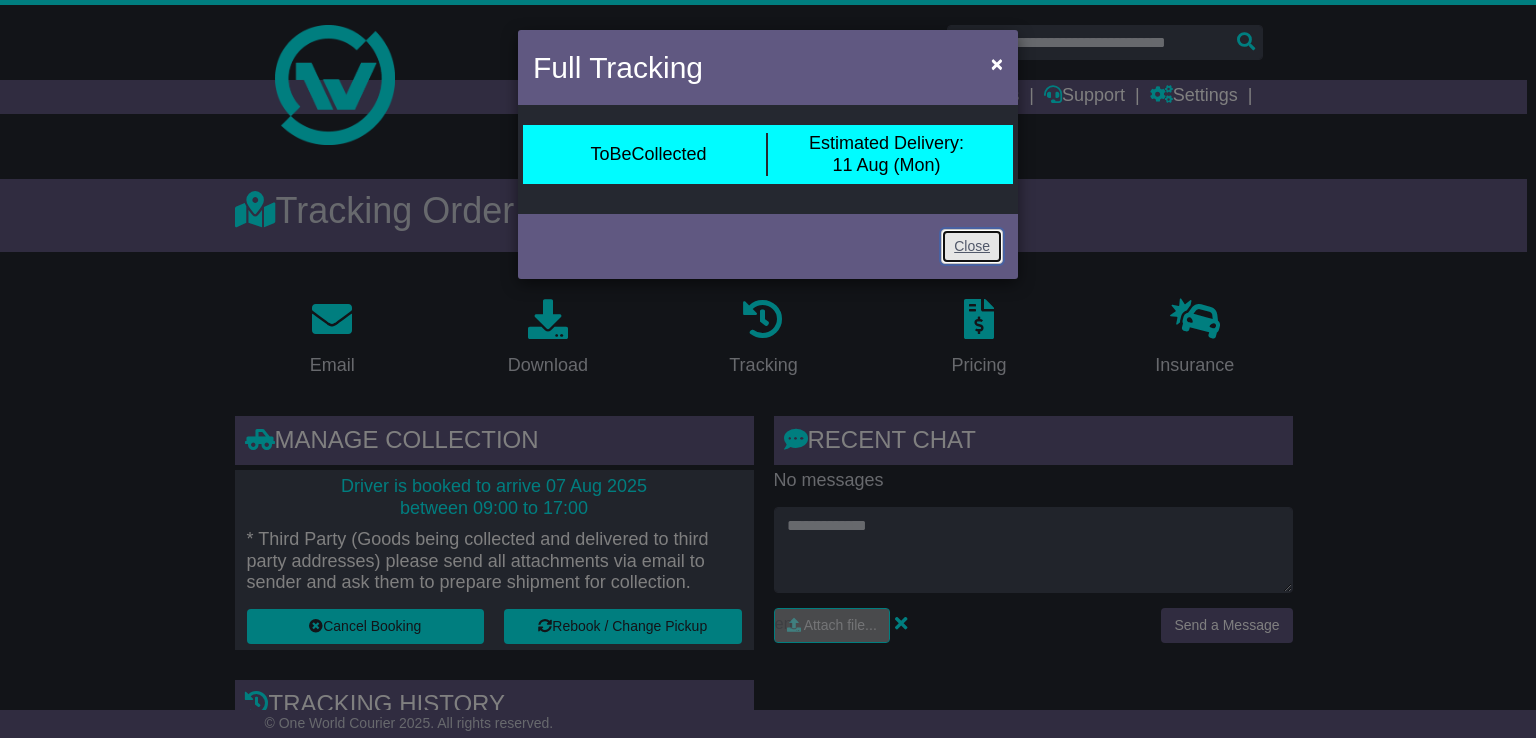 click on "Close" at bounding box center [972, 246] 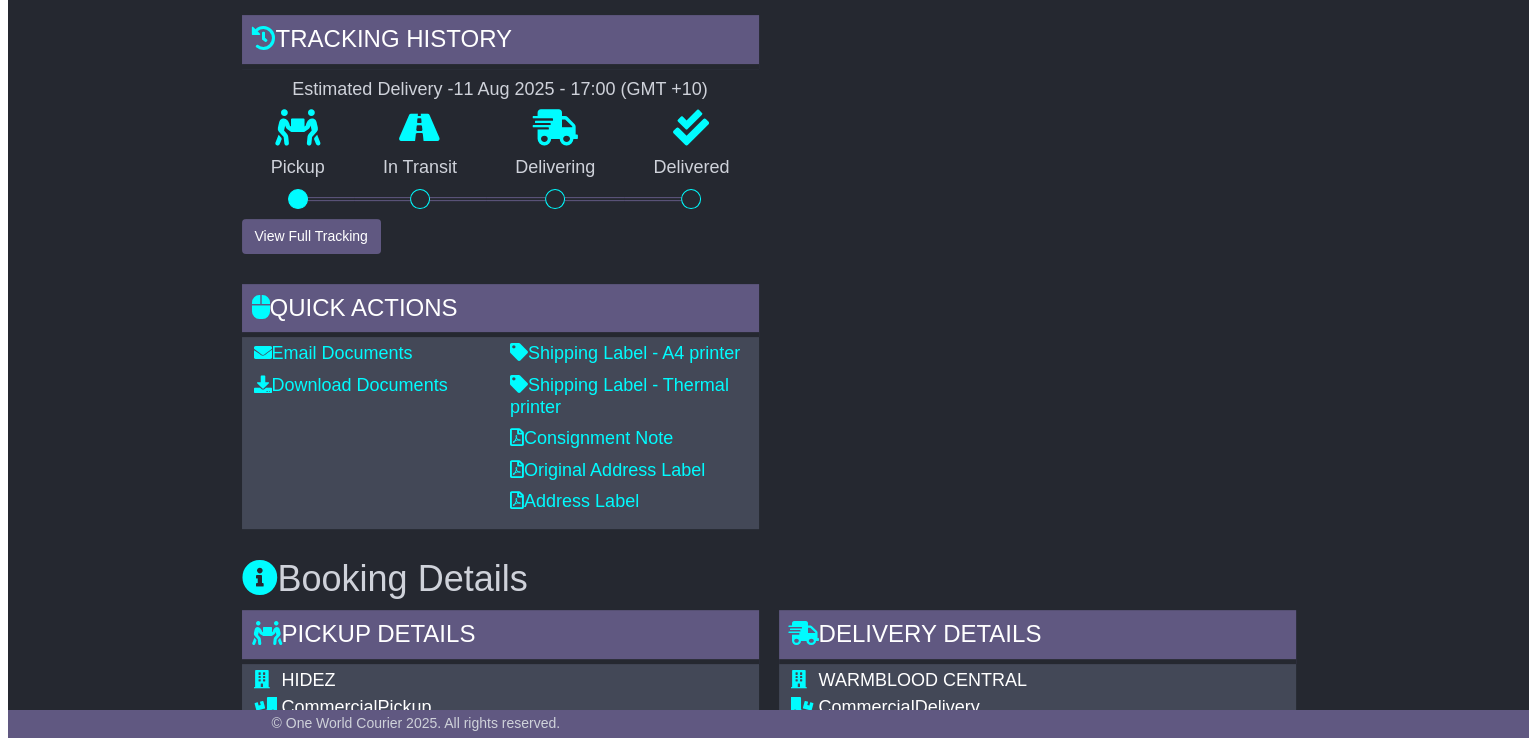 scroll, scrollTop: 680, scrollLeft: 0, axis: vertical 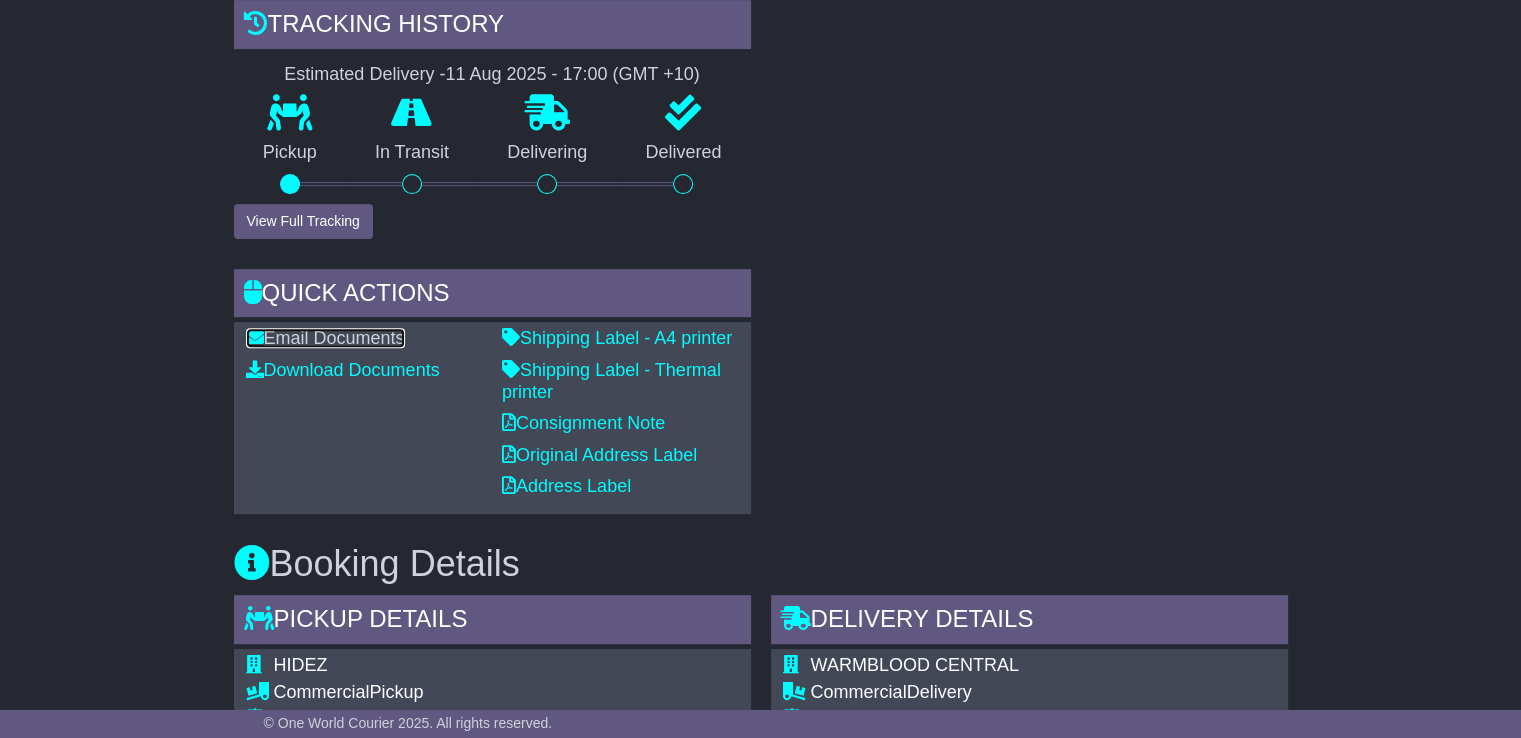 click on "Email Documents" at bounding box center (325, 338) 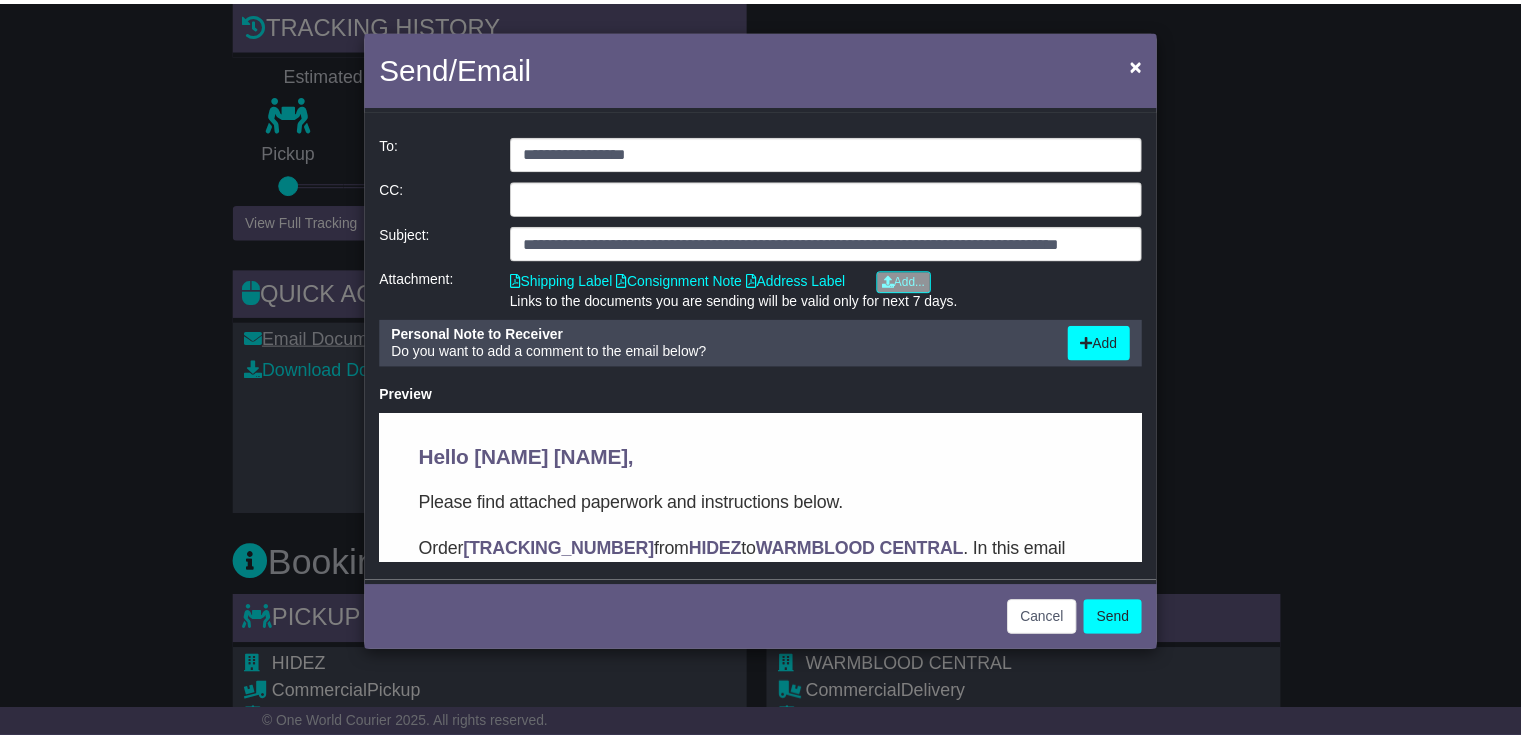 scroll, scrollTop: 0, scrollLeft: 0, axis: both 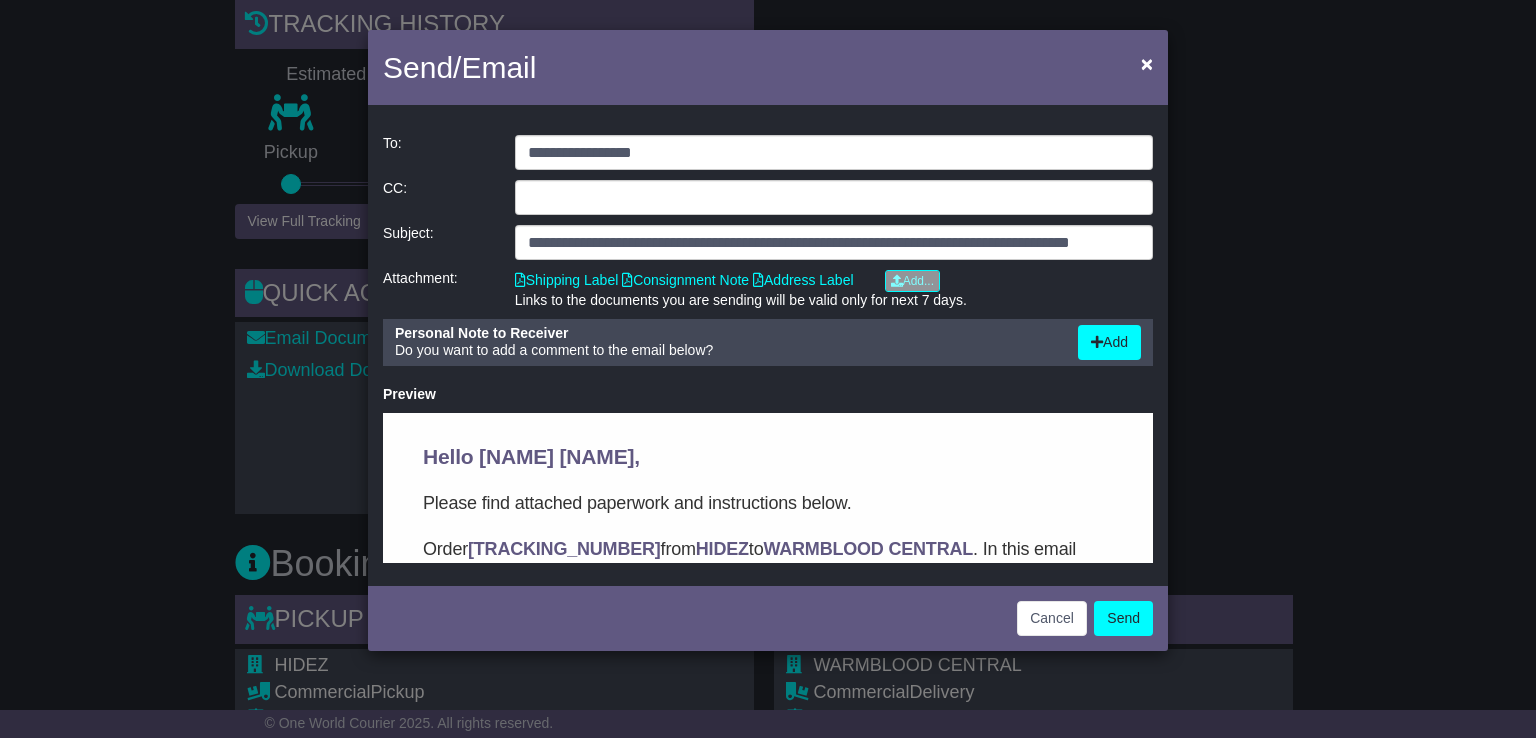 click on "**********" 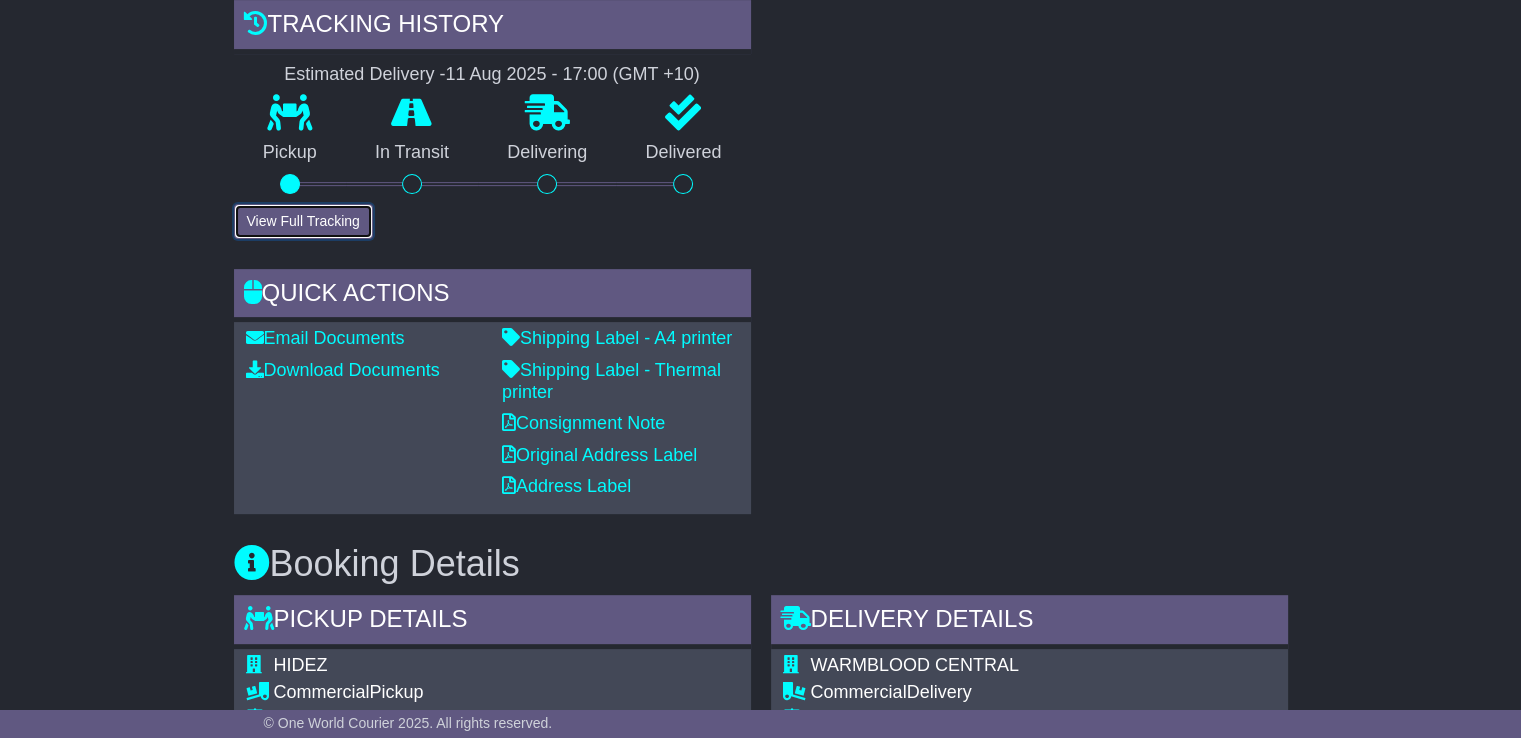 click on "View Full Tracking" at bounding box center (303, 221) 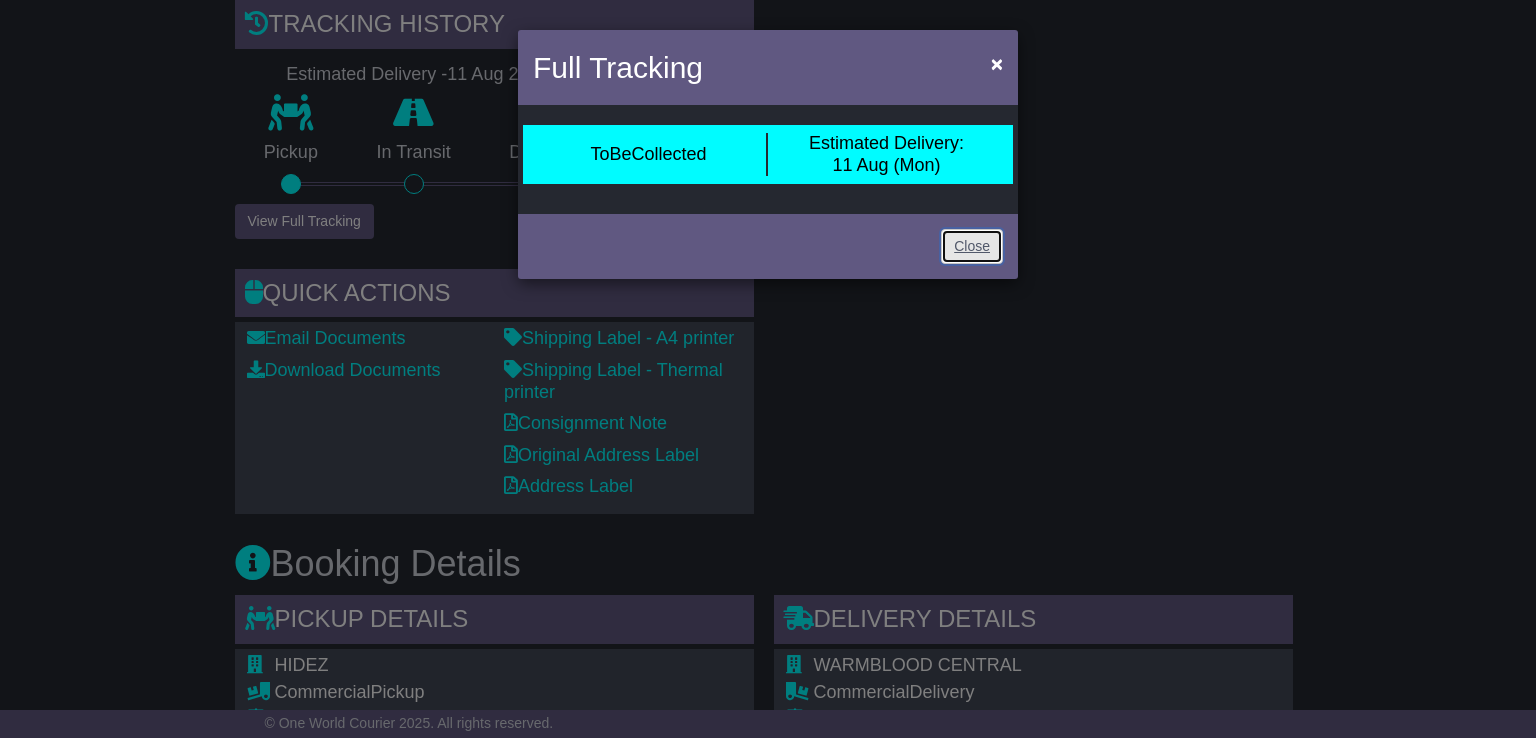 click on "Close" at bounding box center (972, 246) 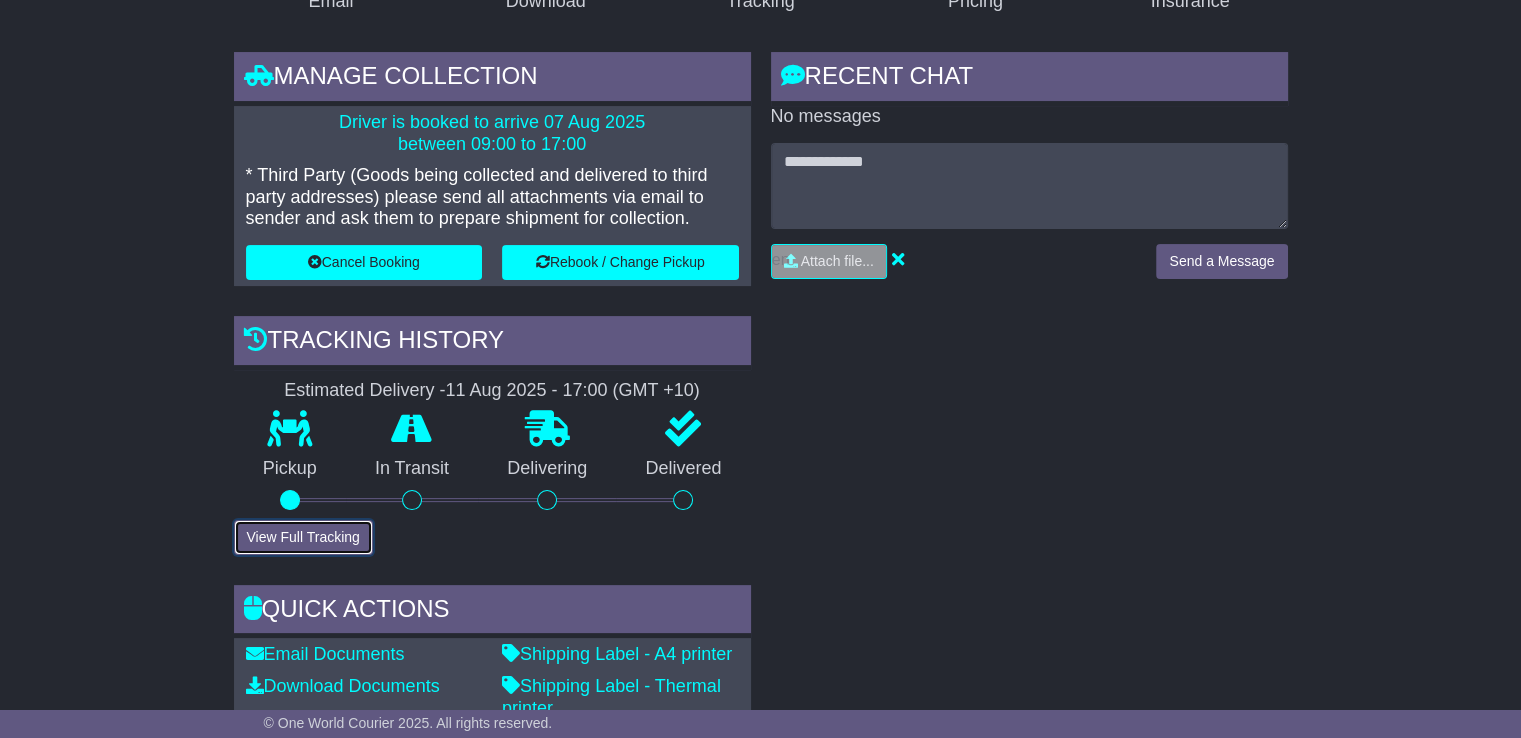 scroll, scrollTop: 367, scrollLeft: 0, axis: vertical 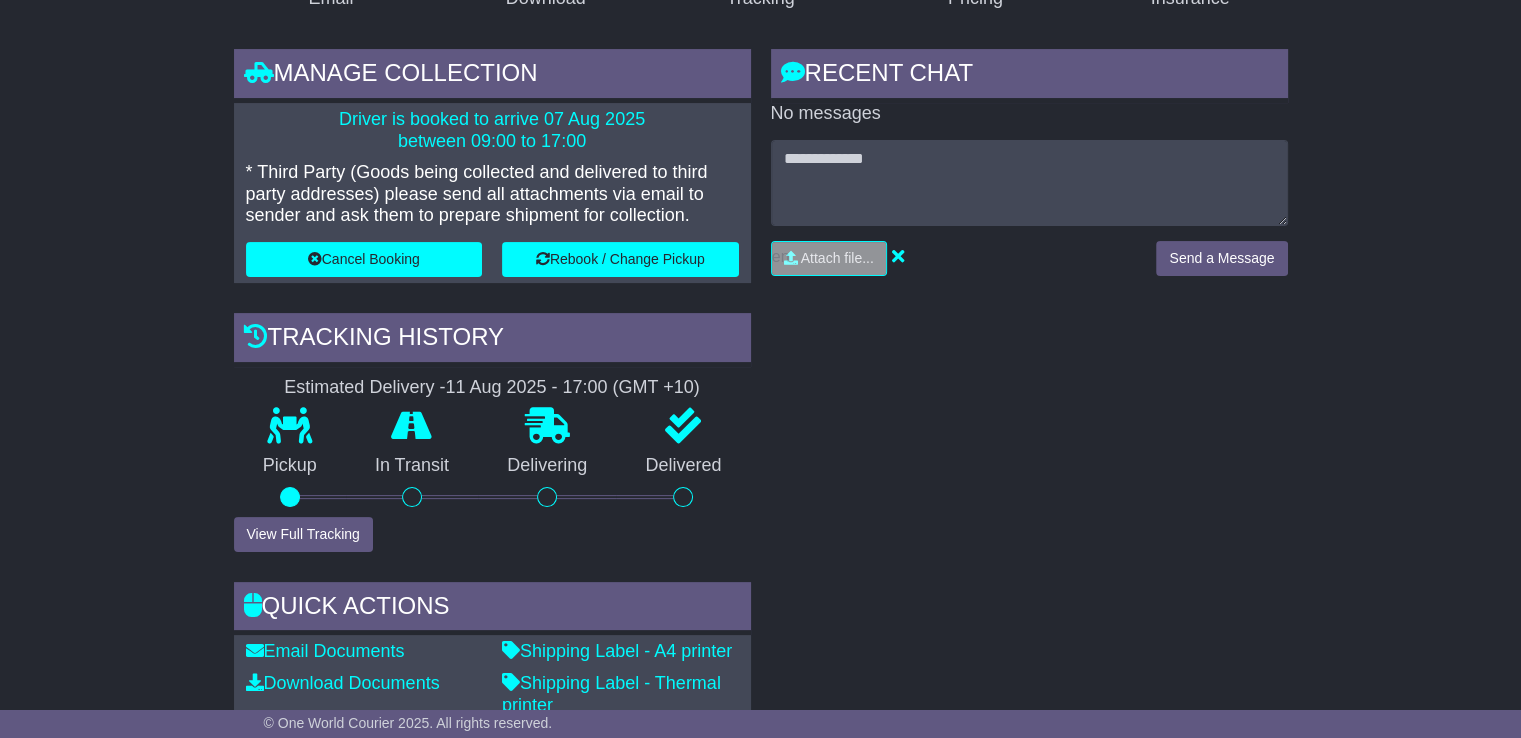 click on "Tracking history" at bounding box center [492, 340] 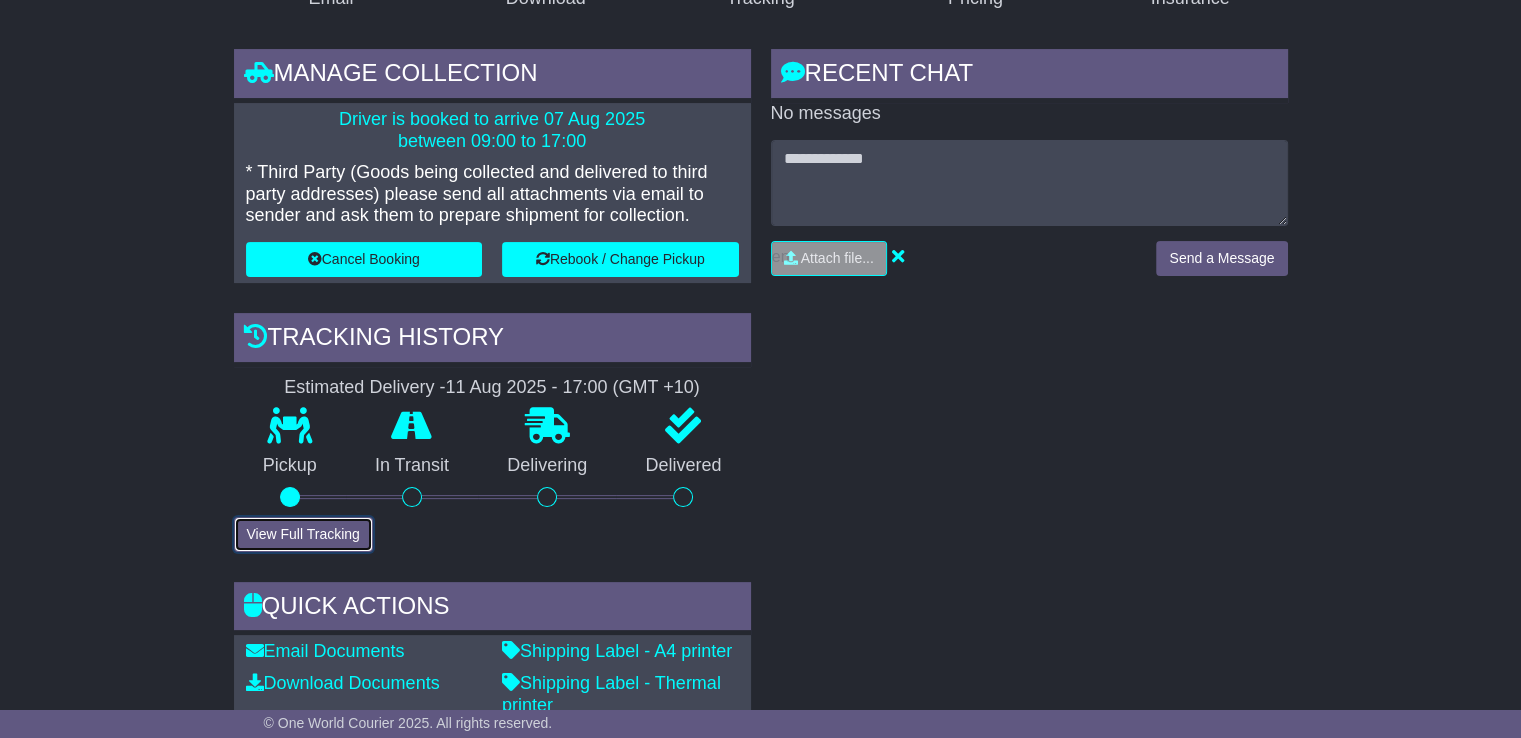 click on "View Full Tracking" at bounding box center (303, 534) 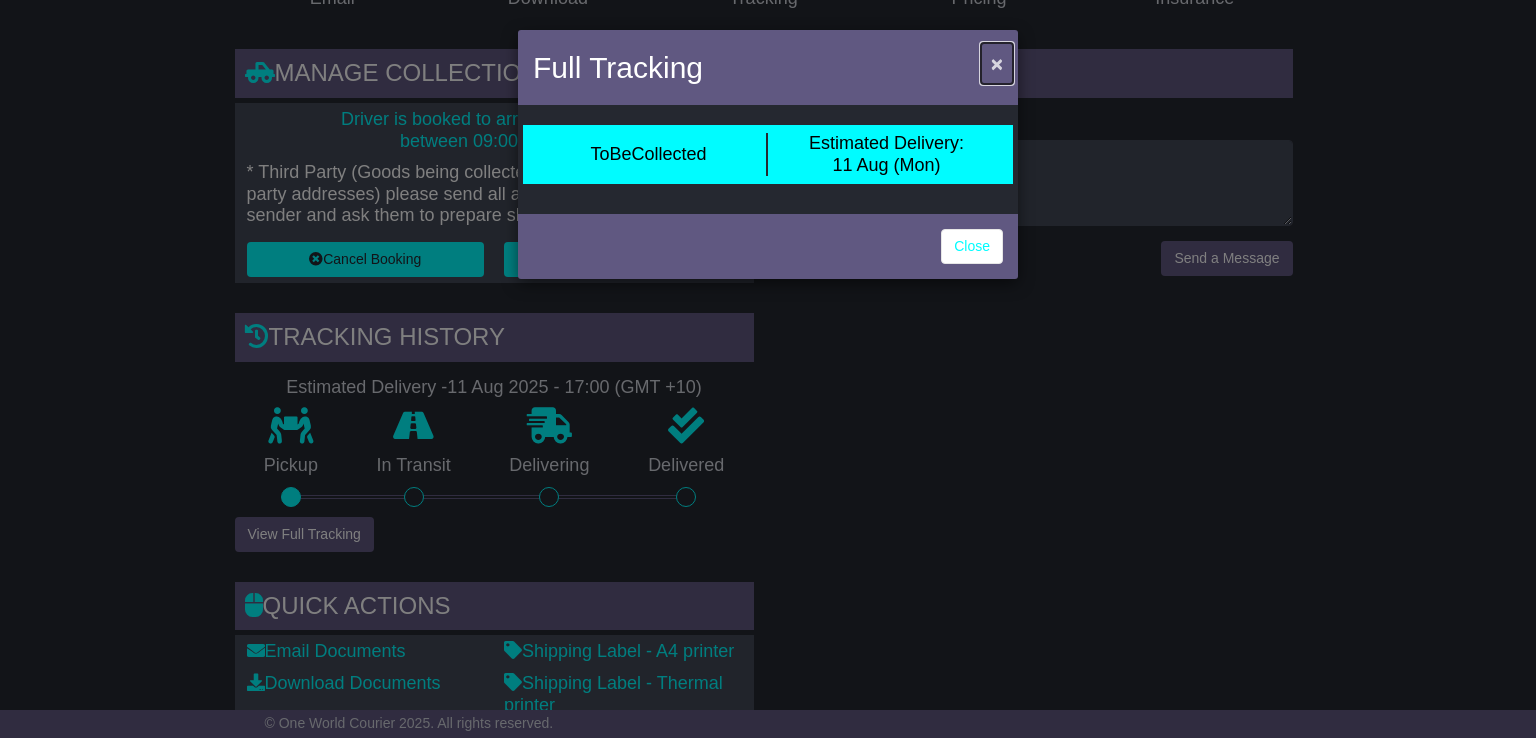 click on "×" at bounding box center (997, 63) 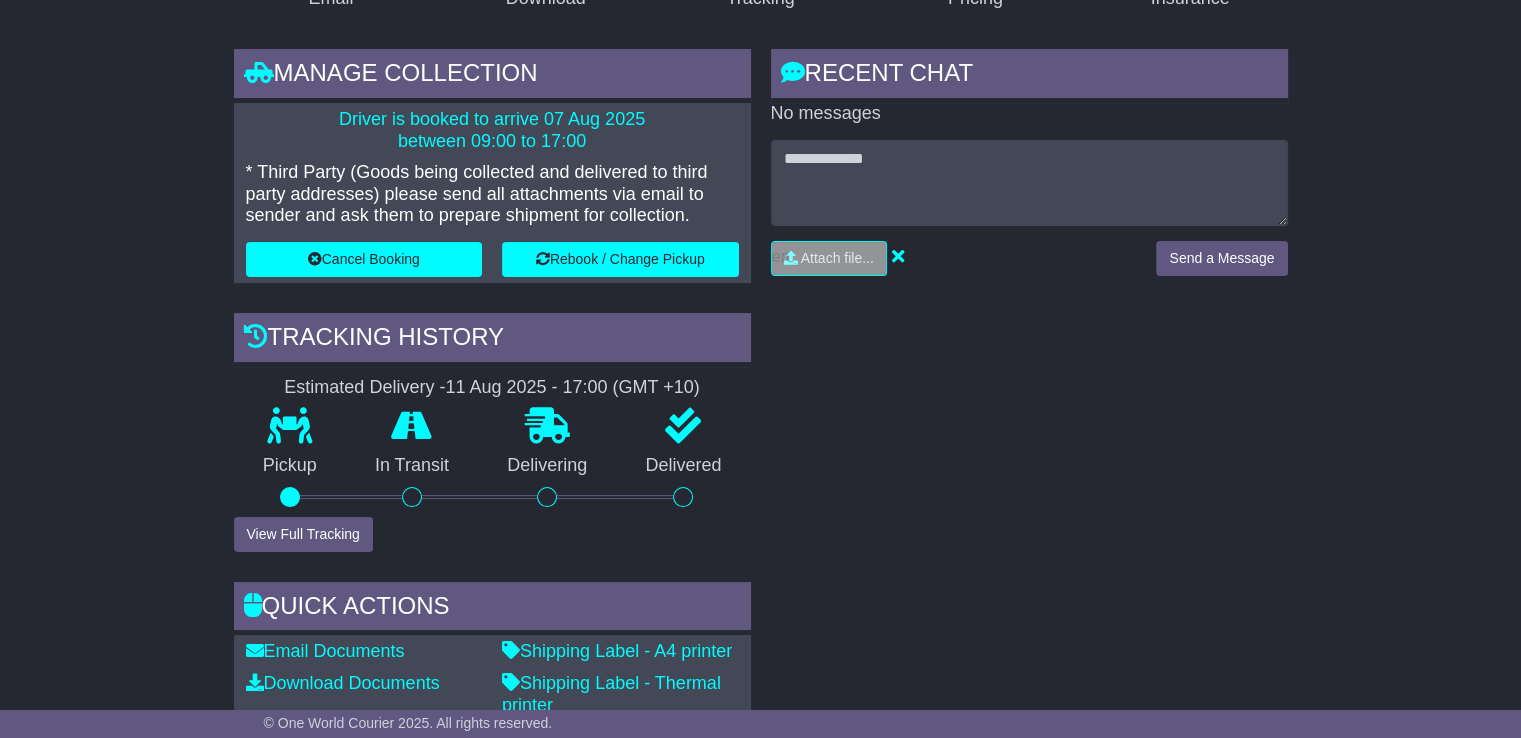 click on "Driver is booked to arrive 07 [MONTH] [YEAR]
between 09:00 to 17:00
* Third Party (Goods being collected and delivered to third party addresses) please send all attachments via email to sender and ask them to prepare shipment for collection.
Cancel Booking
Rebook / Change Pickup" at bounding box center [492, 193] 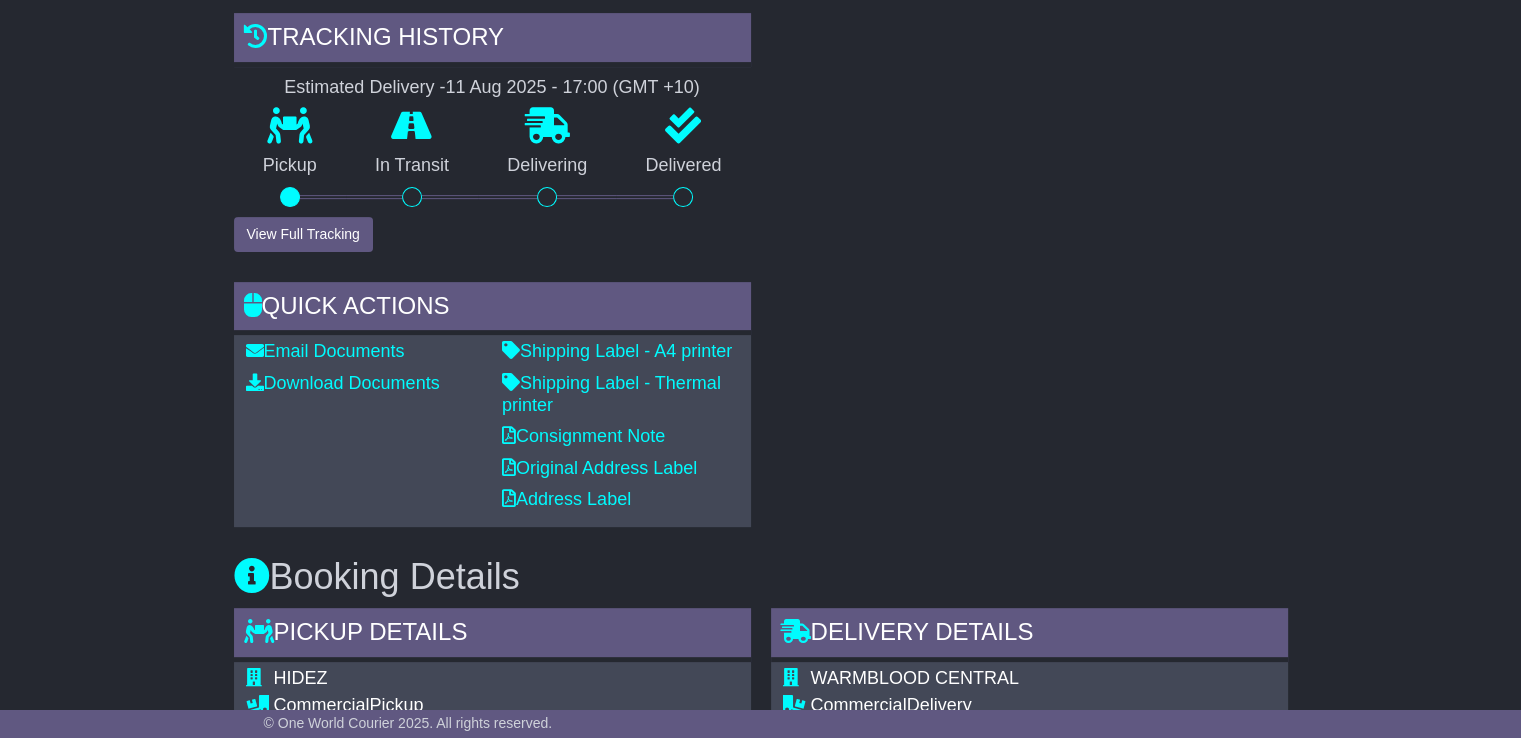 scroll, scrollTop: 0, scrollLeft: 0, axis: both 